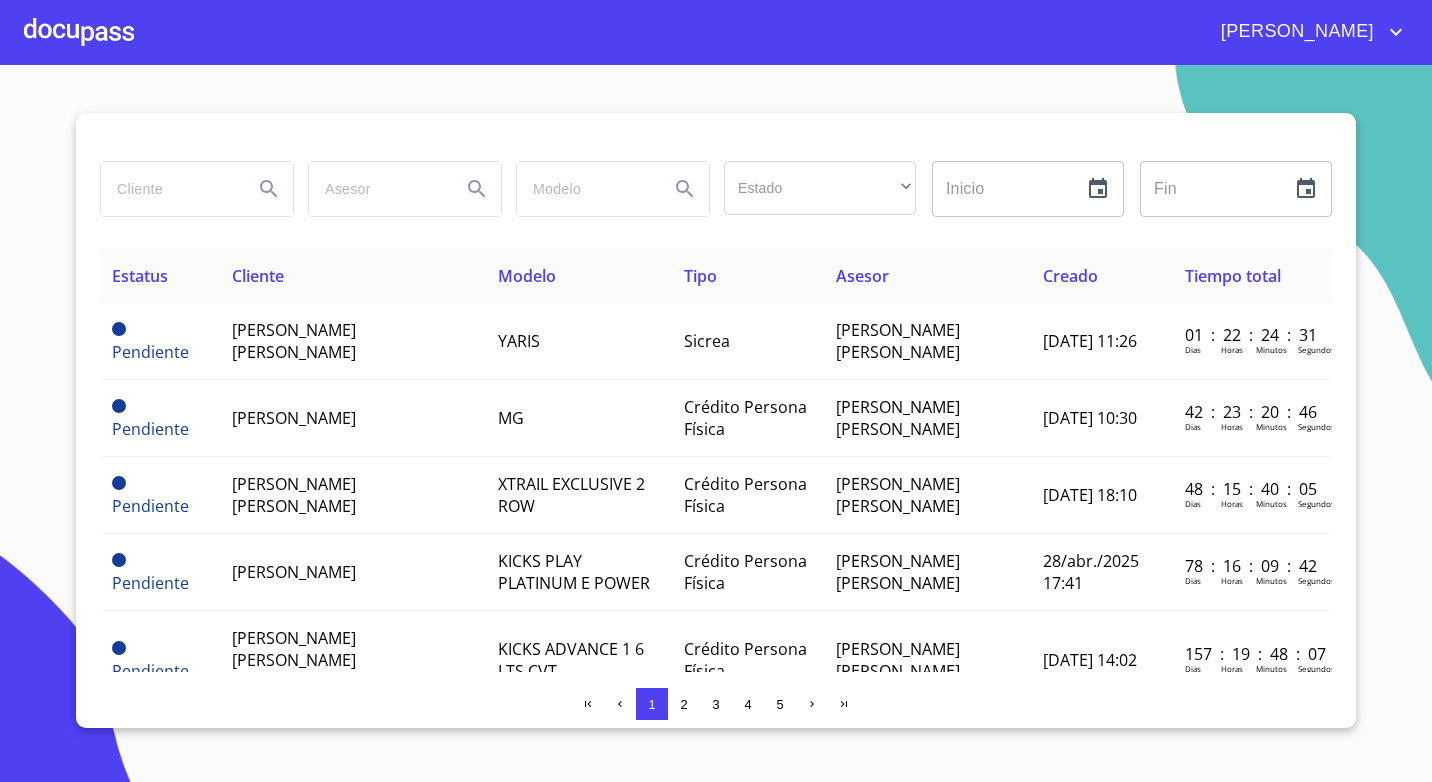 scroll, scrollTop: 0, scrollLeft: 0, axis: both 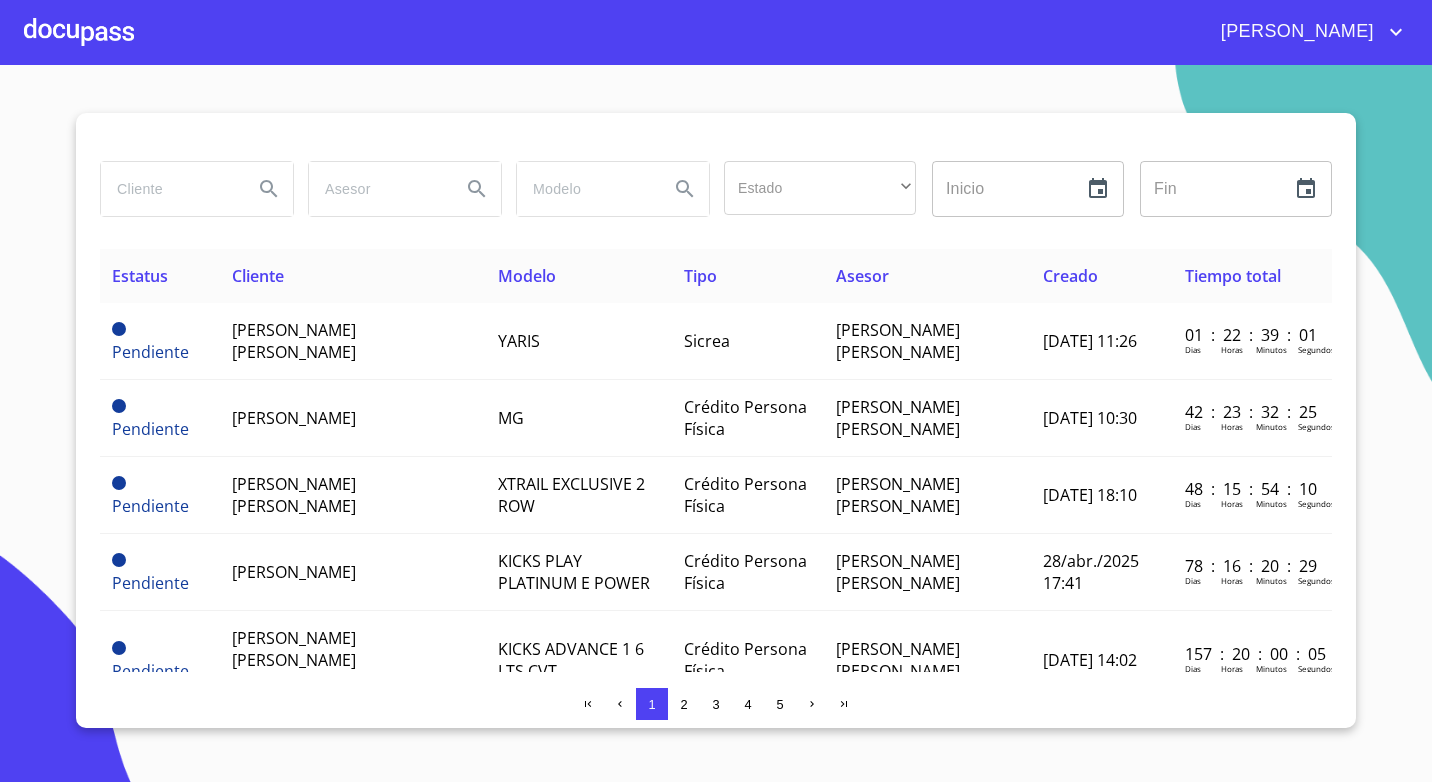 click at bounding box center (79, 32) 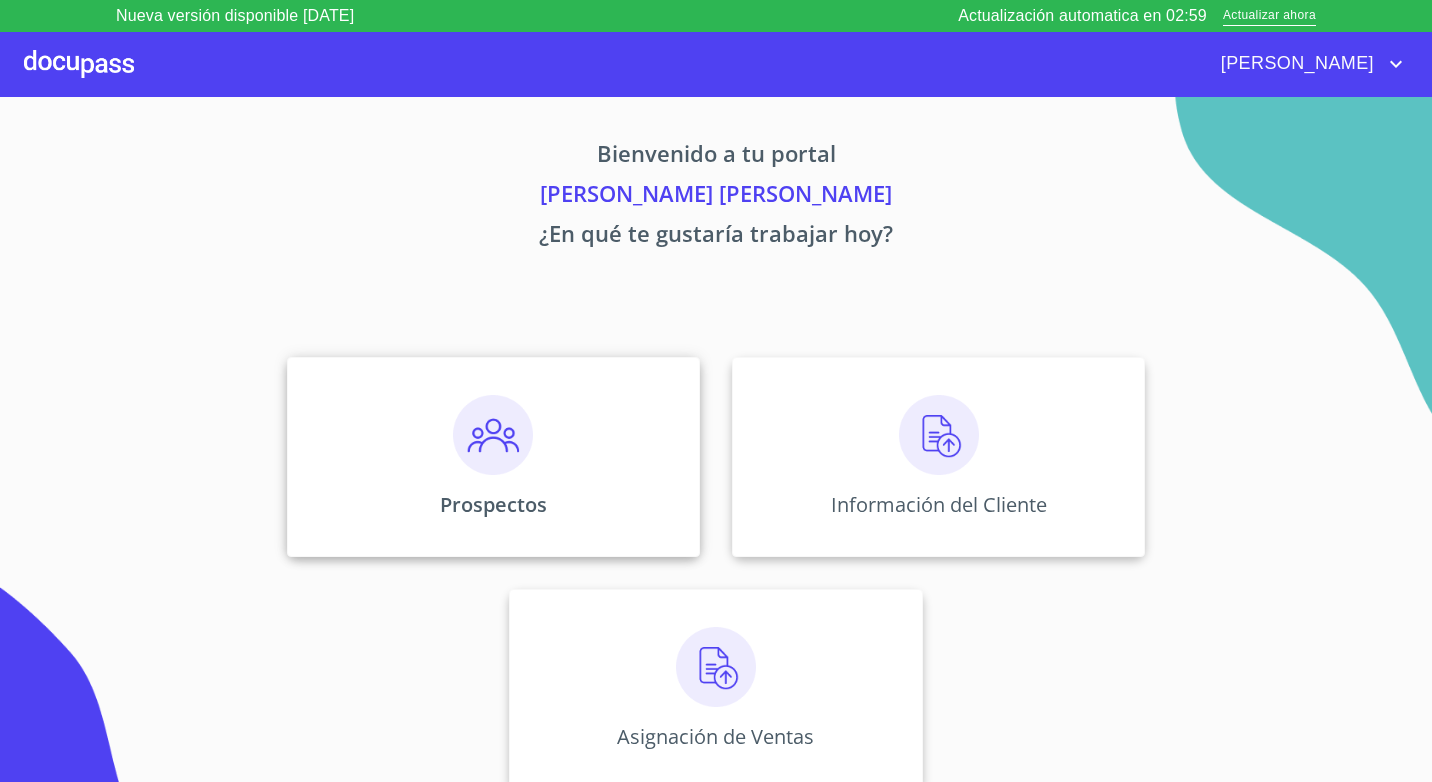 click at bounding box center (493, 435) 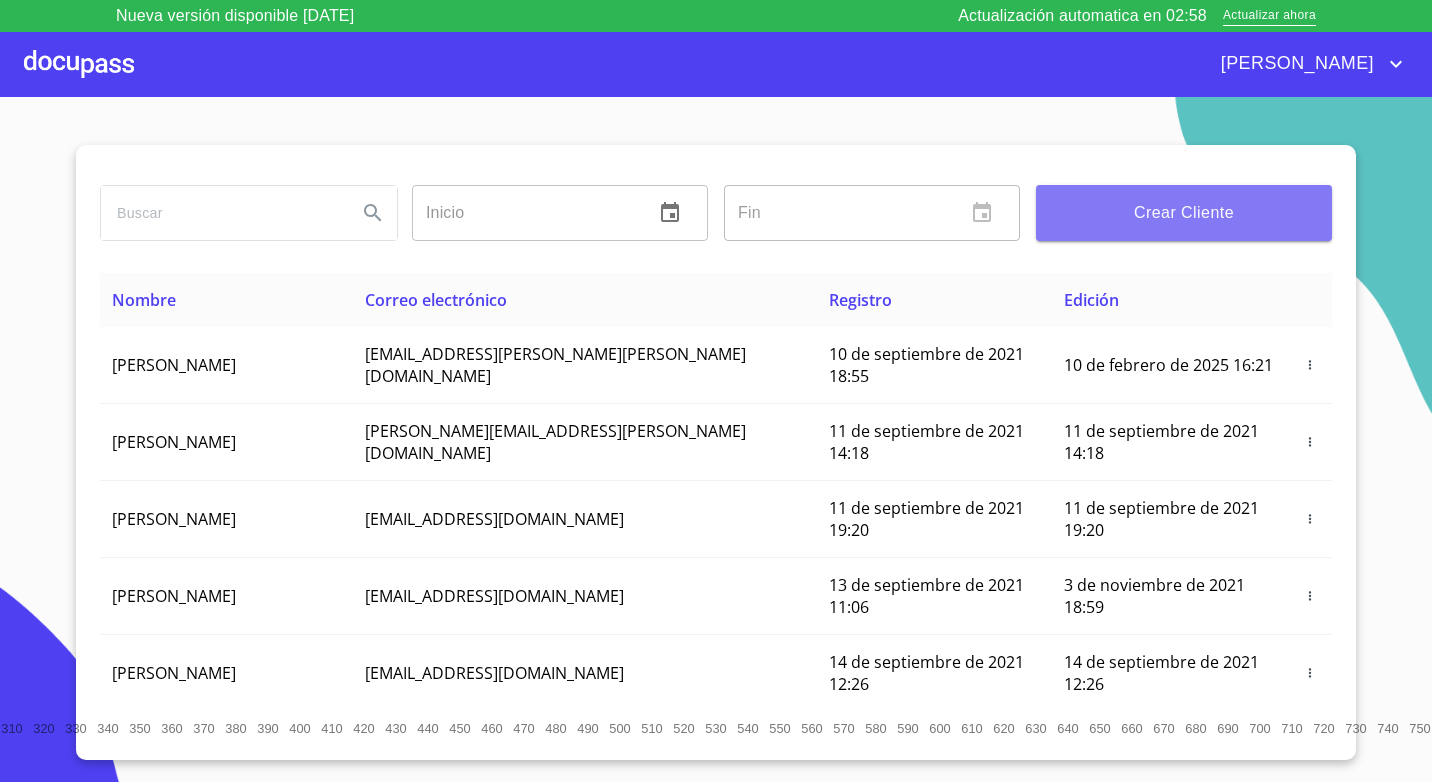 click on "Crear Cliente" at bounding box center [1184, 213] 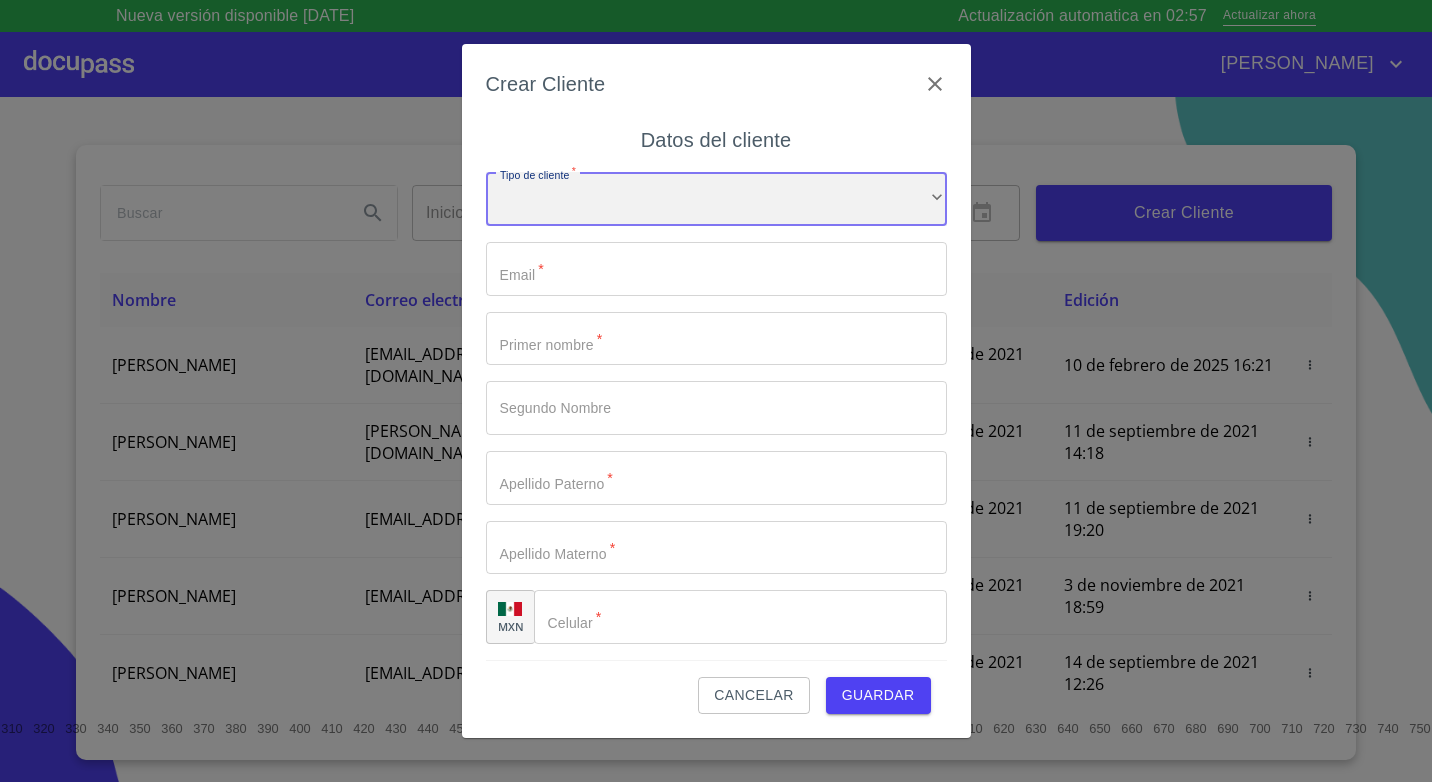 click on "​" at bounding box center (716, 199) 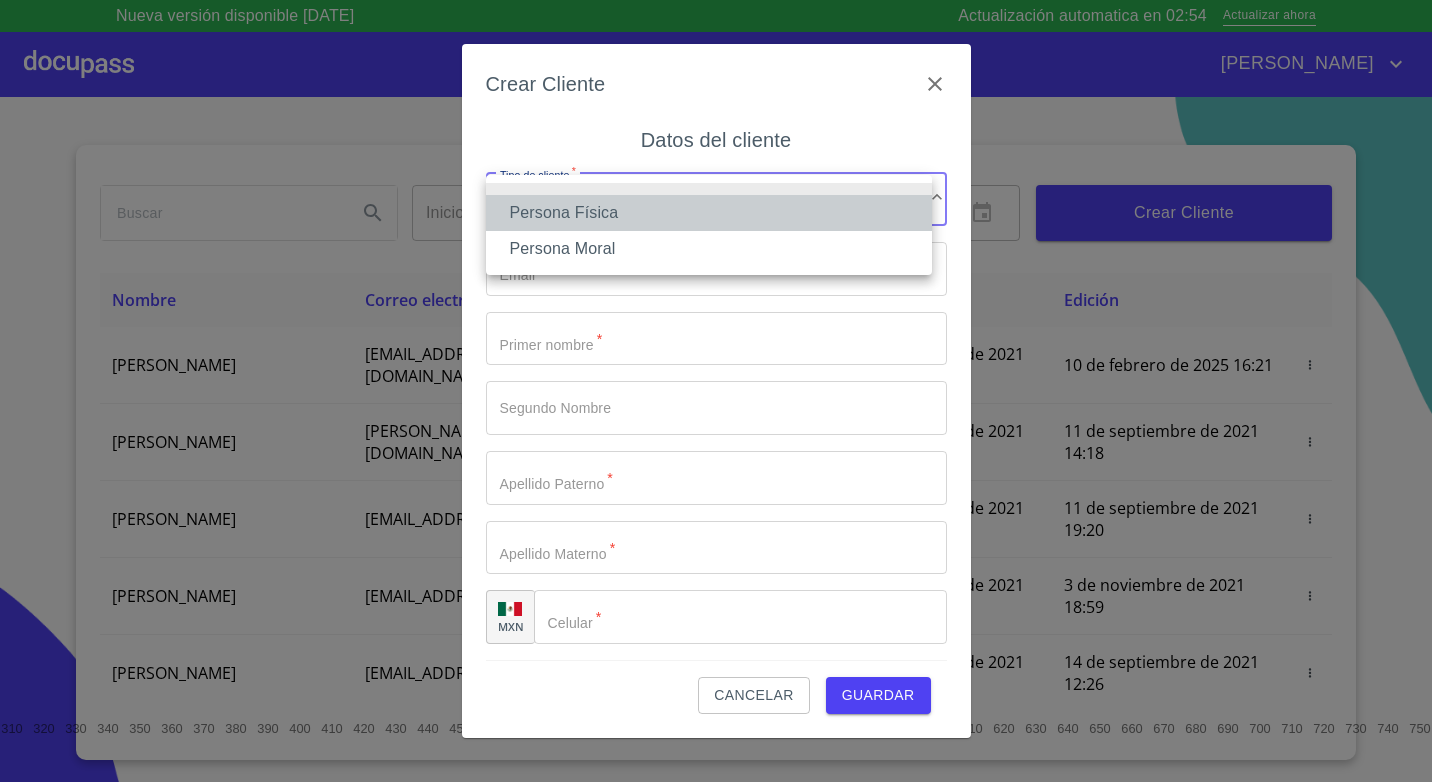 click on "Persona Física" at bounding box center [709, 213] 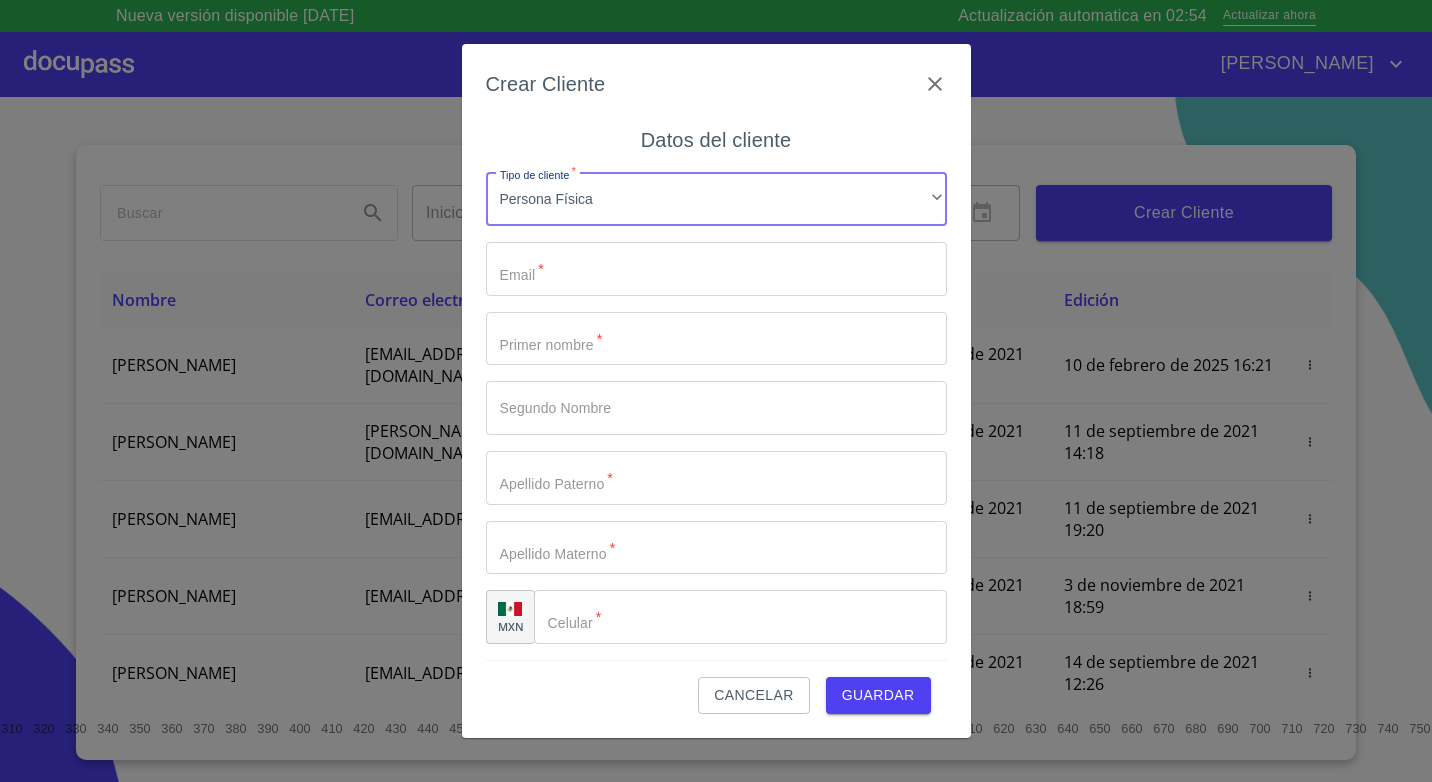 click on "Tipo de cliente   *" at bounding box center [716, 269] 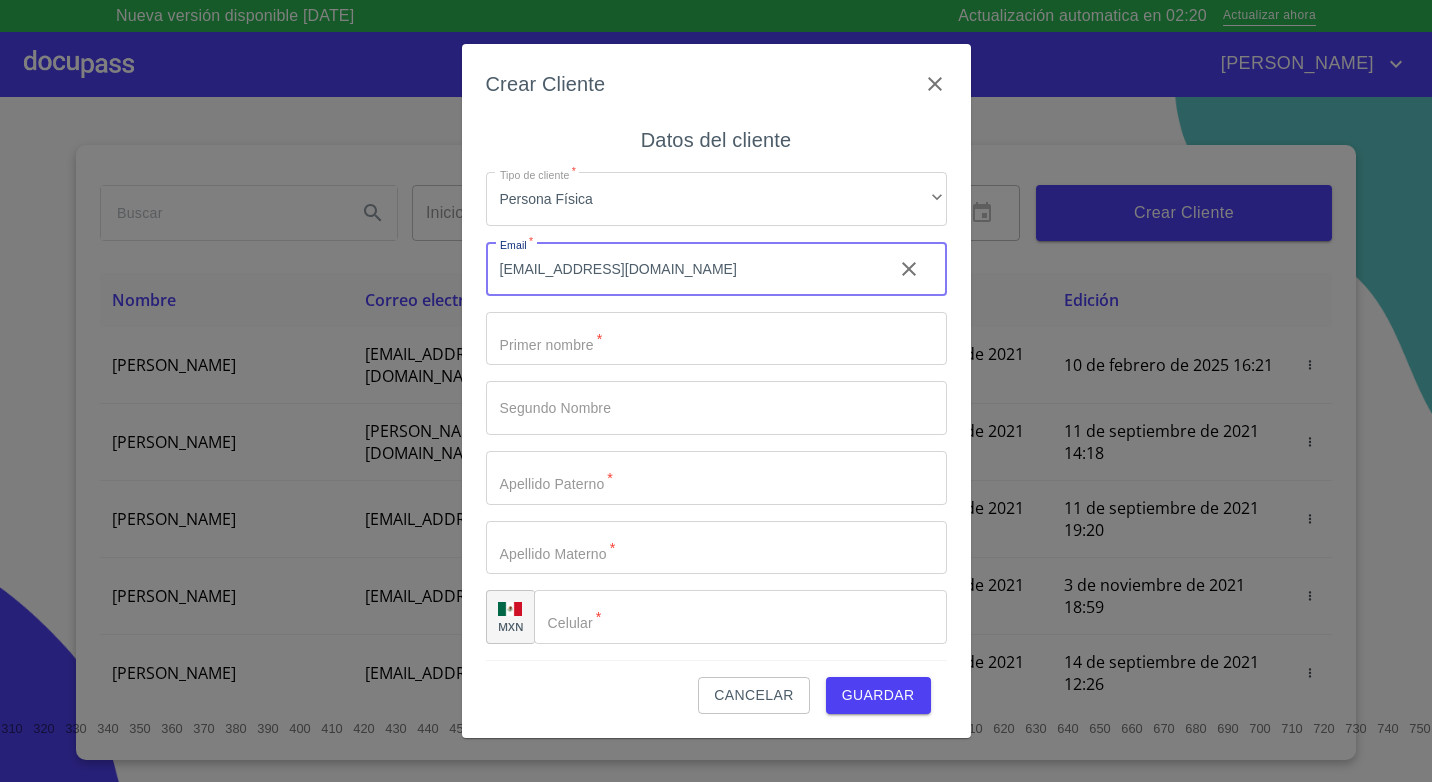 type on "[EMAIL_ADDRESS][DOMAIN_NAME]" 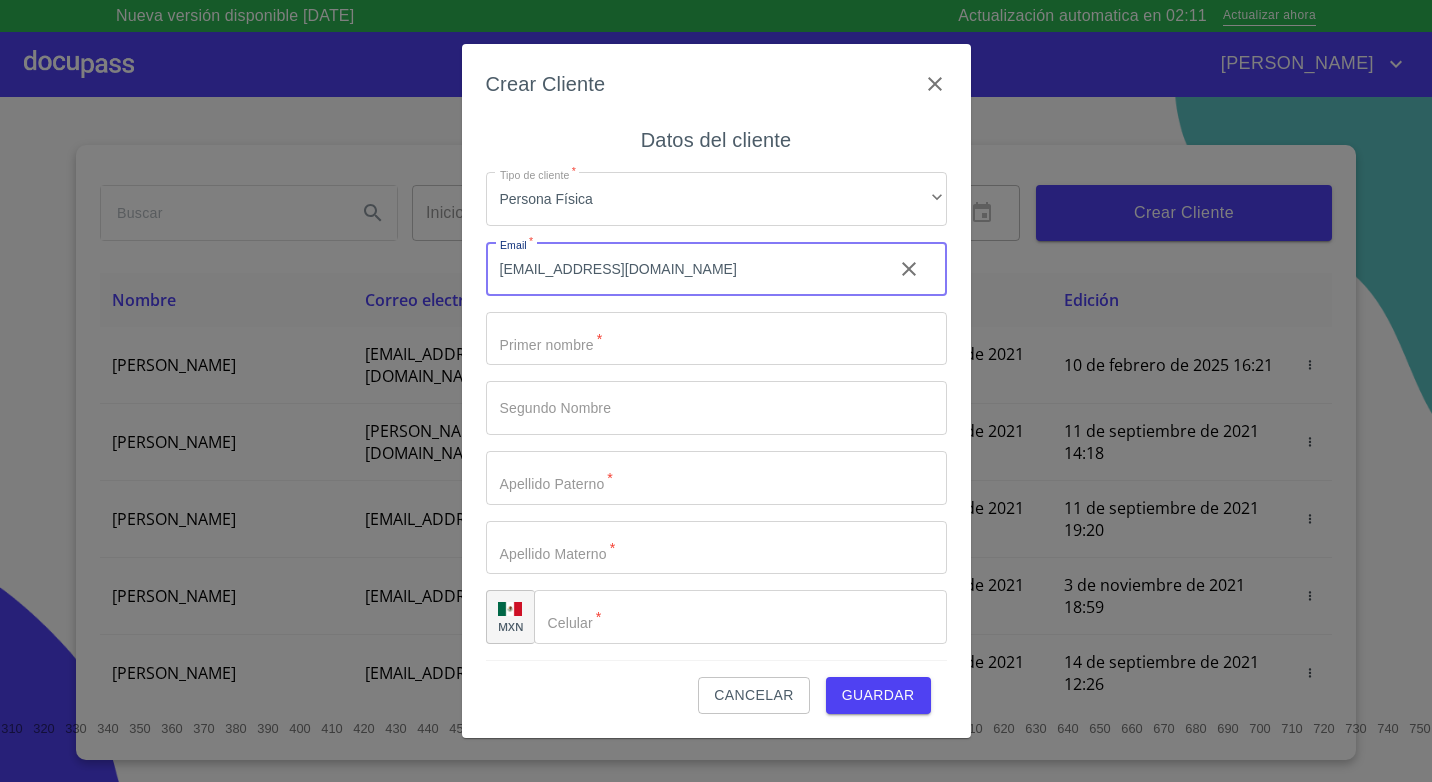 click on "Tipo de cliente   *" at bounding box center [716, 339] 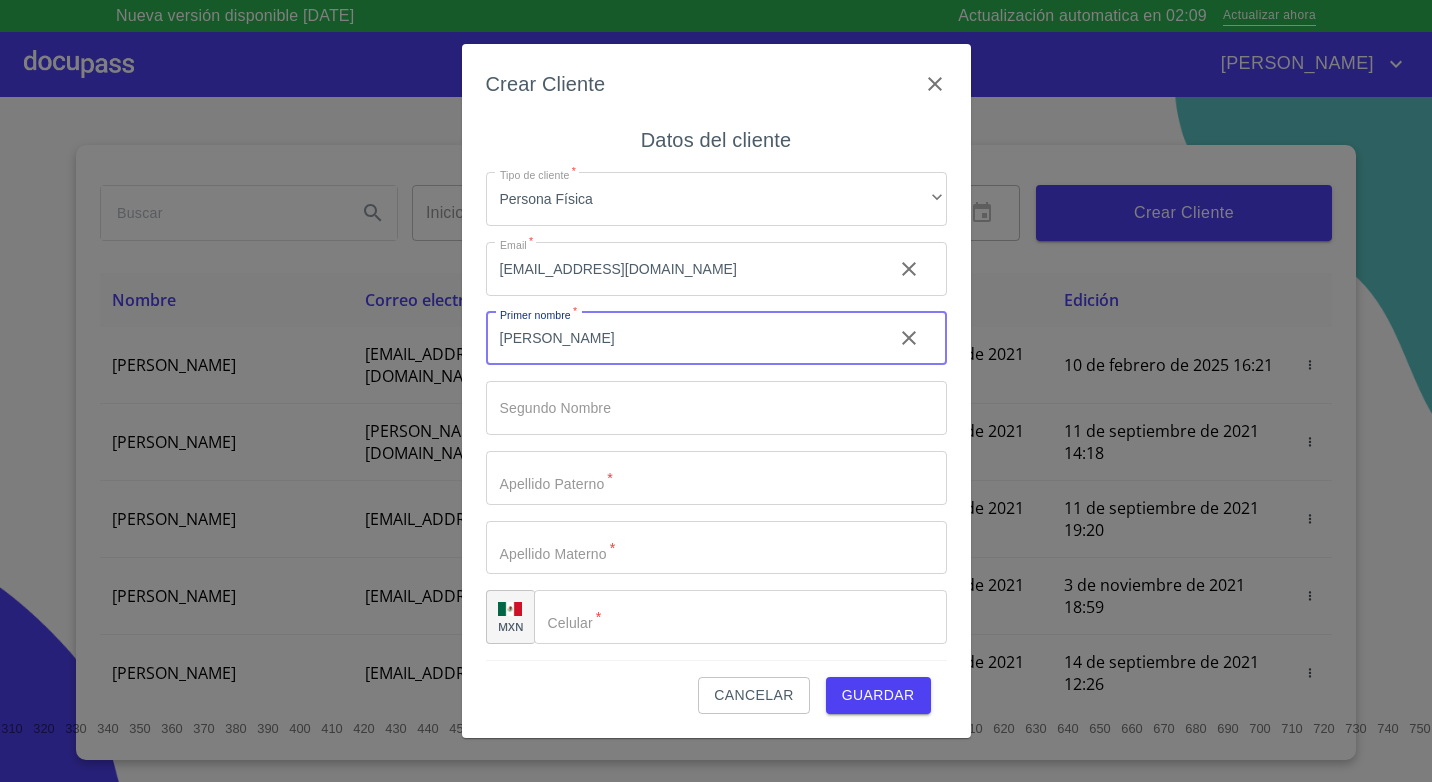 type on "[PERSON_NAME]" 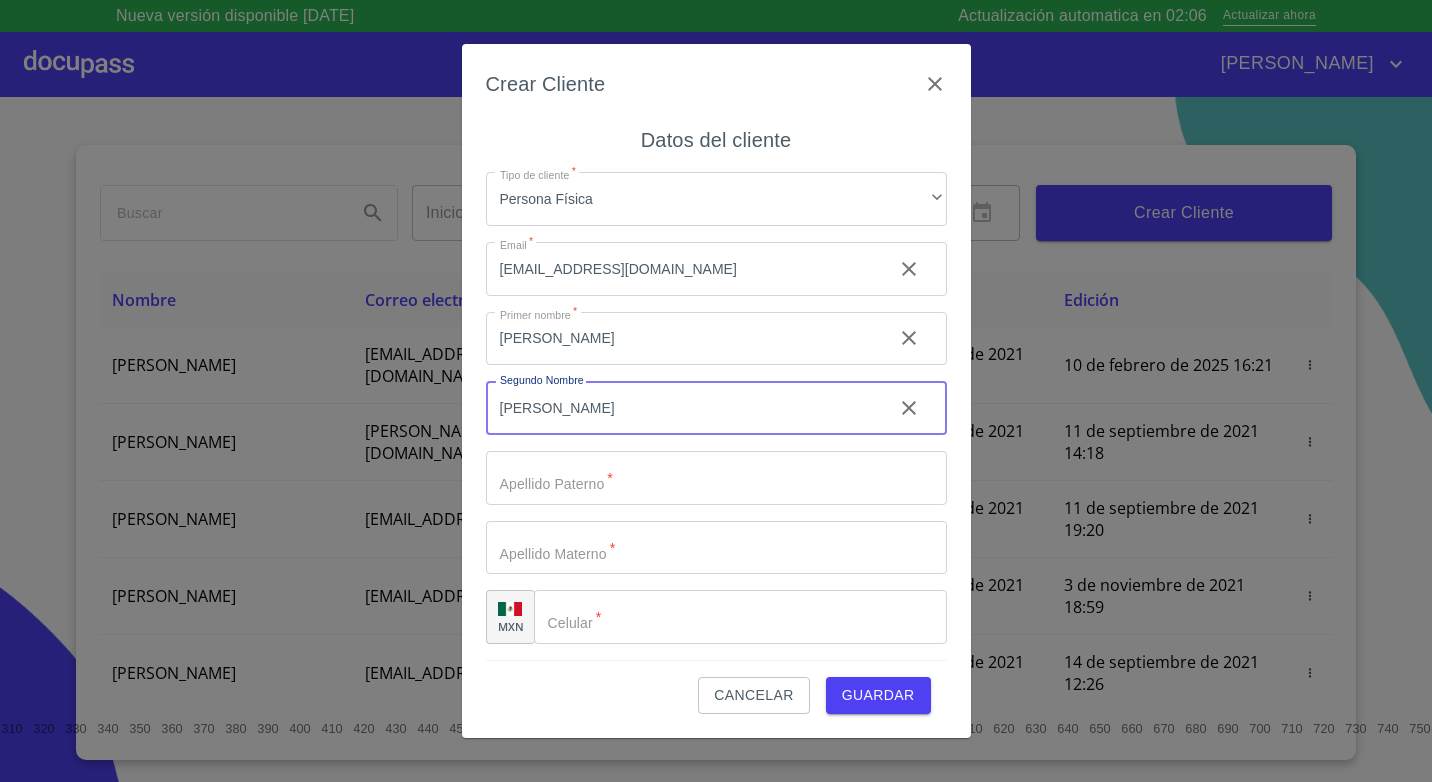 type on "[PERSON_NAME]" 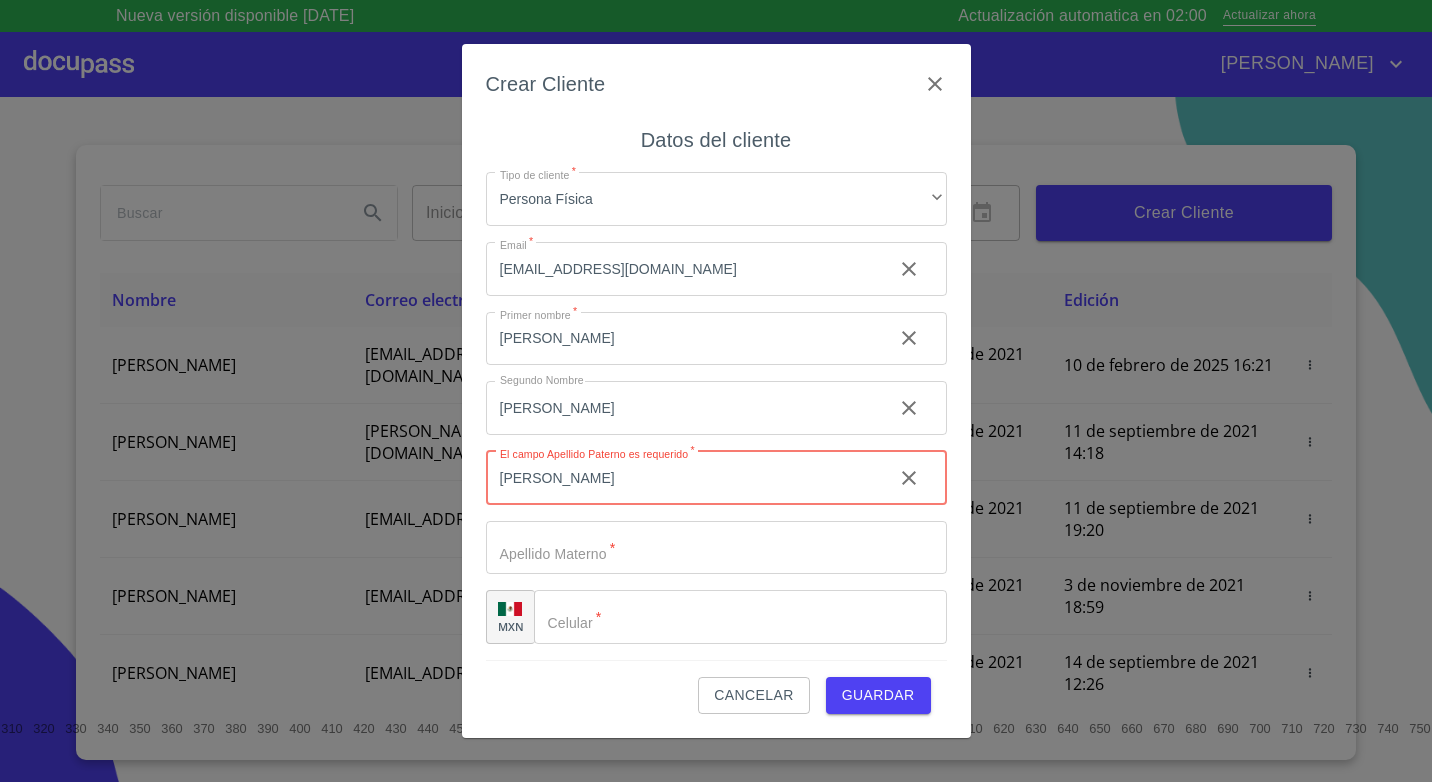 type on "[PERSON_NAME]" 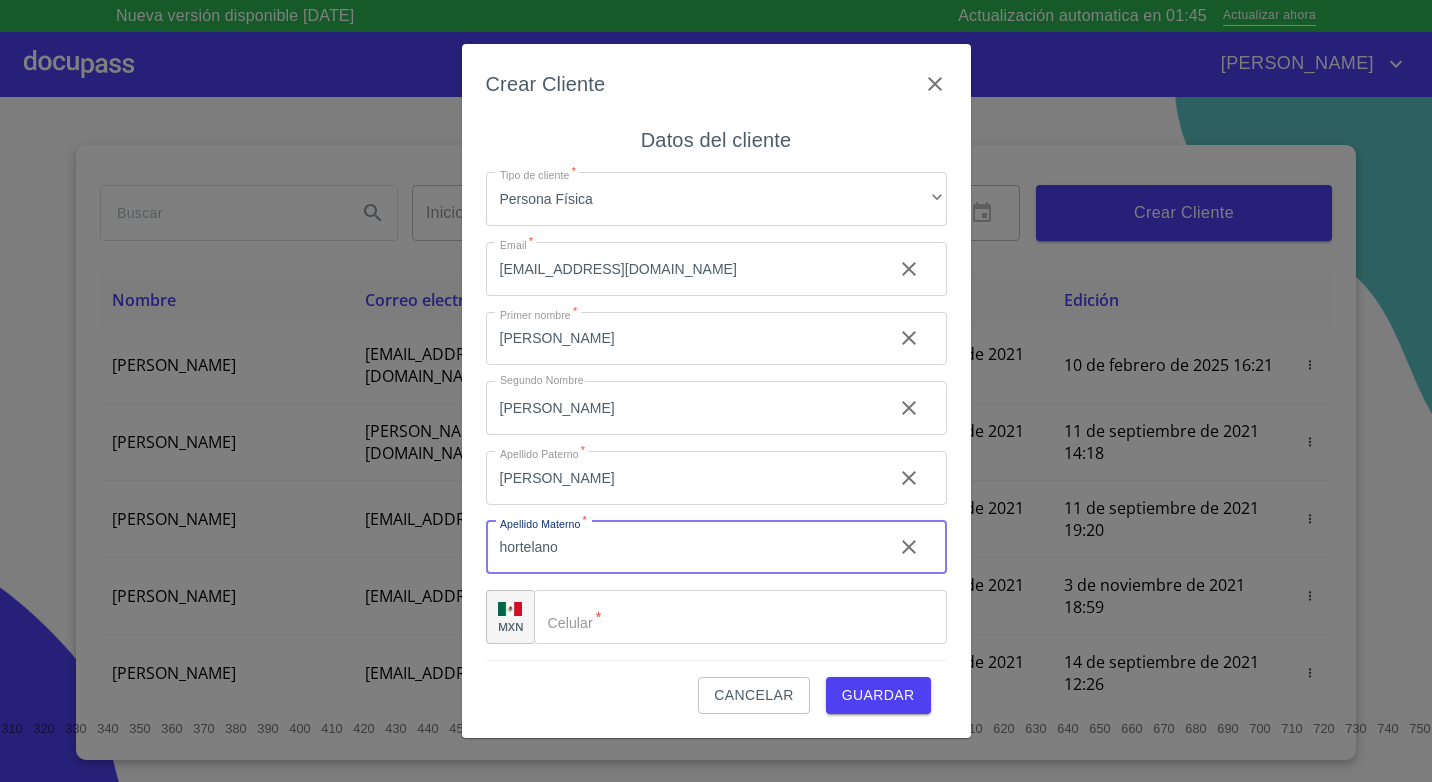 type on "hortelano" 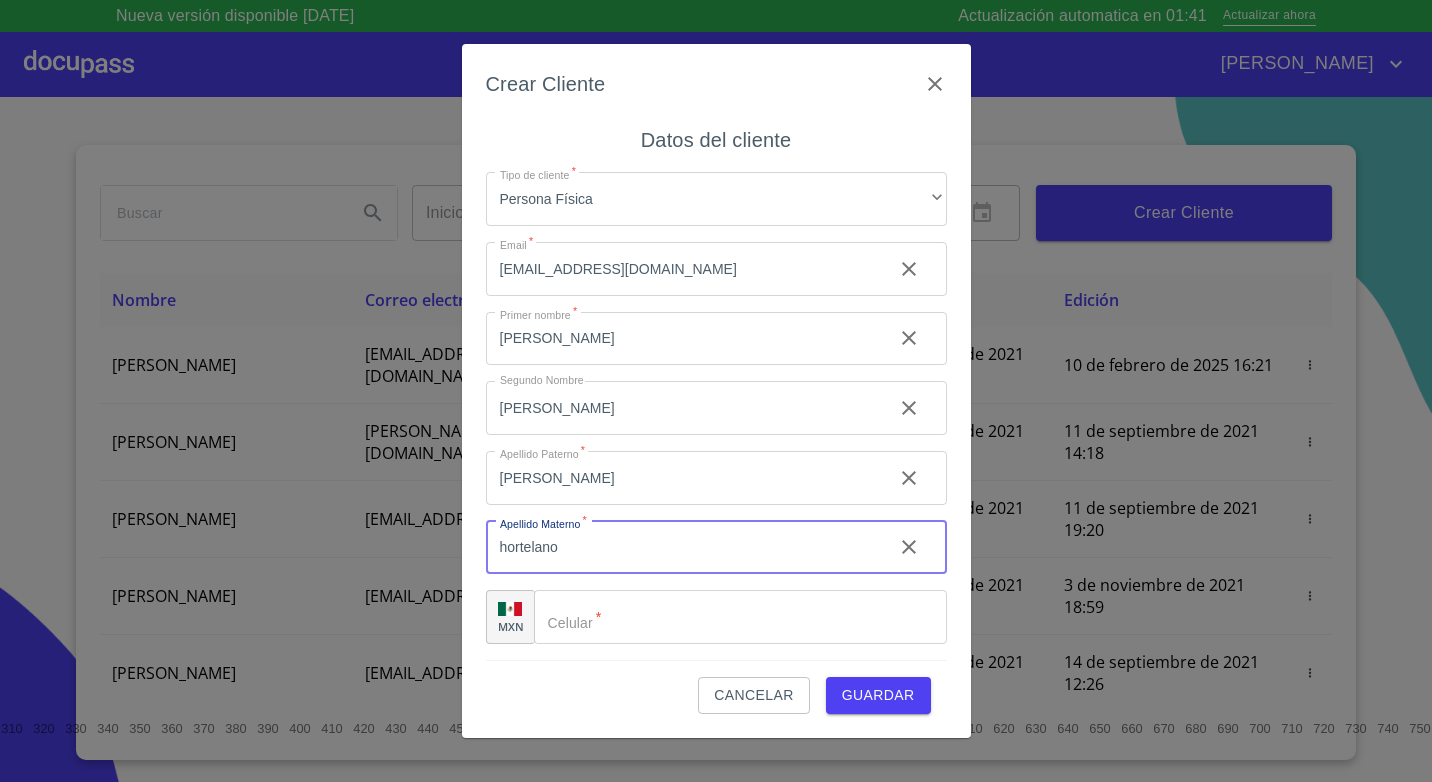 click on "Tipo de cliente   *" 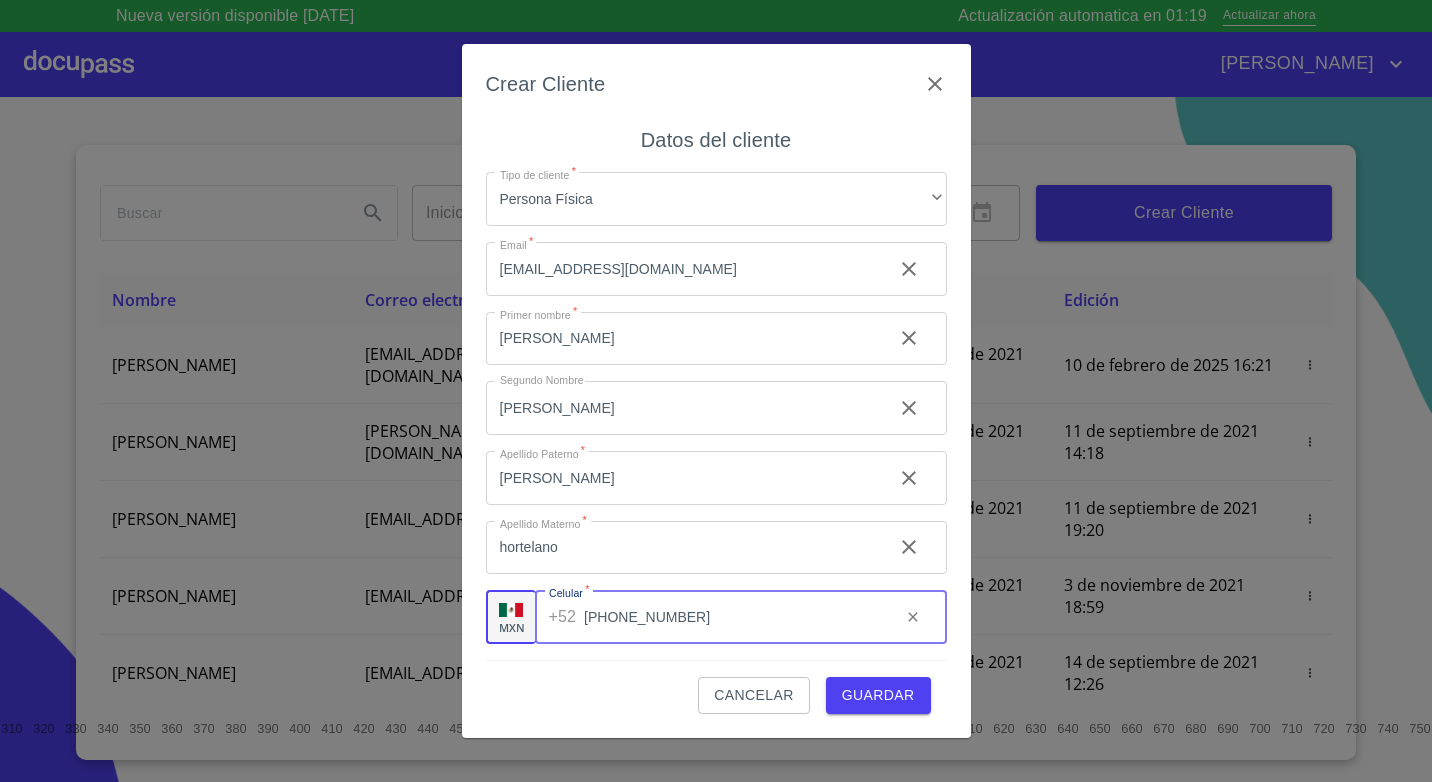 type on "[PHONE_NUMBER]" 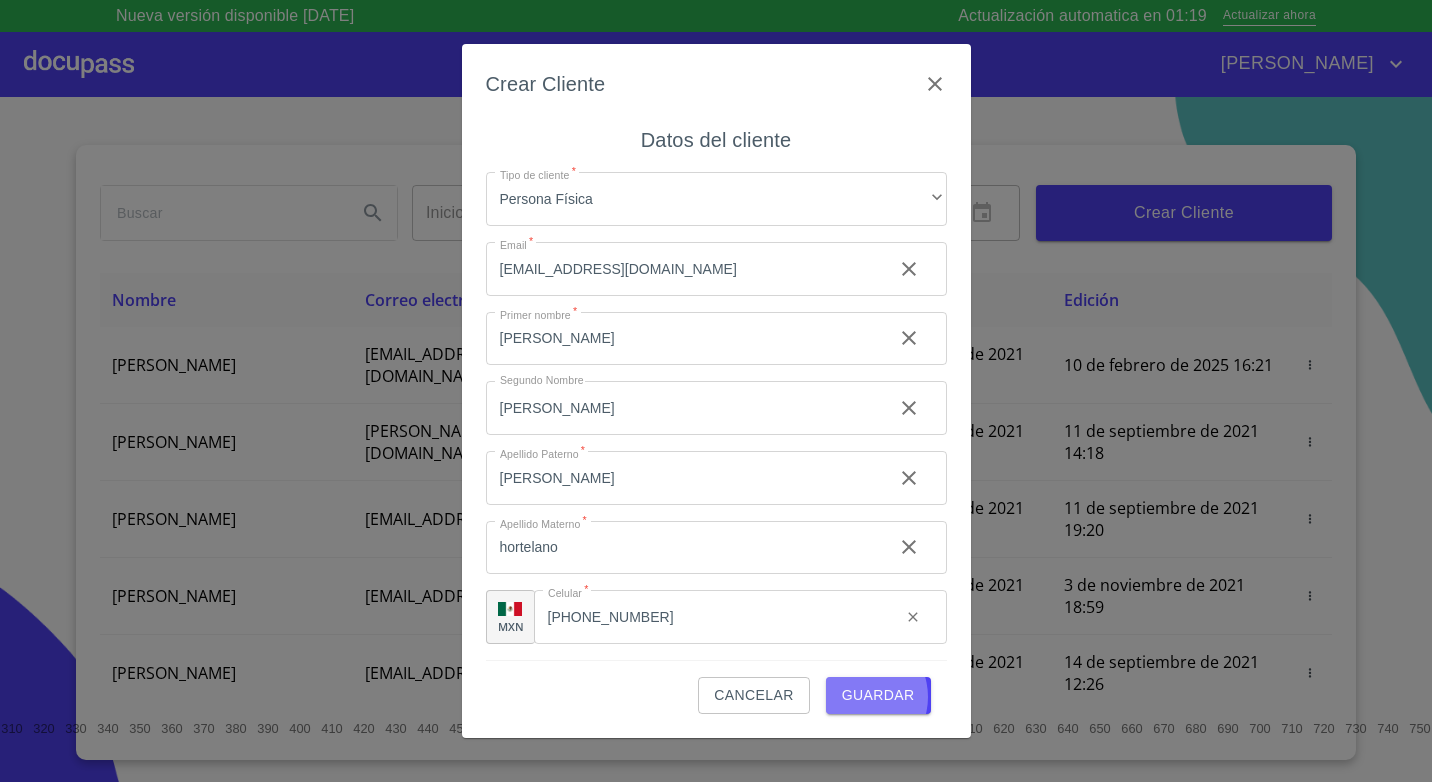 click on "Guardar" at bounding box center (878, 695) 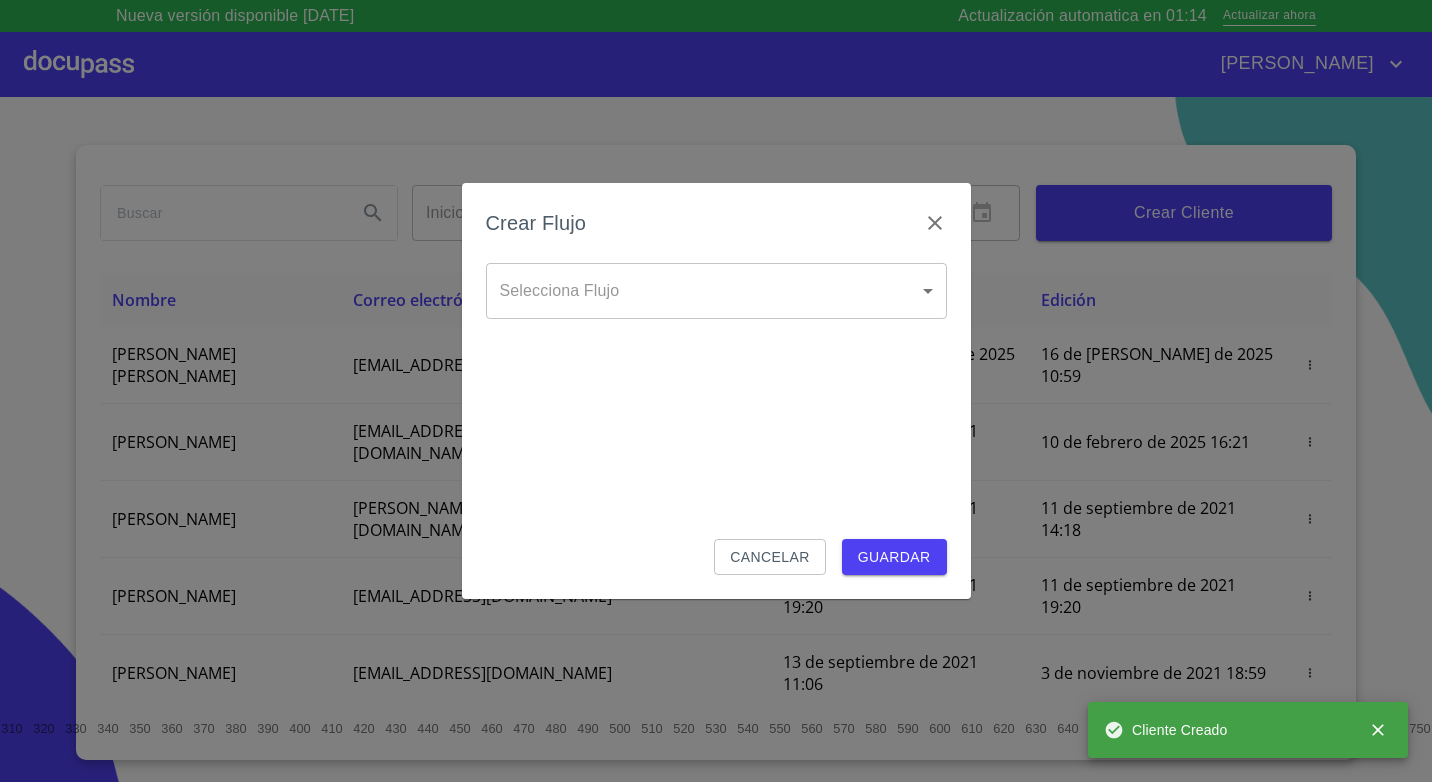 click on "Nueva versión disponible   [DATE] Actualización automatica en   01:14 Actualizar ahora [PERSON_NAME] ​ Fin ​ Crear Cliente Nombre   Correo electrónico   Registro   Edición     [PERSON_NAME] [PERSON_NAME] [EMAIL_ADDRESS][DOMAIN_NAME] 16 de [PERSON_NAME] de 2025 10:59 16 de [PERSON_NAME] de 2025 10:59 [PERSON_NAME] GROVER [EMAIL_ADDRESS][PERSON_NAME][PERSON_NAME][DOMAIN_NAME] 10 de septiembre de 2021 18:55 10 de febrero de 2025 16:21 [PERSON_NAME] CELIS  [EMAIL_ADDRESS][PERSON_NAME][DOMAIN_NAME] 11 de septiembre de 2021 14:18 11 de septiembre de 2021 14:18 [PERSON_NAME] [PERSON_NAME][EMAIL_ADDRESS][DOMAIN_NAME] 11 de septiembre de 2021 19:20 11 de septiembre de 2021 19:20 [PERSON_NAME] [EMAIL_ADDRESS][DOMAIN_NAME] 13 de septiembre de 2021 11:06 3 de noviembre de 2021 18:59 [PERSON_NAME] [EMAIL_ADDRESS][DOMAIN_NAME] 14 de septiembre de 2021 12:26 14 de septiembre de 2021 12:26 [PERSON_NAME] [EMAIL_ADDRESS][DOMAIN_NAME] 14 de septiembre de 2021 16:35 14 de septiembre de 2021 16:35 [PERSON_NAME] [EMAIL_ADDRESS][DOMAIN_NAME] 14 de septiembre de 2021 18:24 [PERSON_NAME]  1 2" at bounding box center [716, 391] 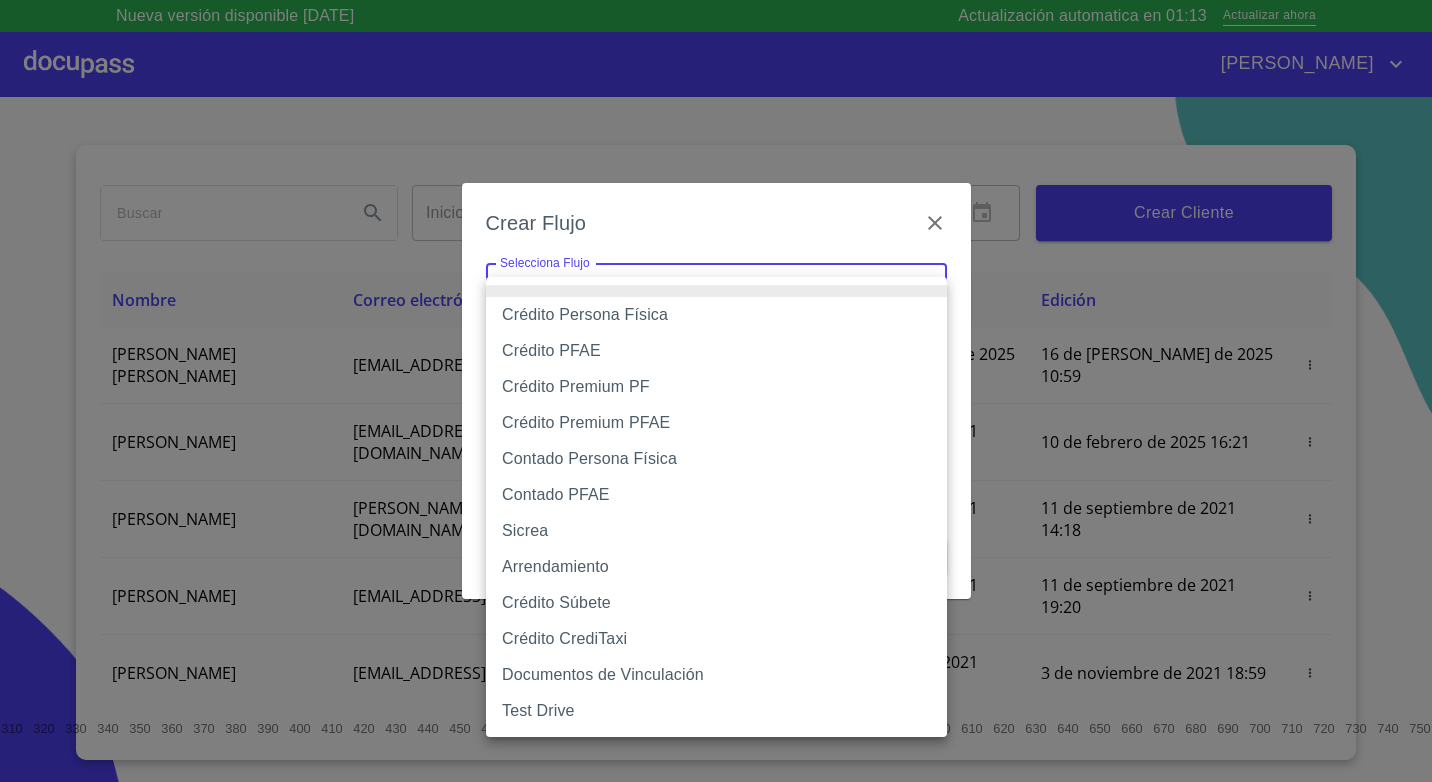 click on "Crédito Persona Física" at bounding box center [716, 315] 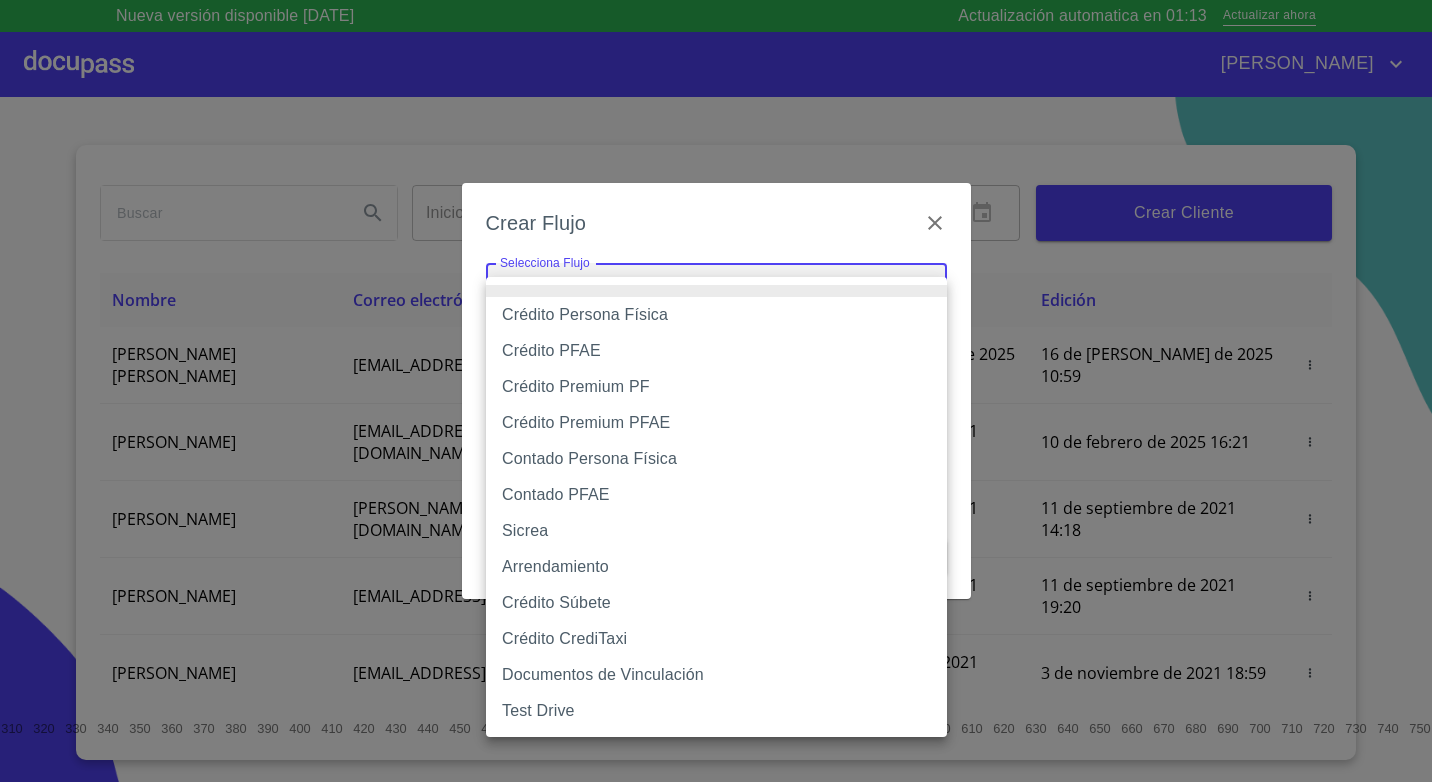 type on "6009fb3c7d1714eb8809aa97" 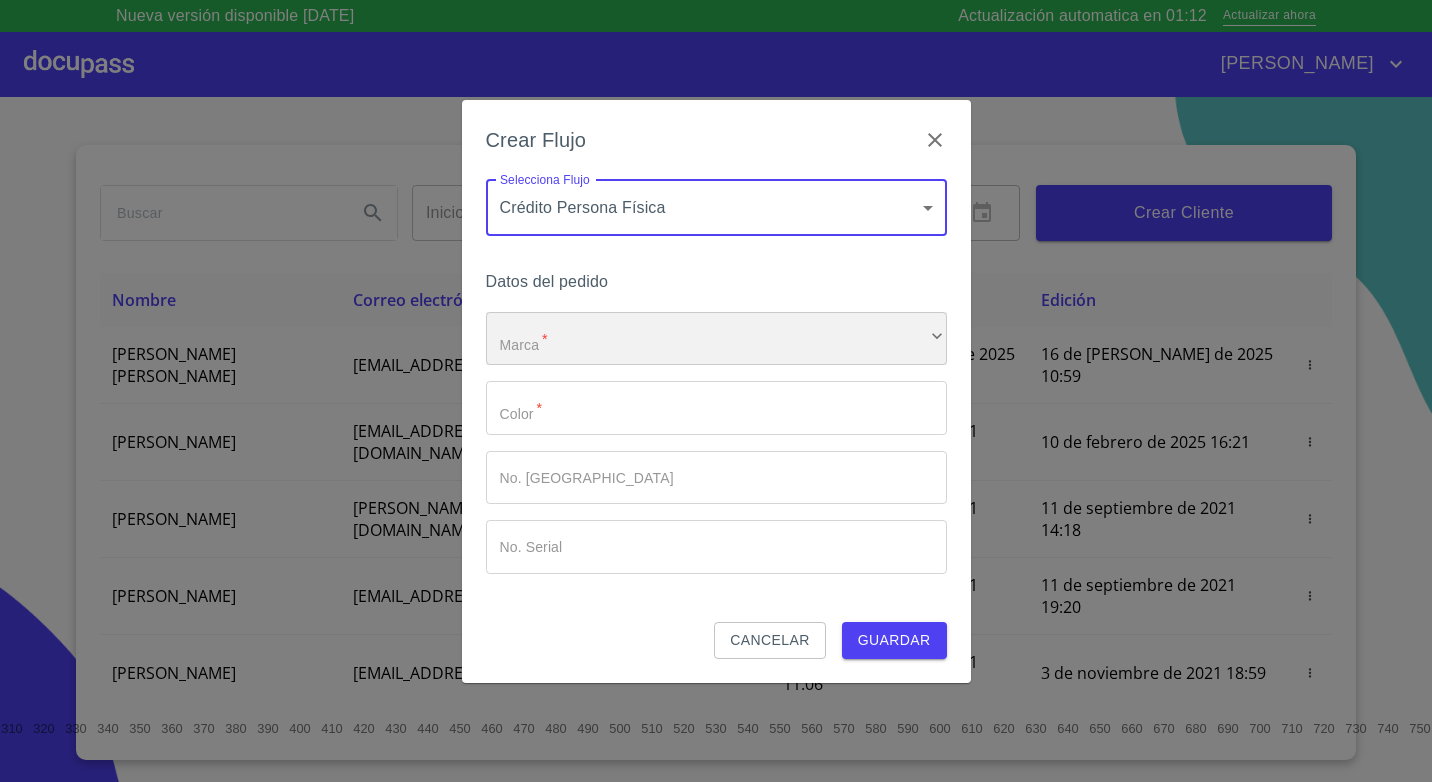 click on "​" at bounding box center (716, 339) 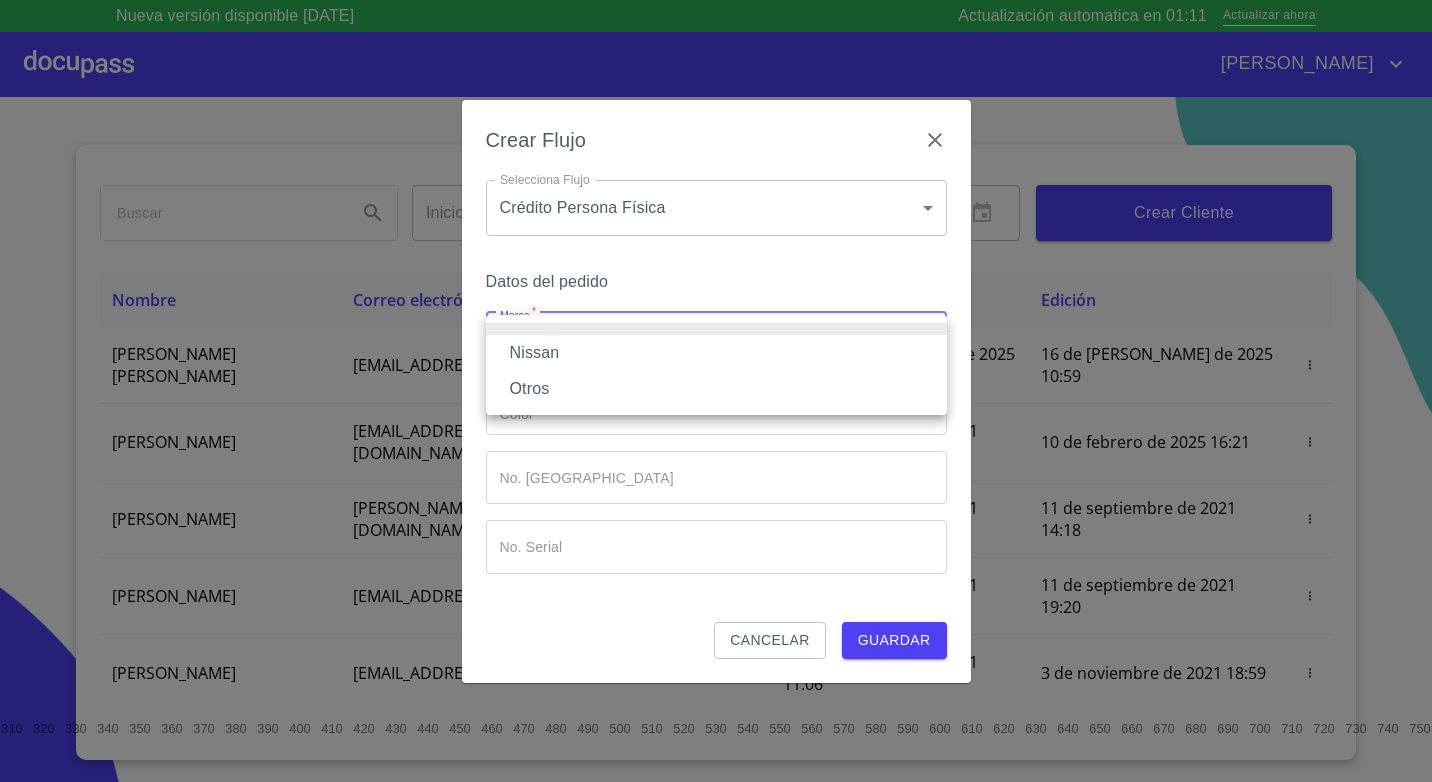 click on "Nissan" at bounding box center (716, 353) 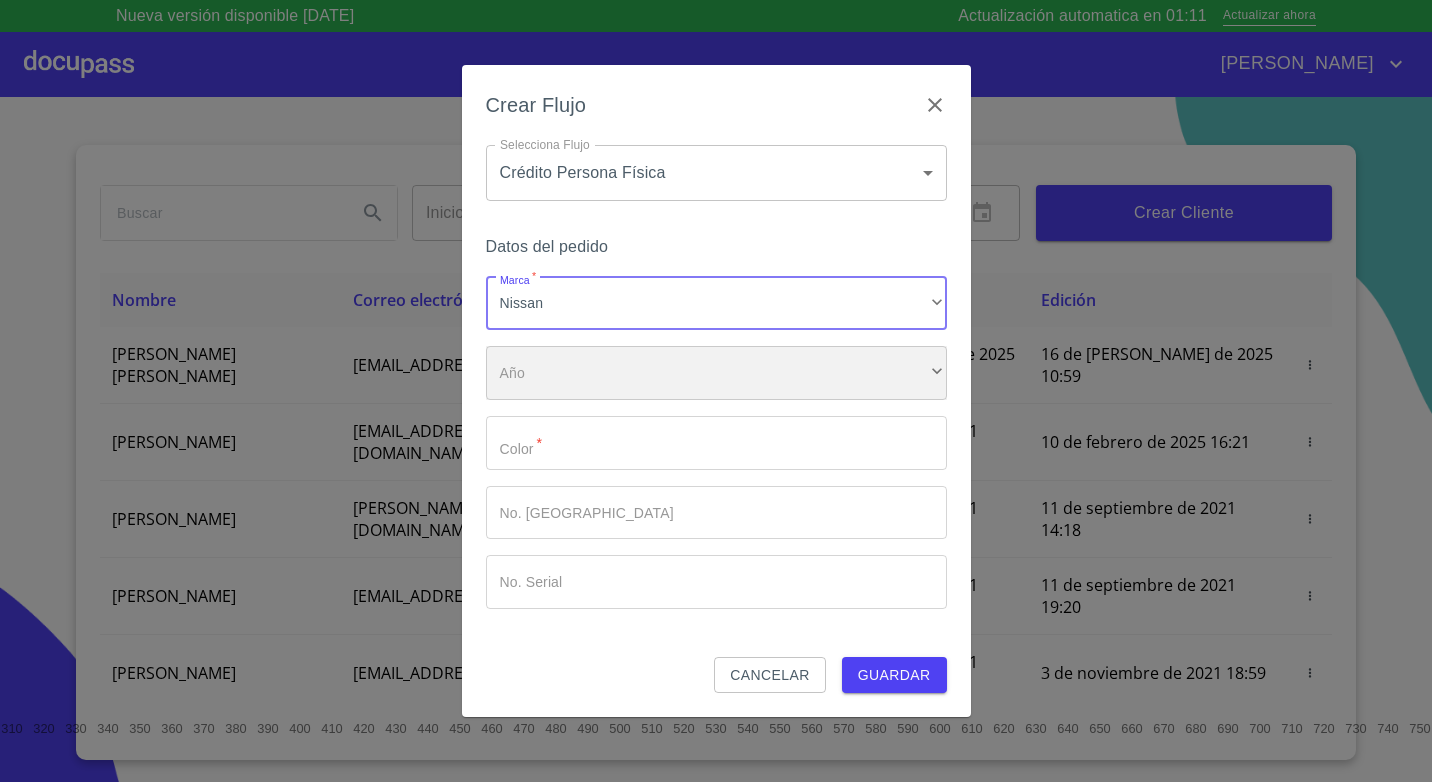 click on "​" at bounding box center (716, 373) 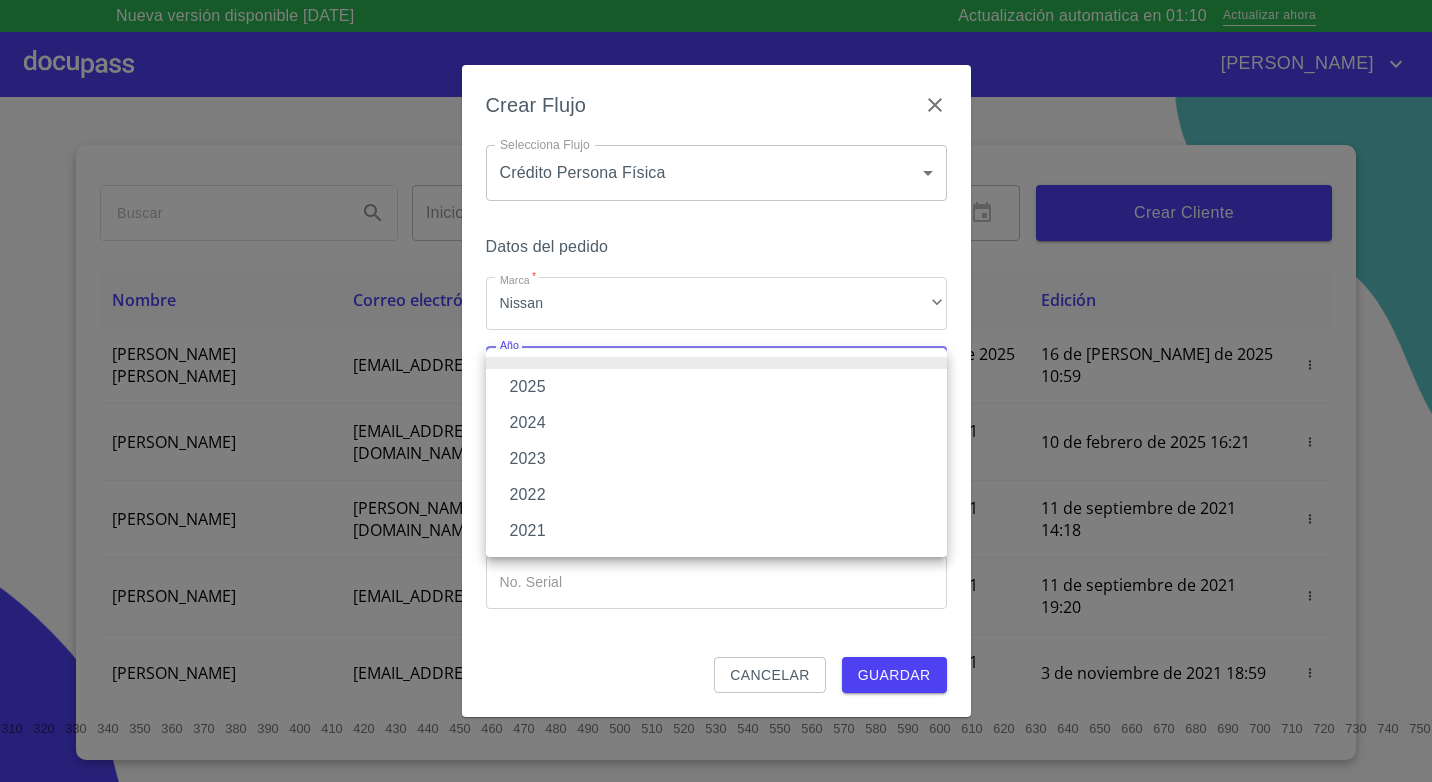 click on "2025" at bounding box center [716, 387] 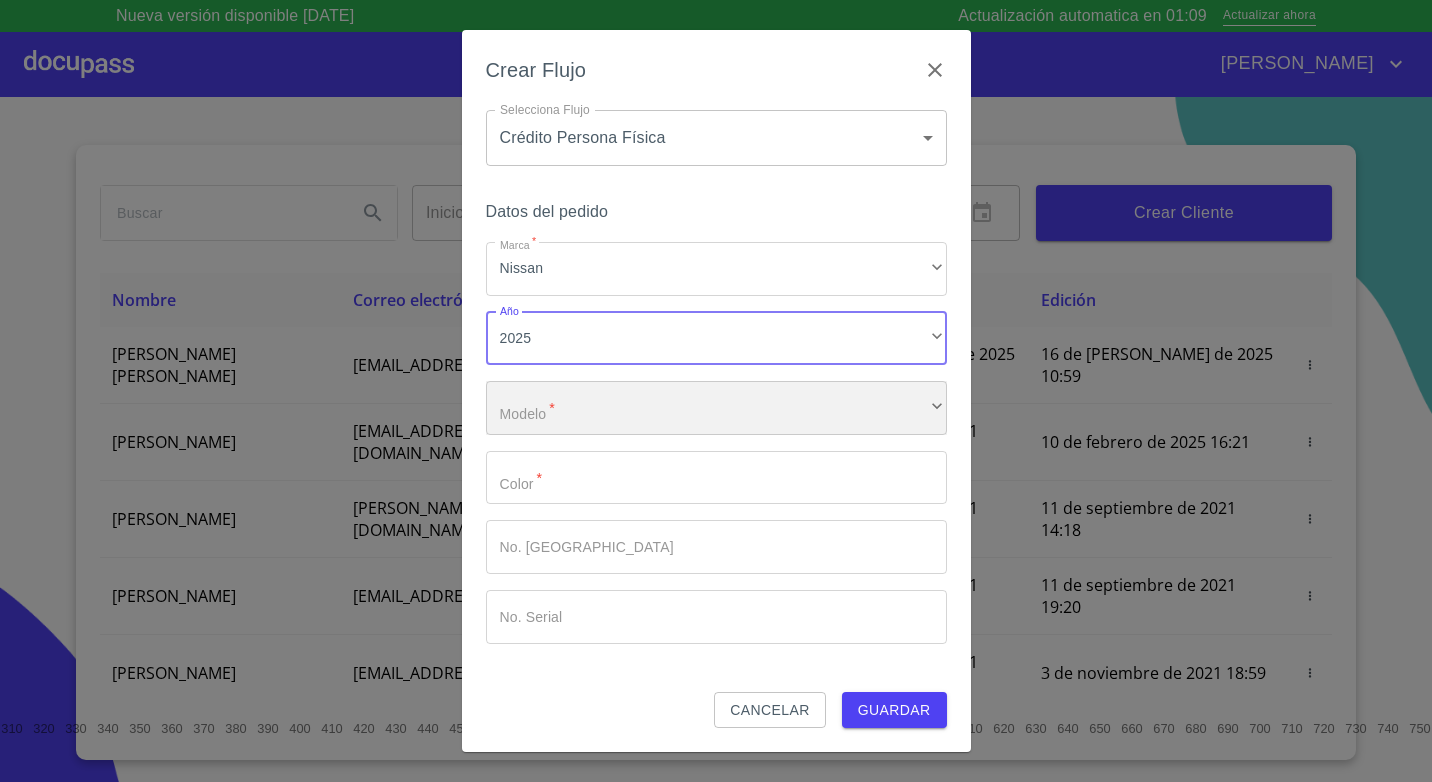 click on "​" at bounding box center [716, 408] 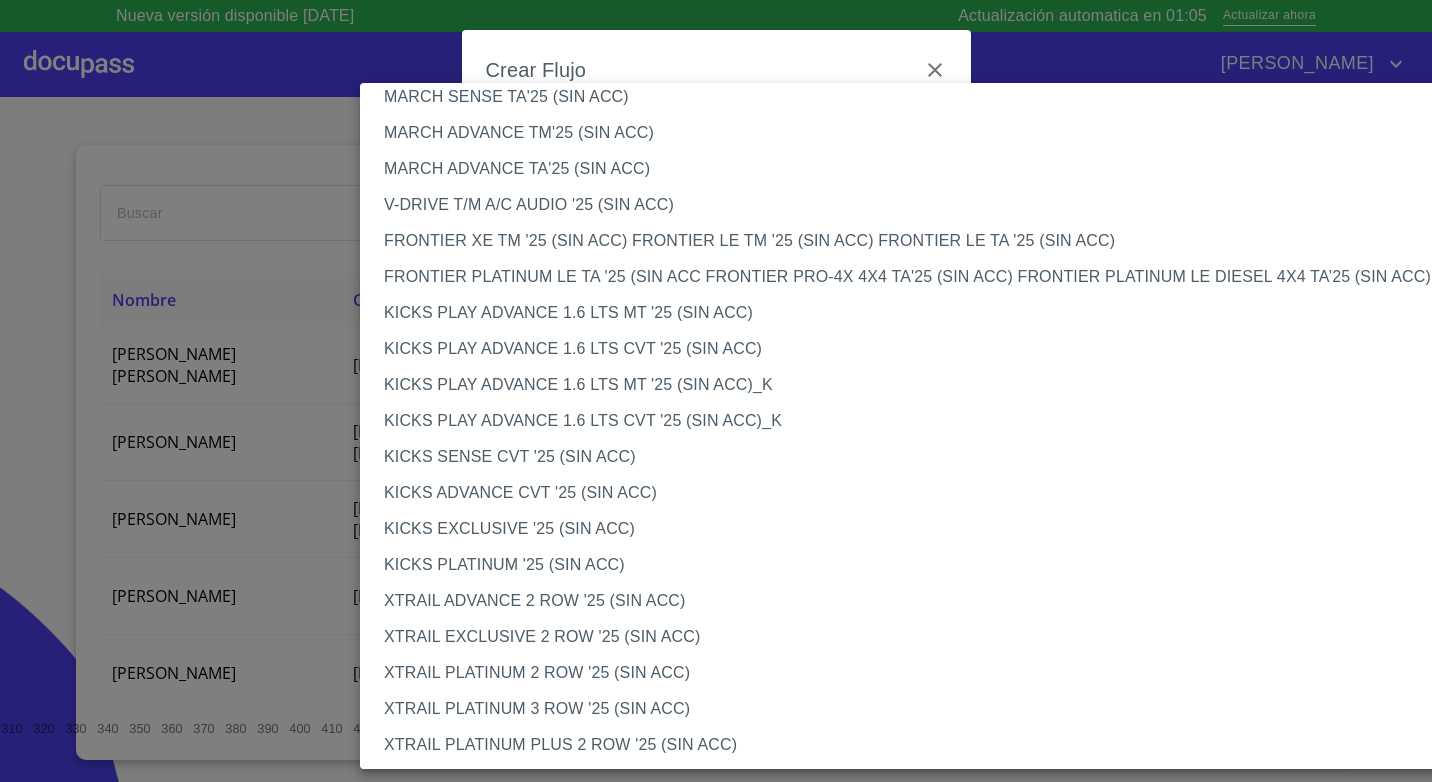 scroll, scrollTop: 1502, scrollLeft: 0, axis: vertical 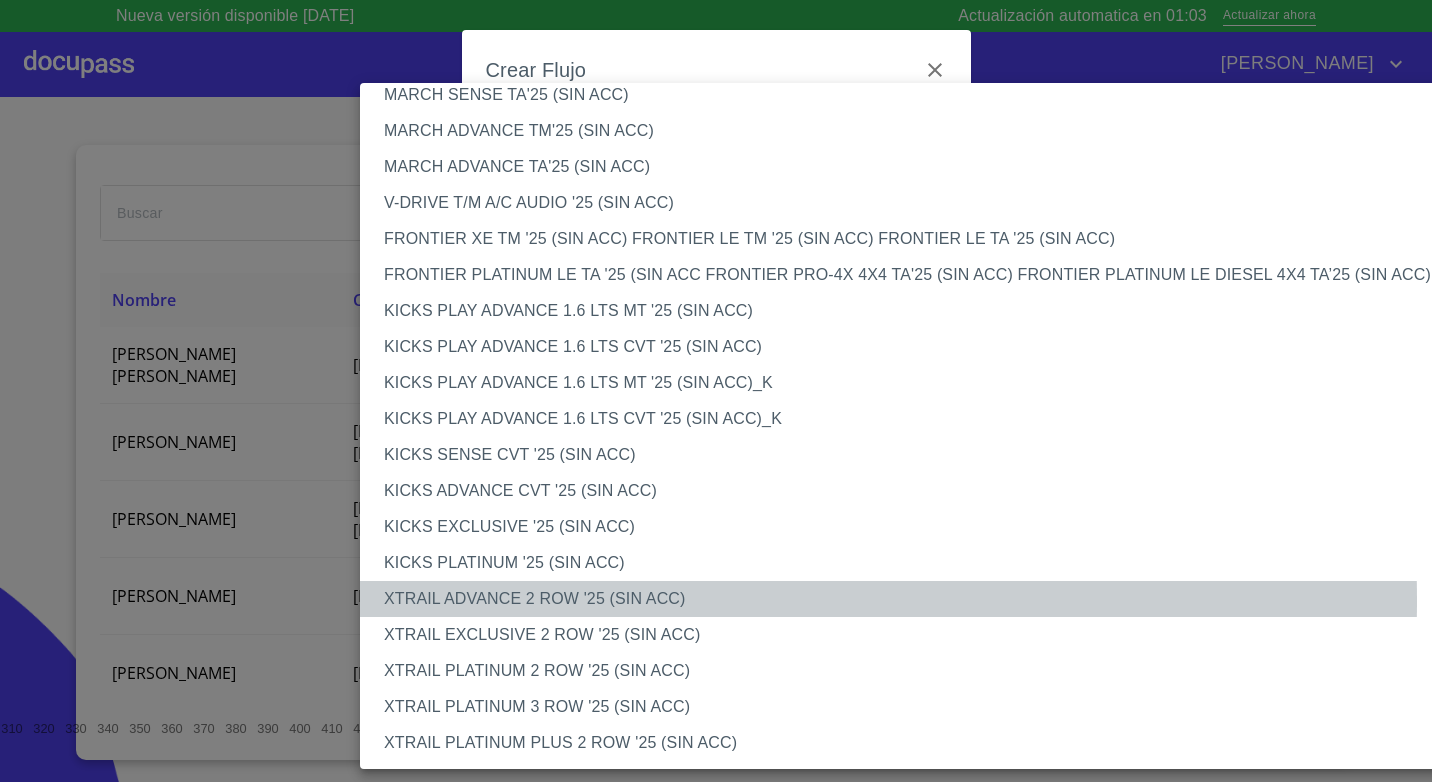 click on "XTRAIL ADVANCE 2 ROW '25 (SIN ACC)" at bounding box center [918, 599] 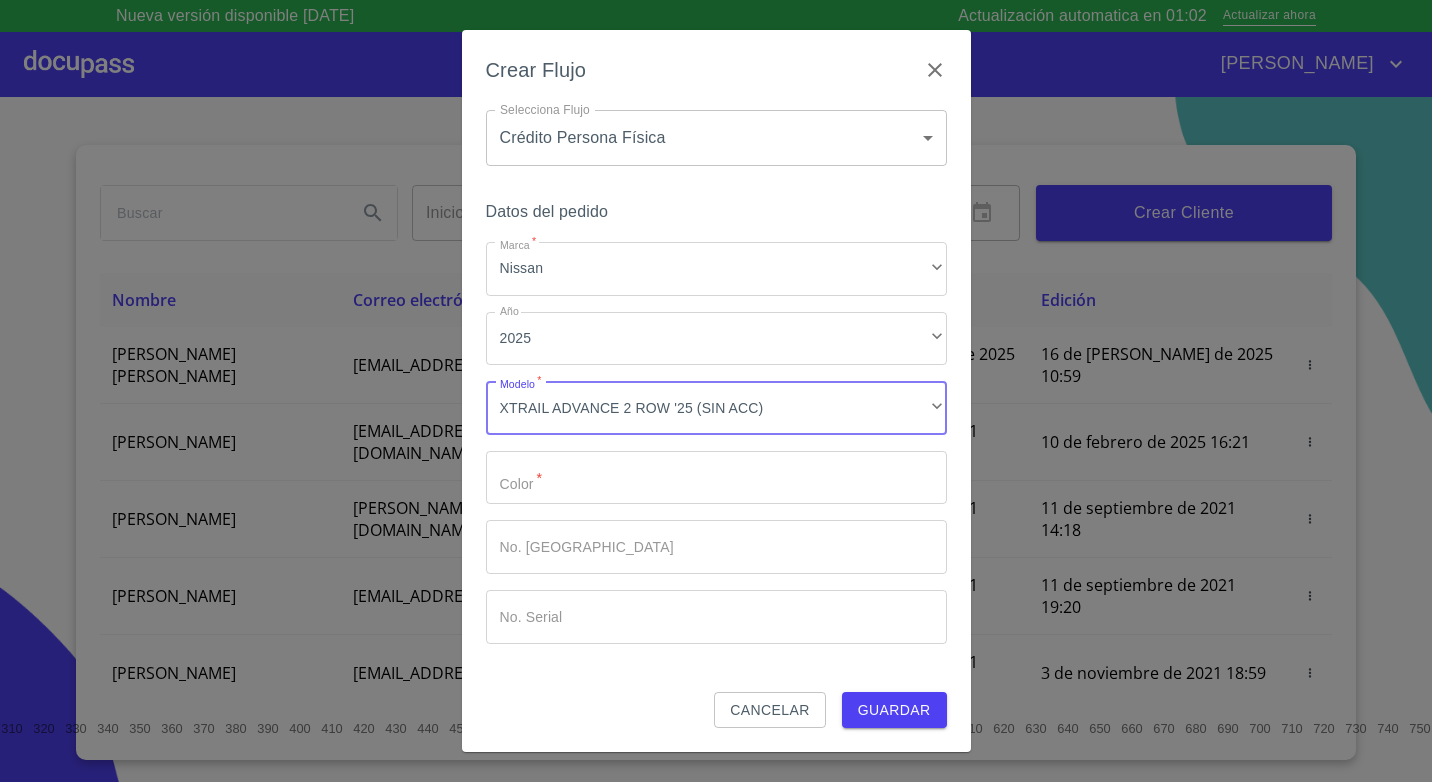 click on "Marca   *" at bounding box center (716, 478) 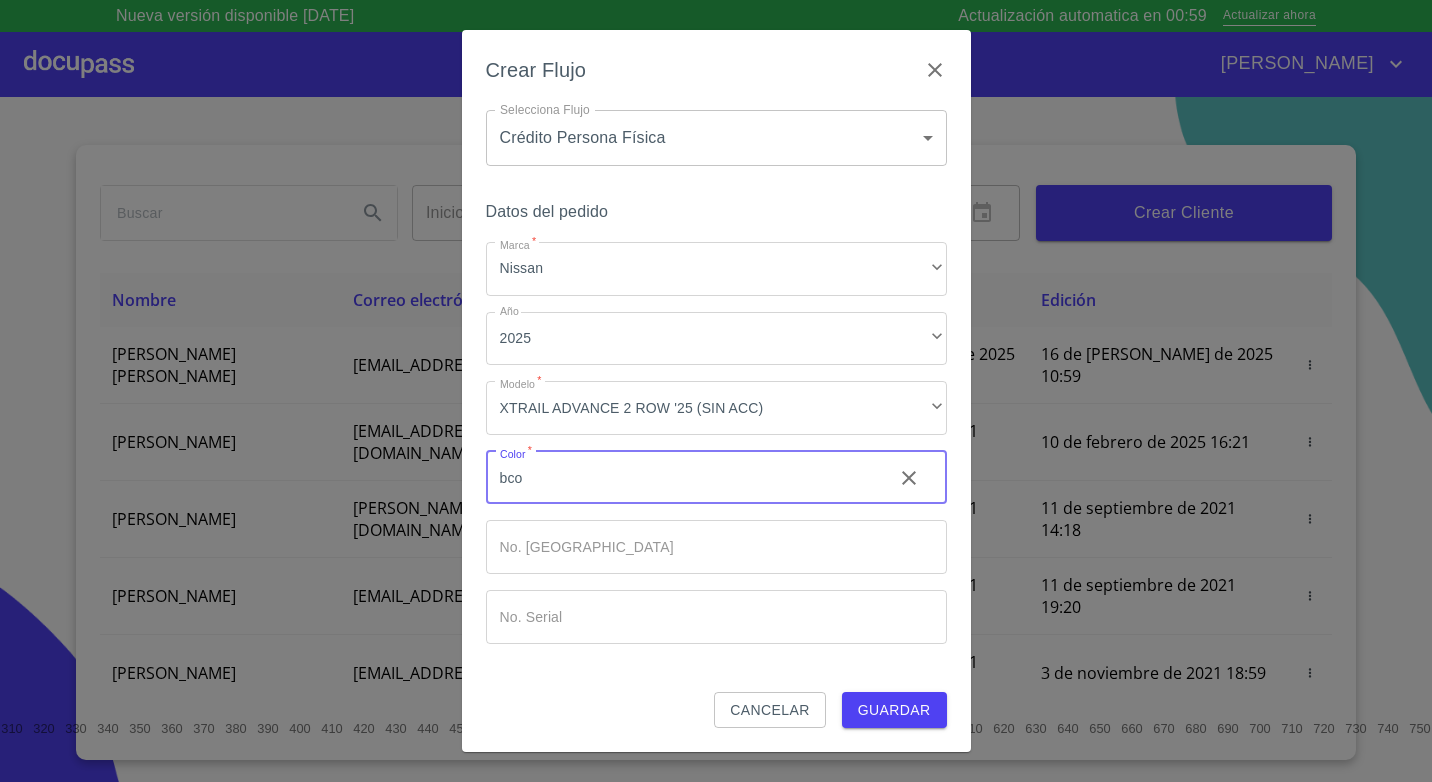 type on "bco" 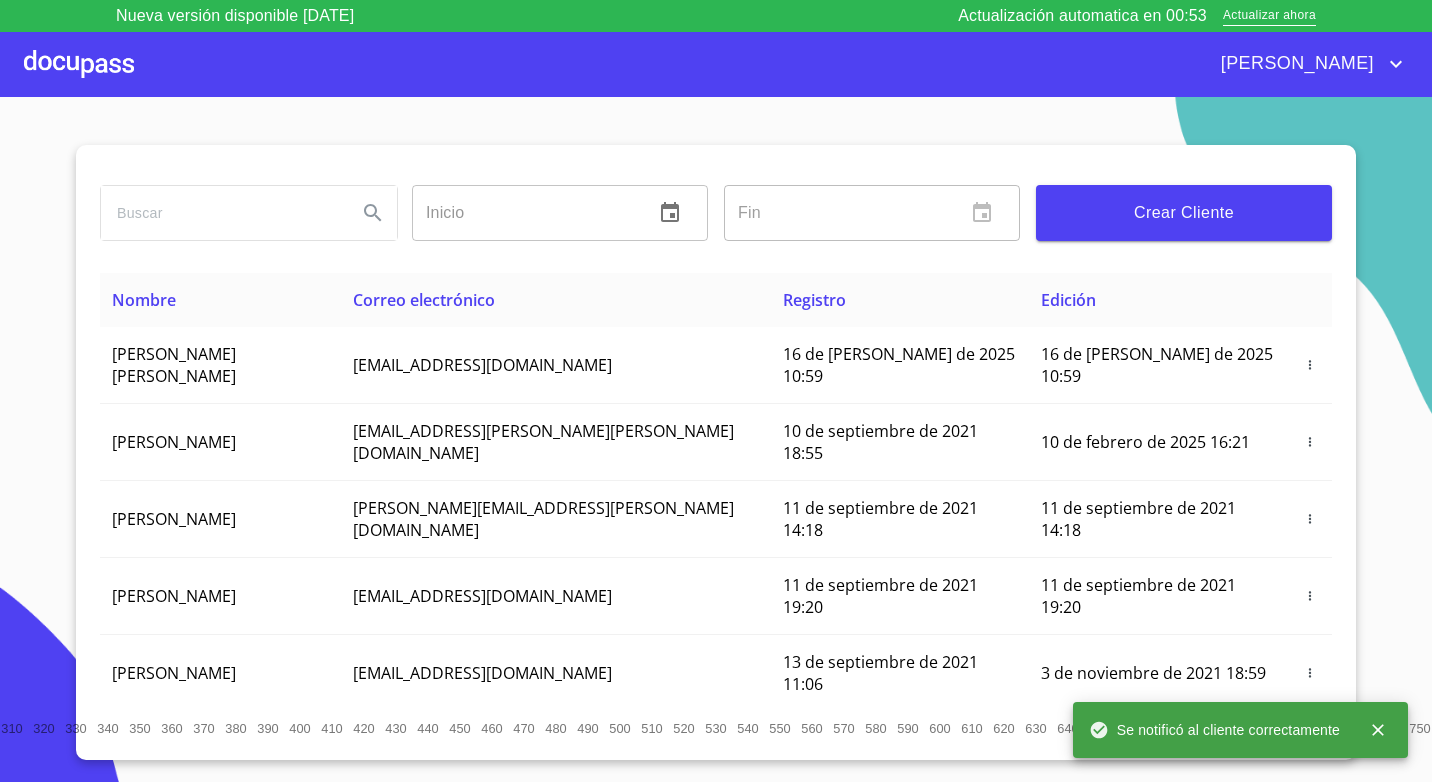 click at bounding box center (79, 64) 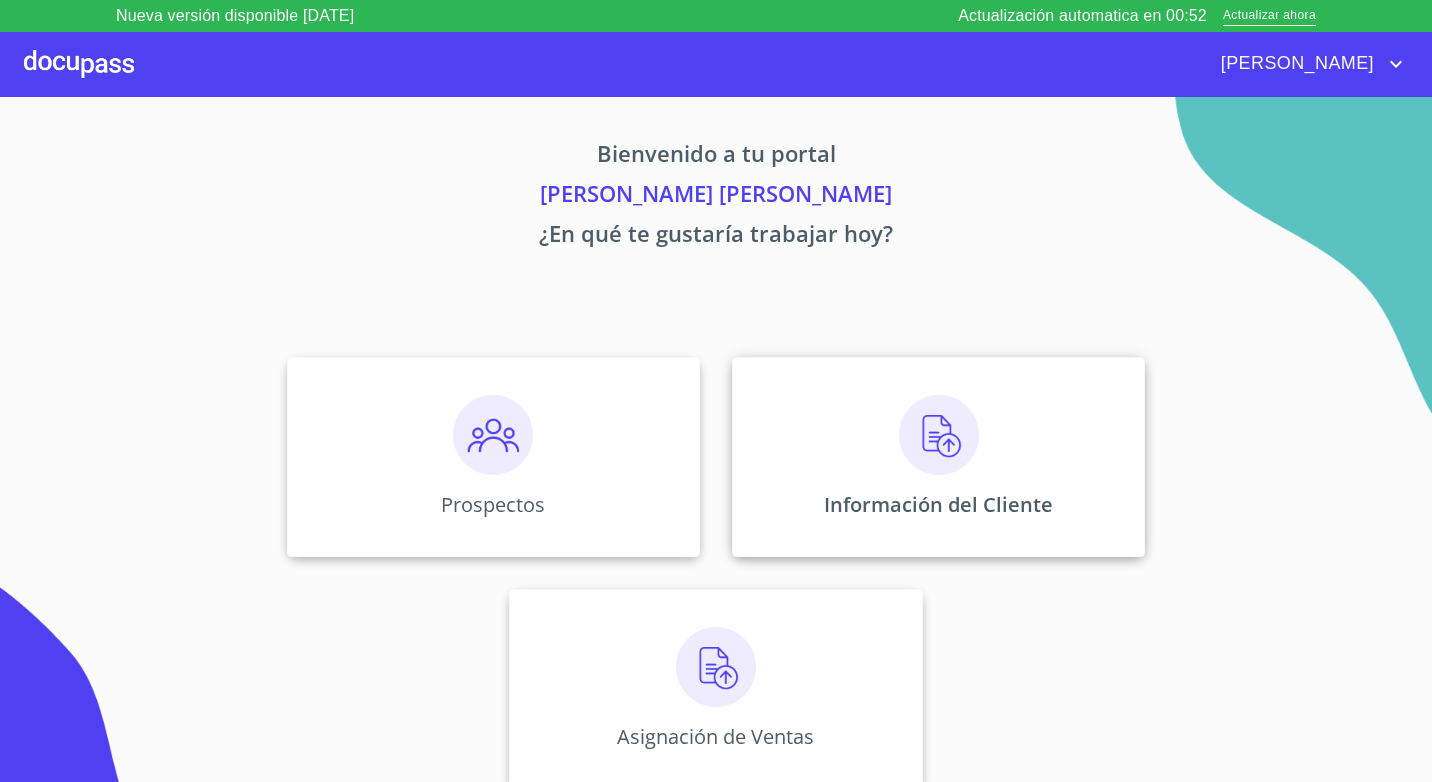 click on "Información del Cliente" at bounding box center [938, 457] 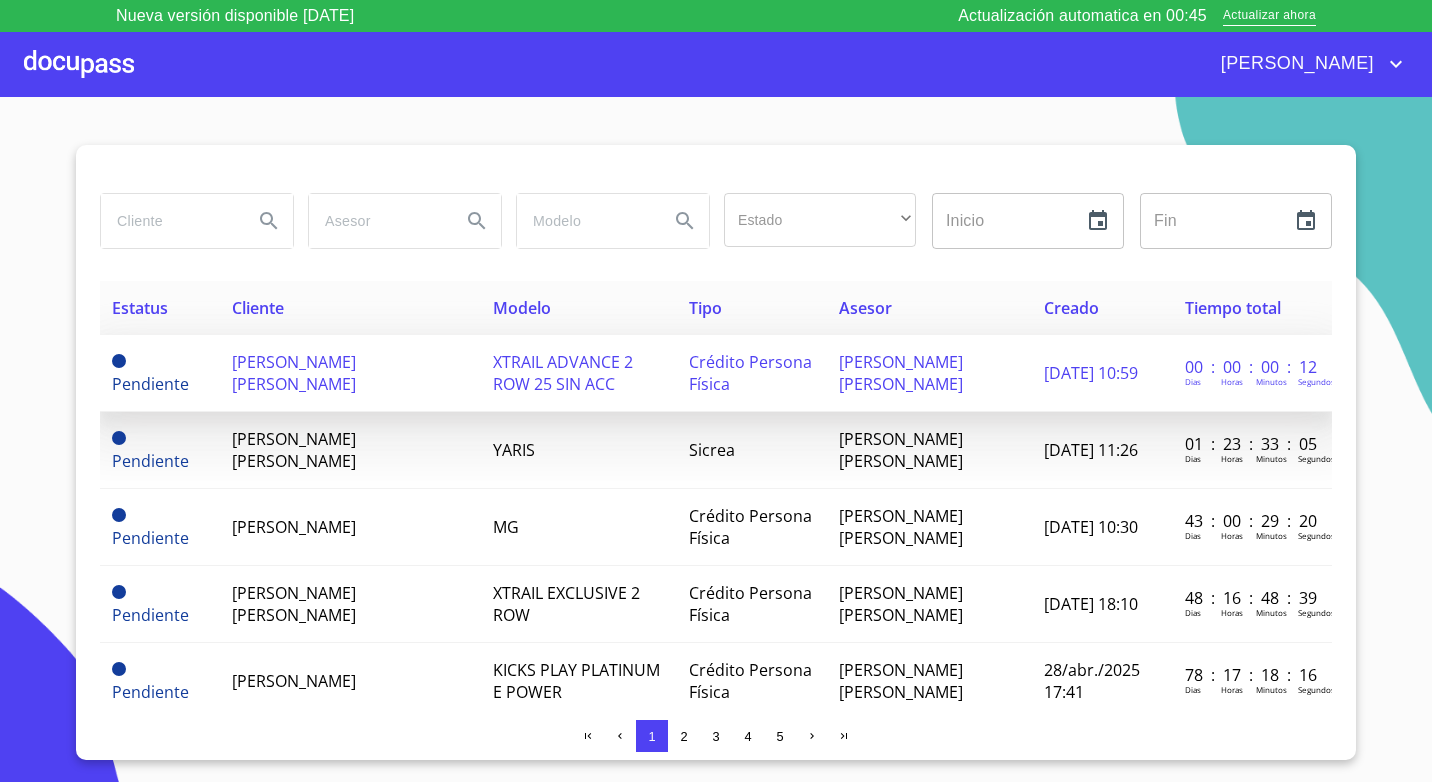 click on "[PERSON_NAME] [PERSON_NAME]" at bounding box center [294, 373] 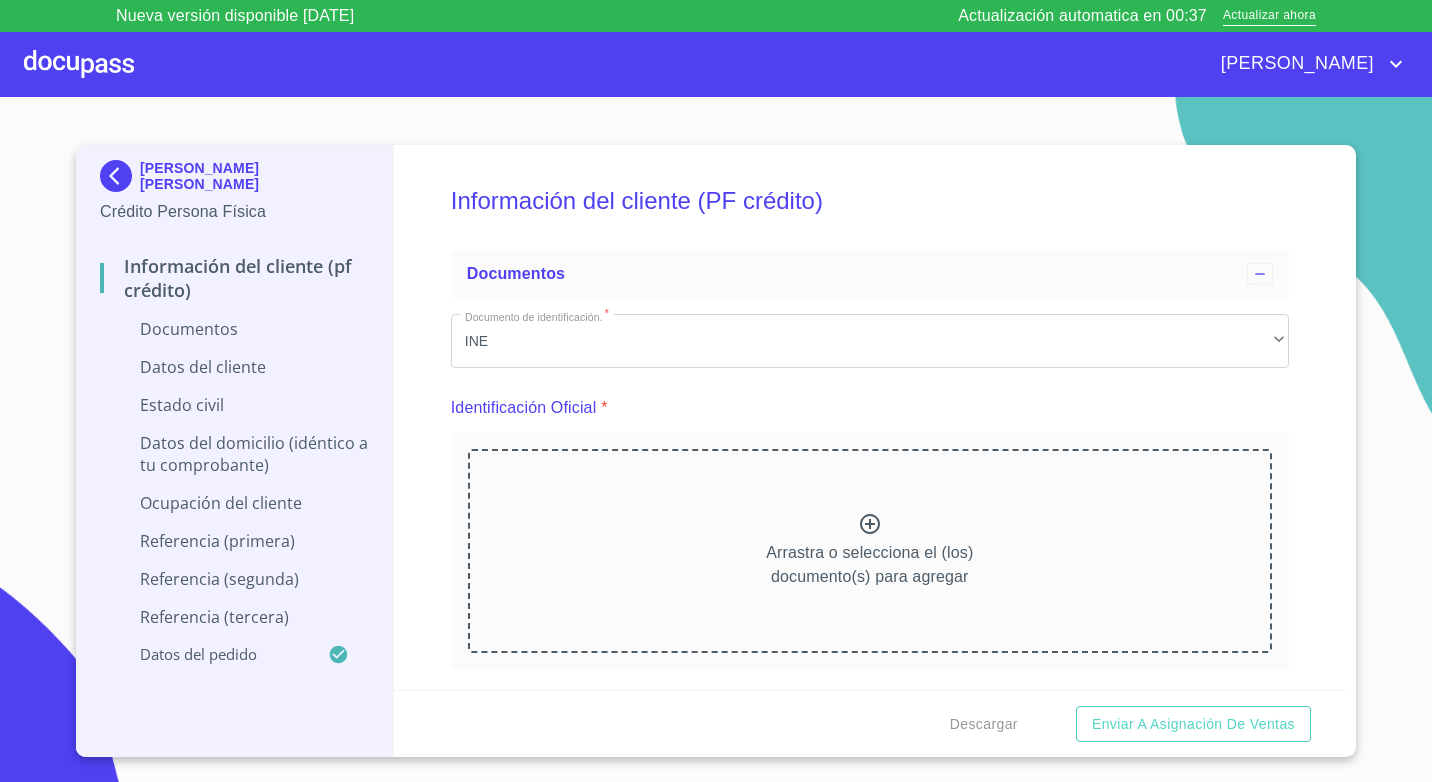 click on "Arrastra o selecciona el (los) documento(s) para agregar" at bounding box center (870, 551) 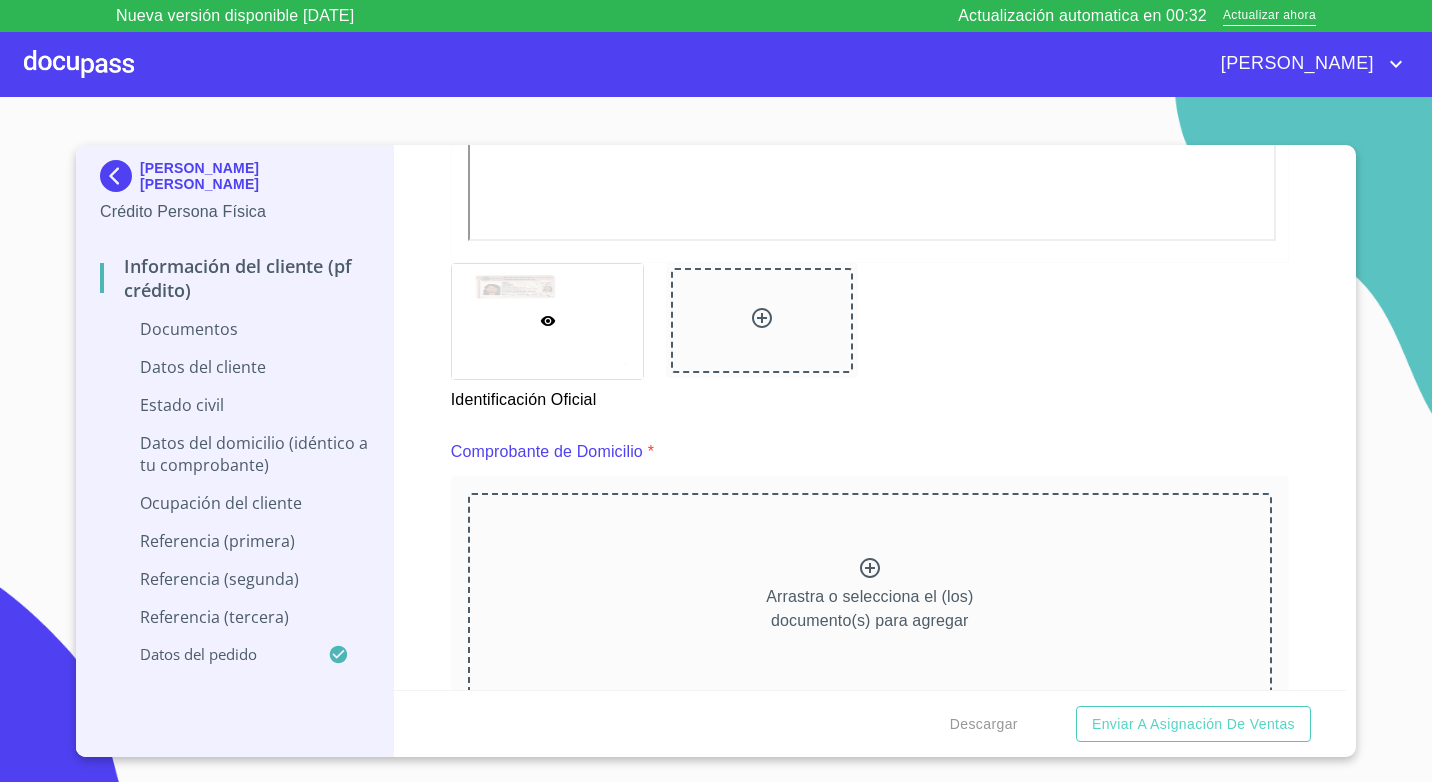 scroll, scrollTop: 800, scrollLeft: 0, axis: vertical 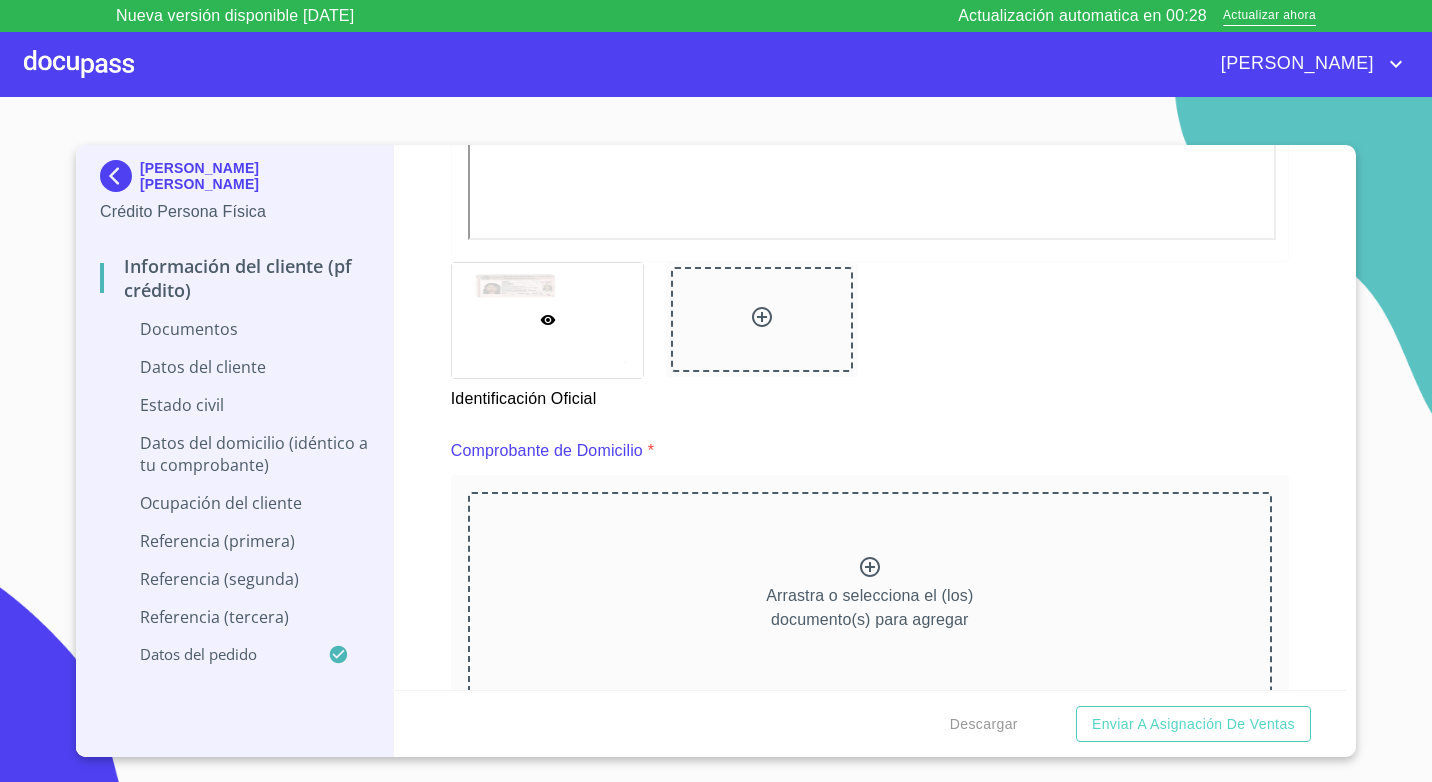 click on "Arrastra o selecciona el (los) documento(s) para agregar" at bounding box center (870, 594) 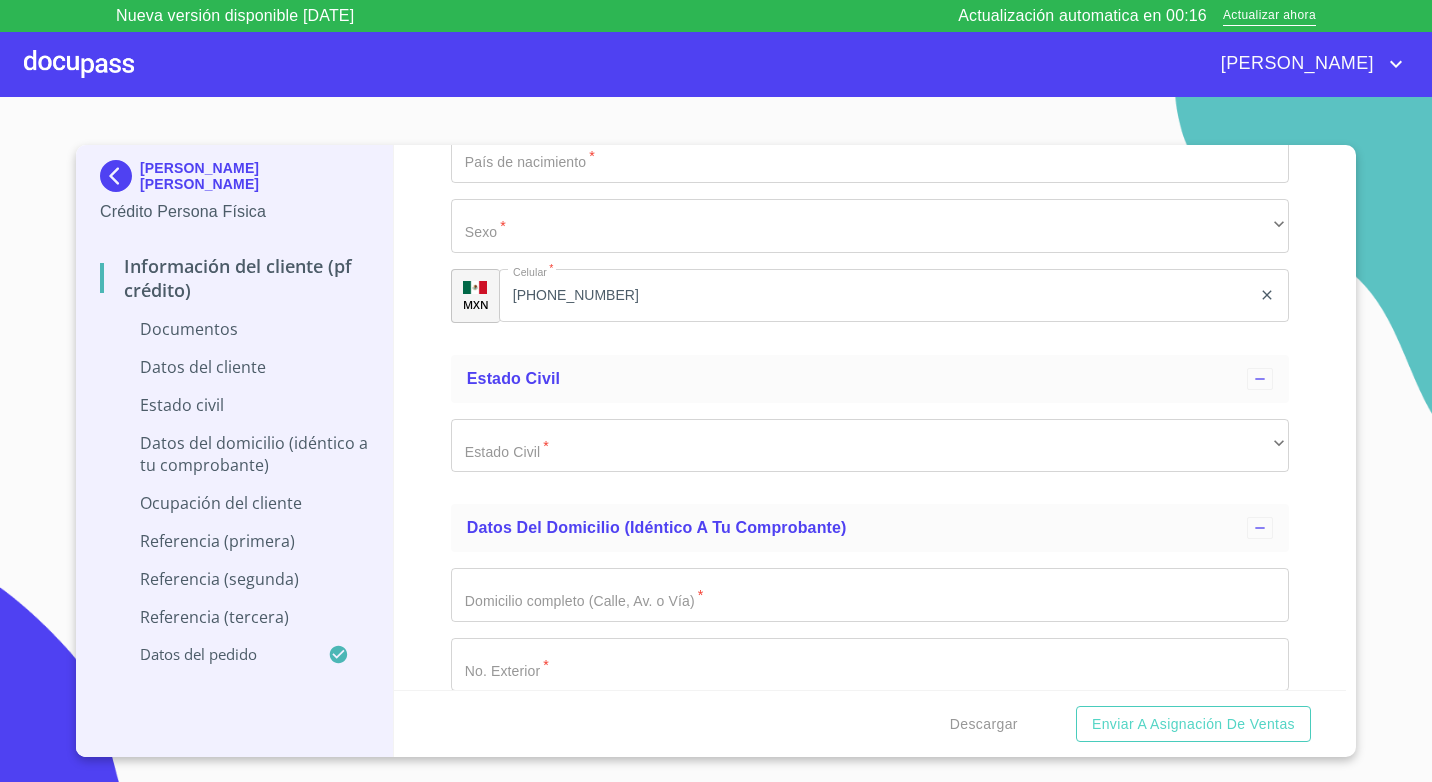 scroll, scrollTop: 4300, scrollLeft: 0, axis: vertical 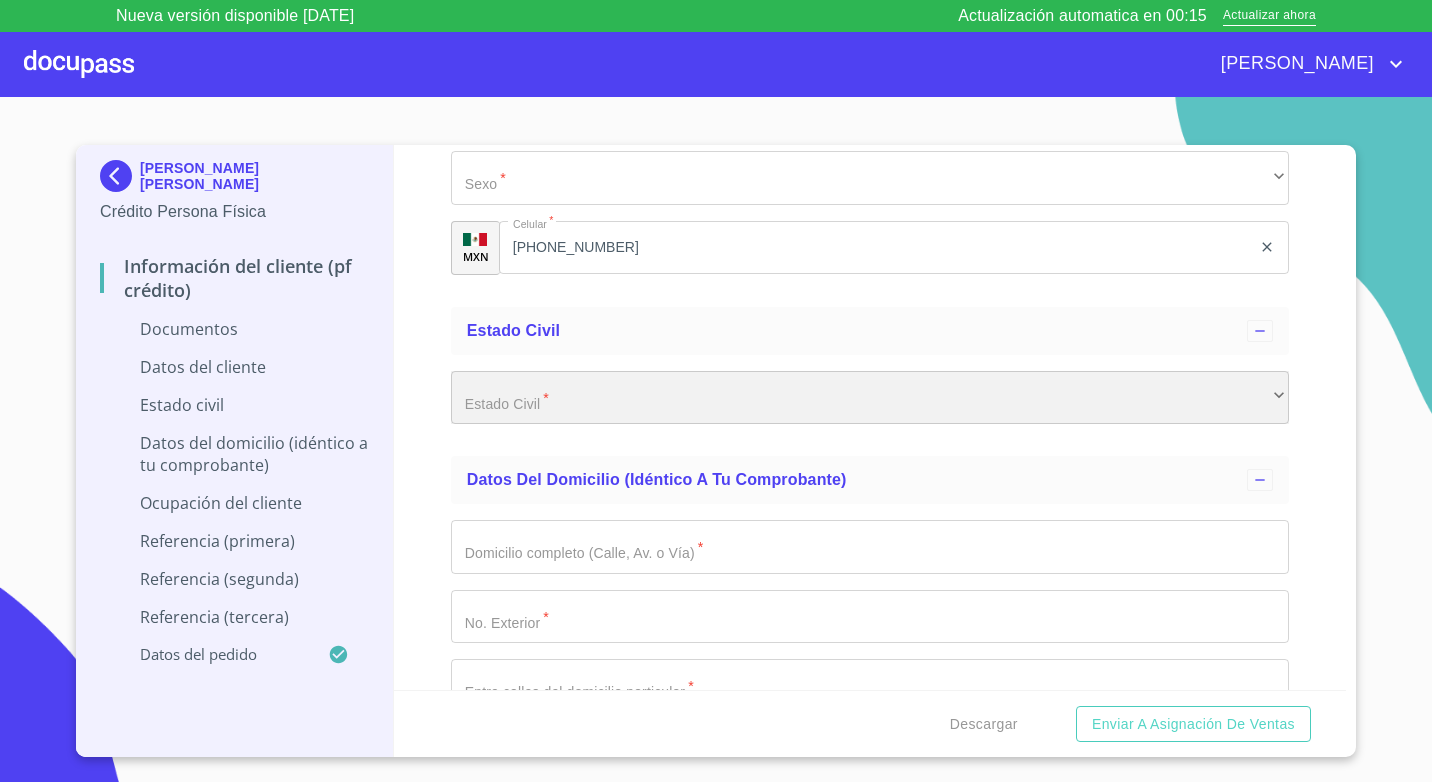 click on "​" at bounding box center (870, 398) 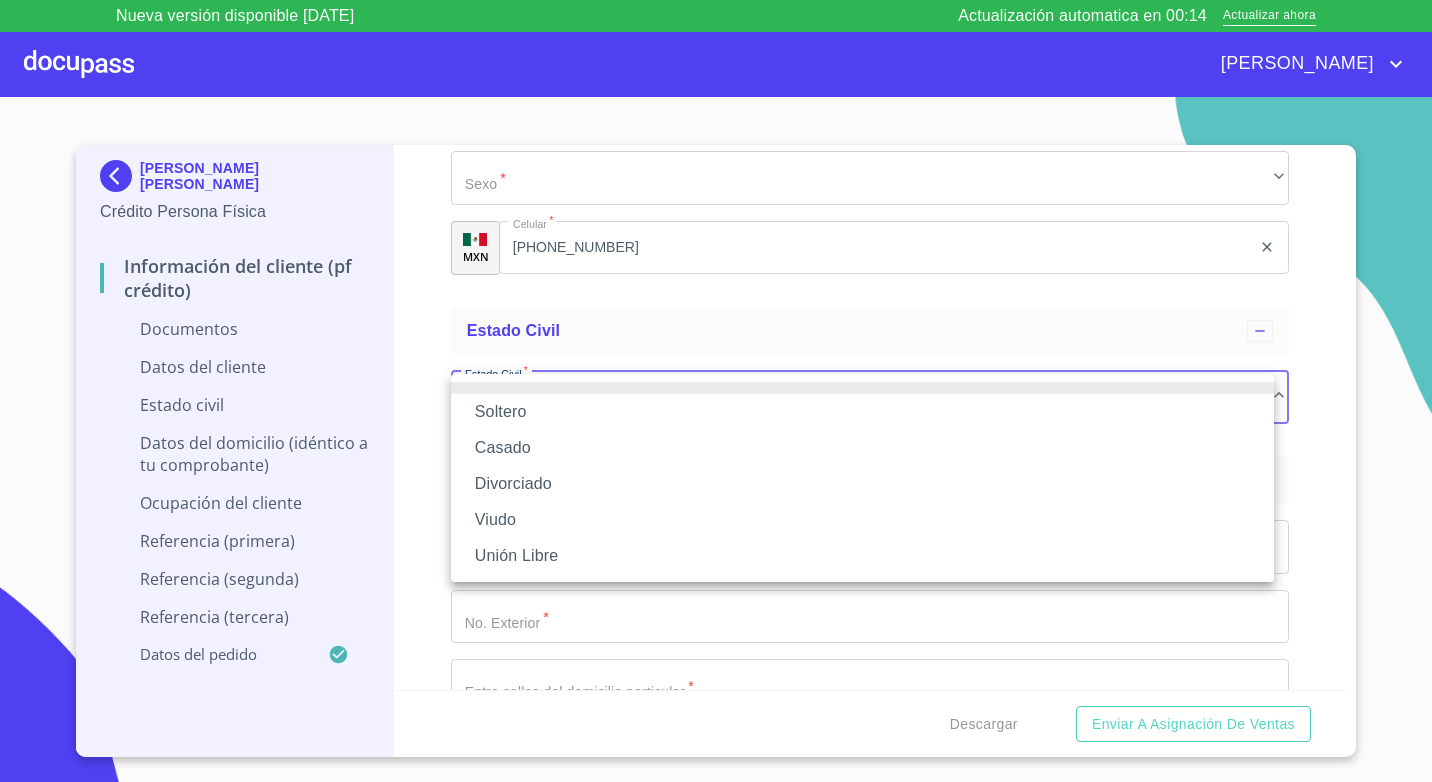 click on "Casado" at bounding box center [862, 448] 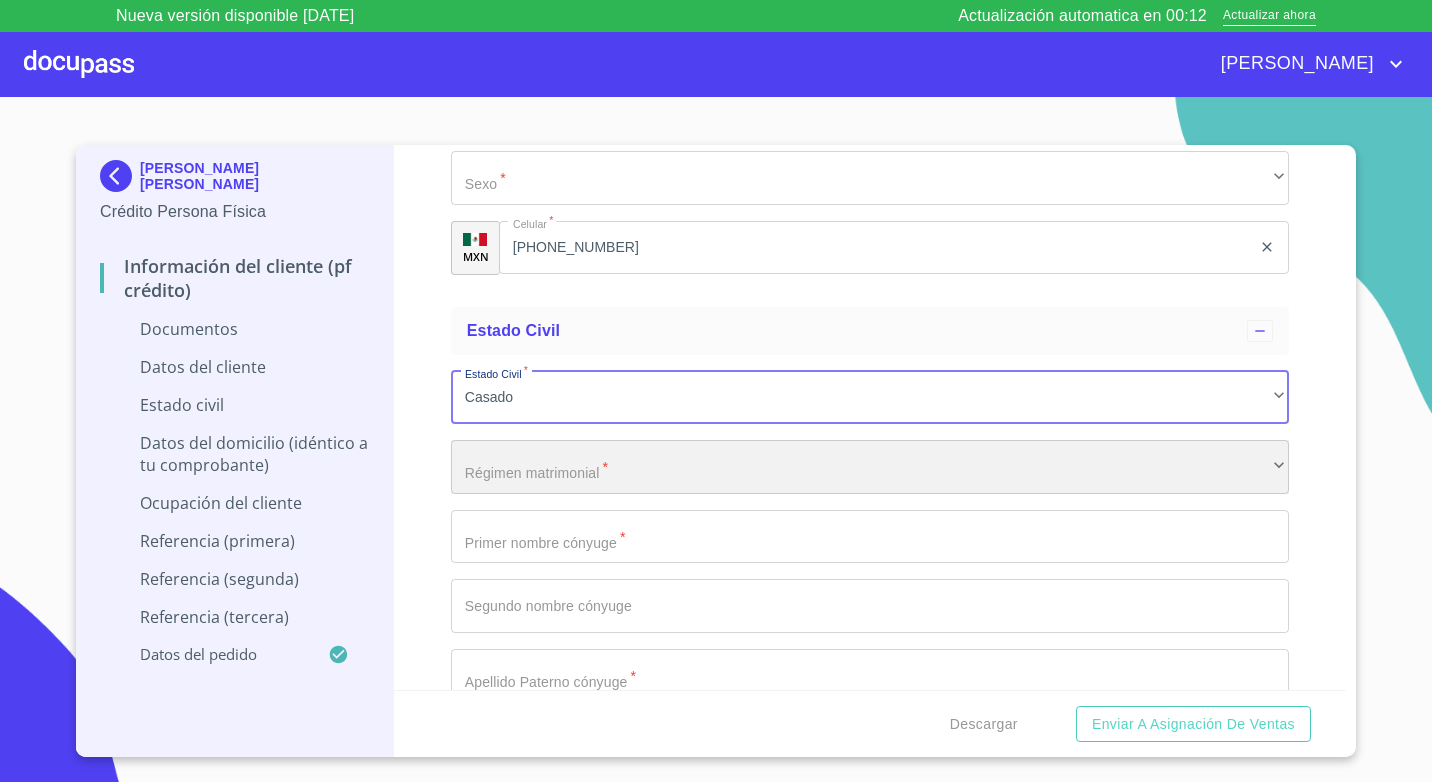 click on "​" at bounding box center (870, 467) 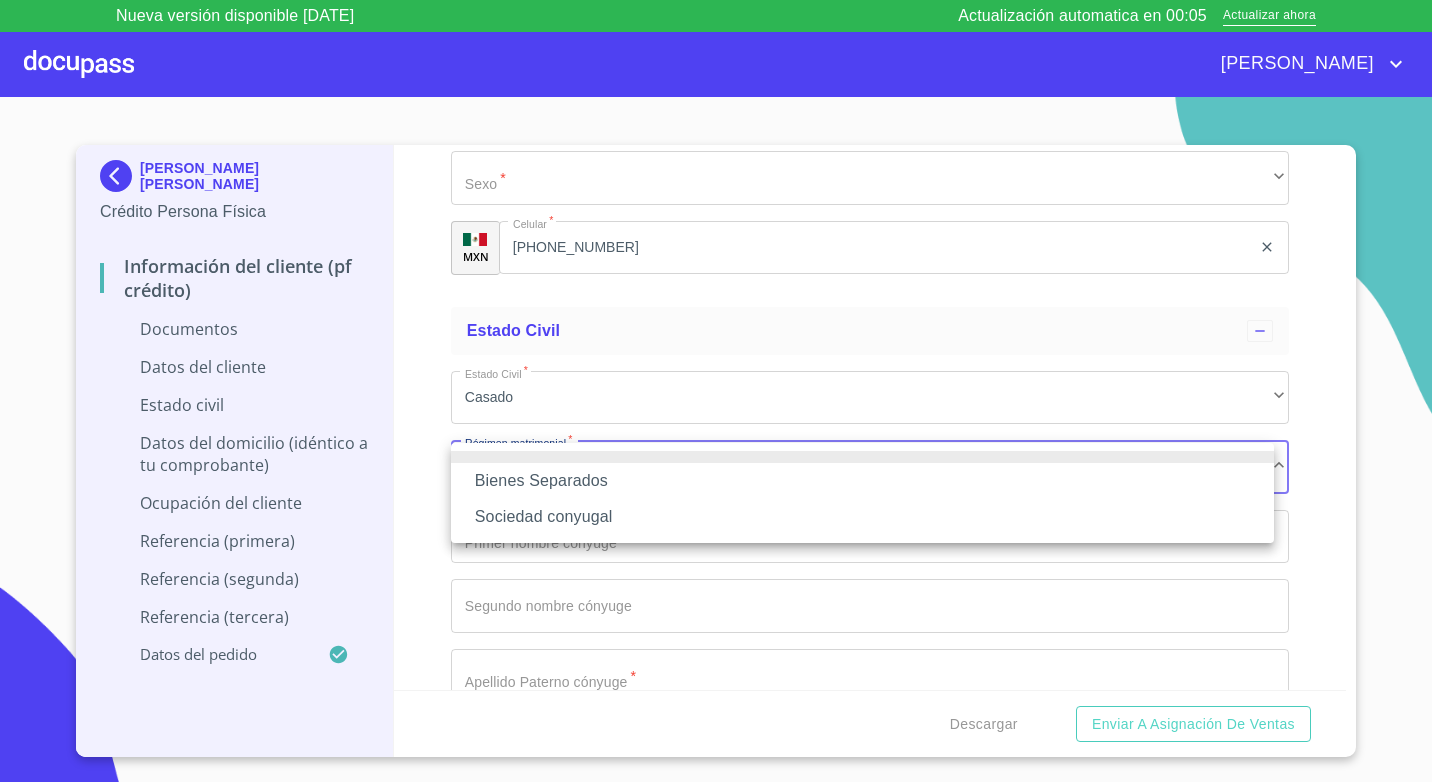 click on "Sociedad conyugal" at bounding box center (862, 517) 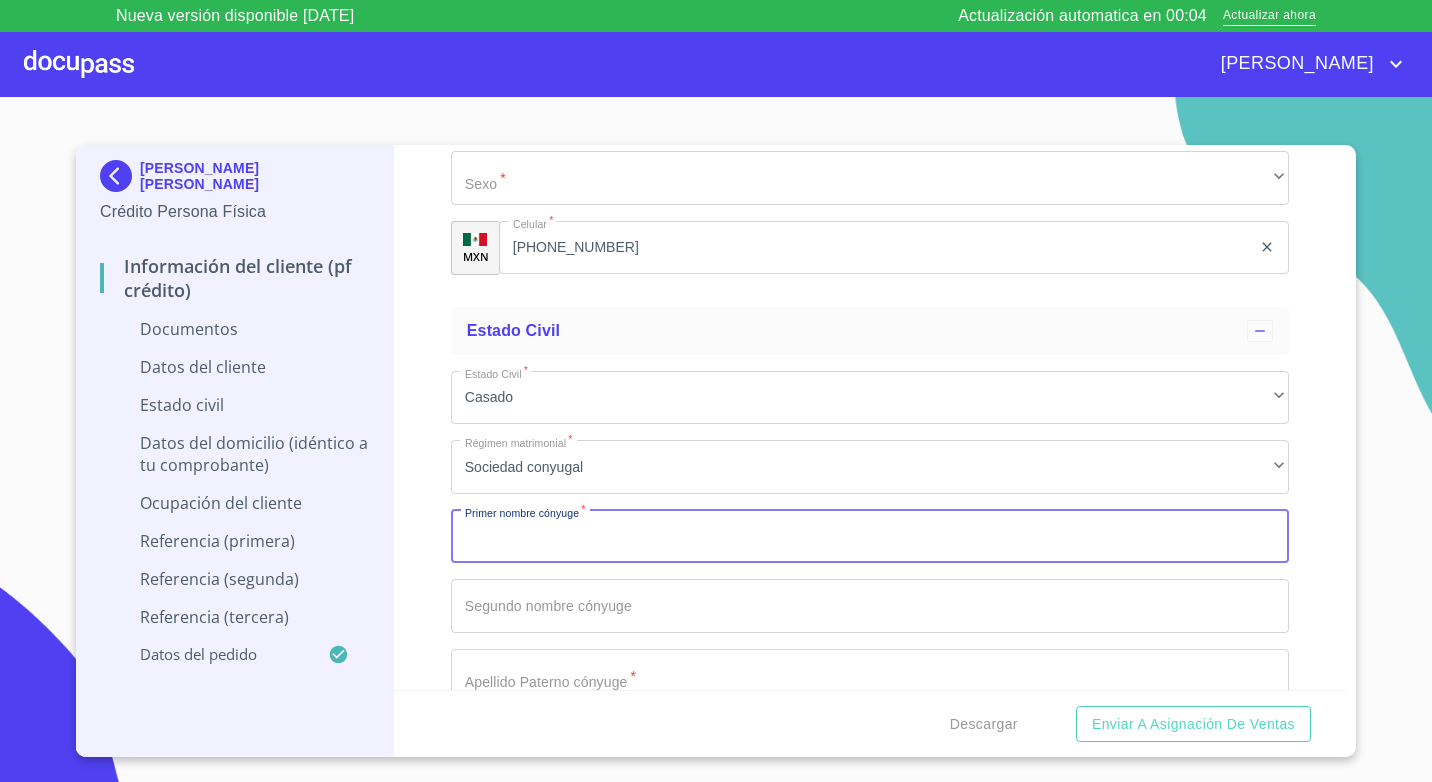 click on "Documento de identificación.   *" at bounding box center [870, 537] 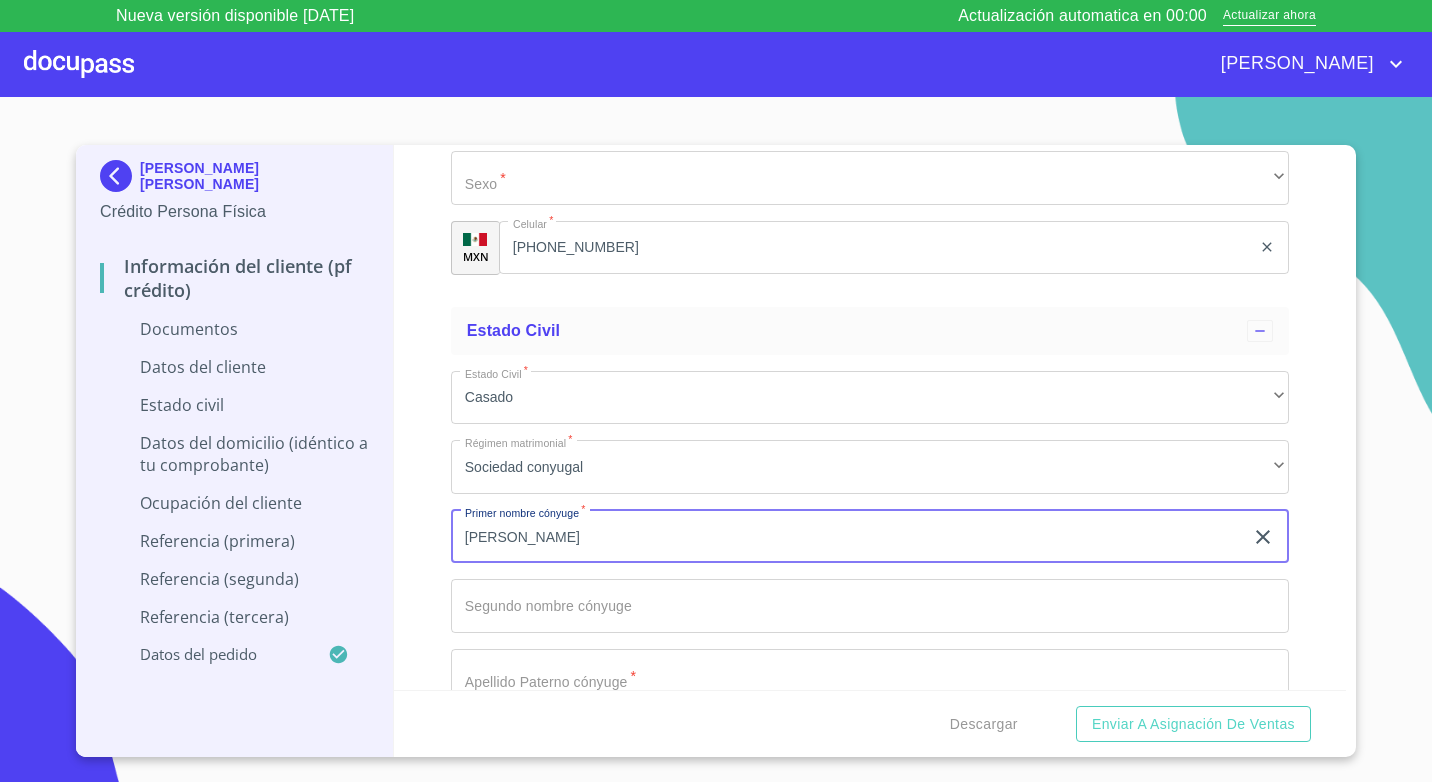 type on "[PERSON_NAME]" 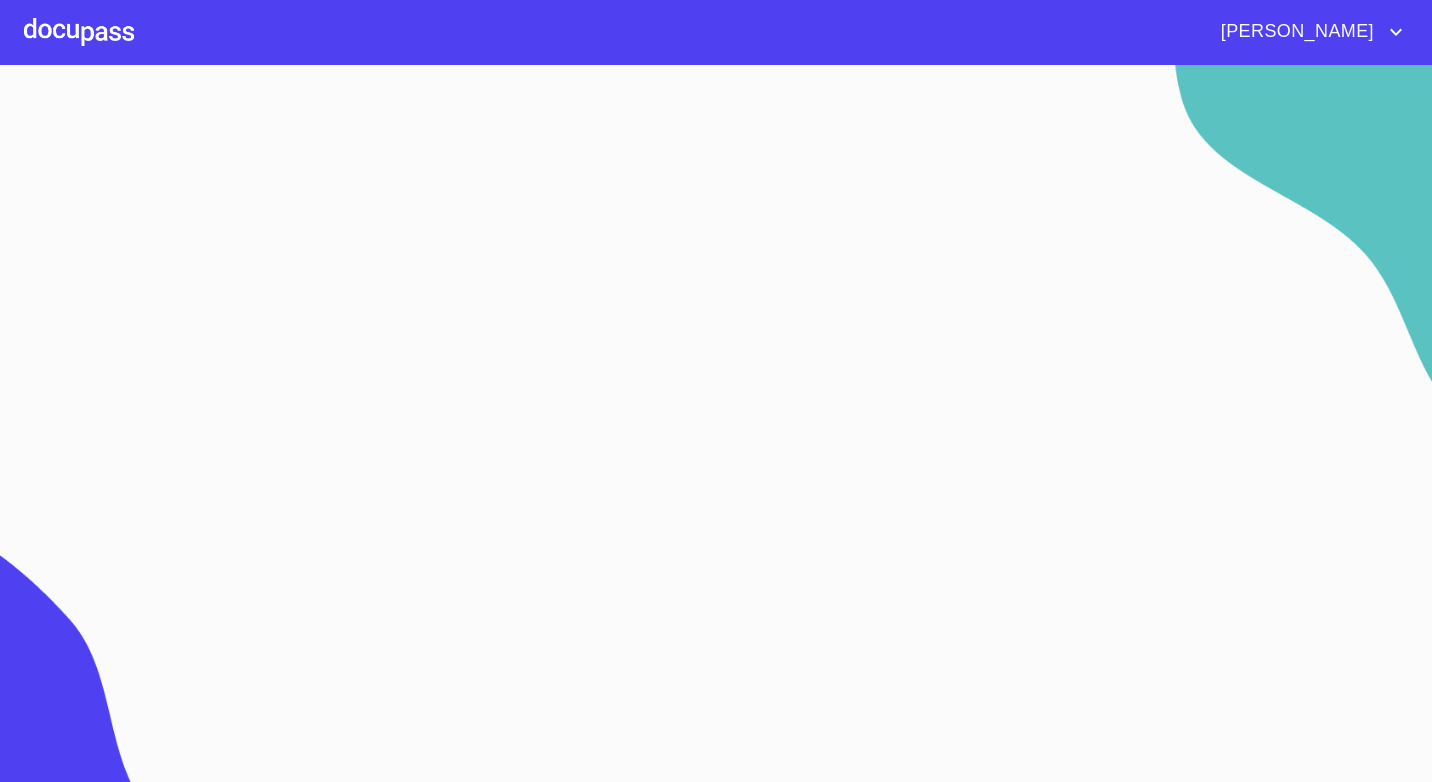 scroll, scrollTop: 0, scrollLeft: 0, axis: both 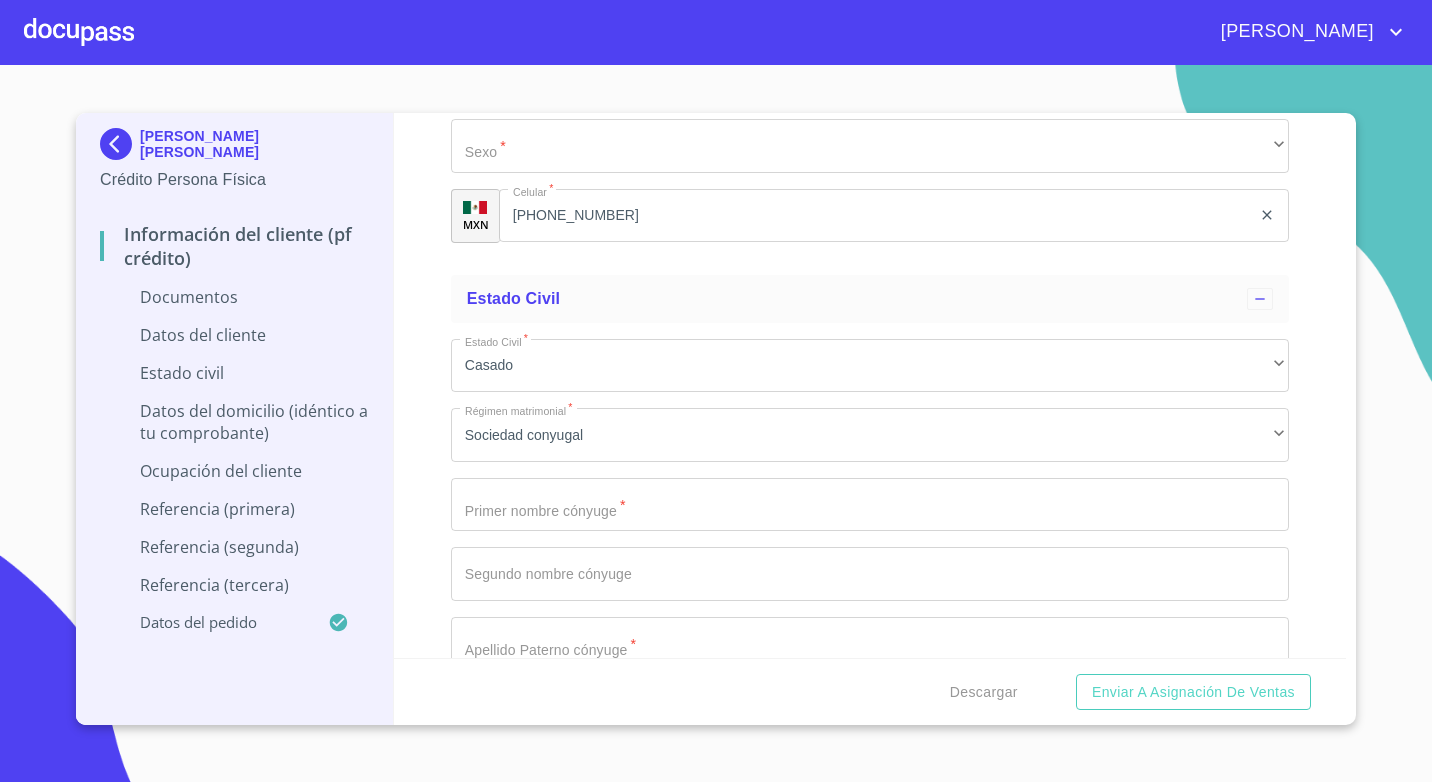 click on "Documento de identificación.   *" at bounding box center (847, -550) 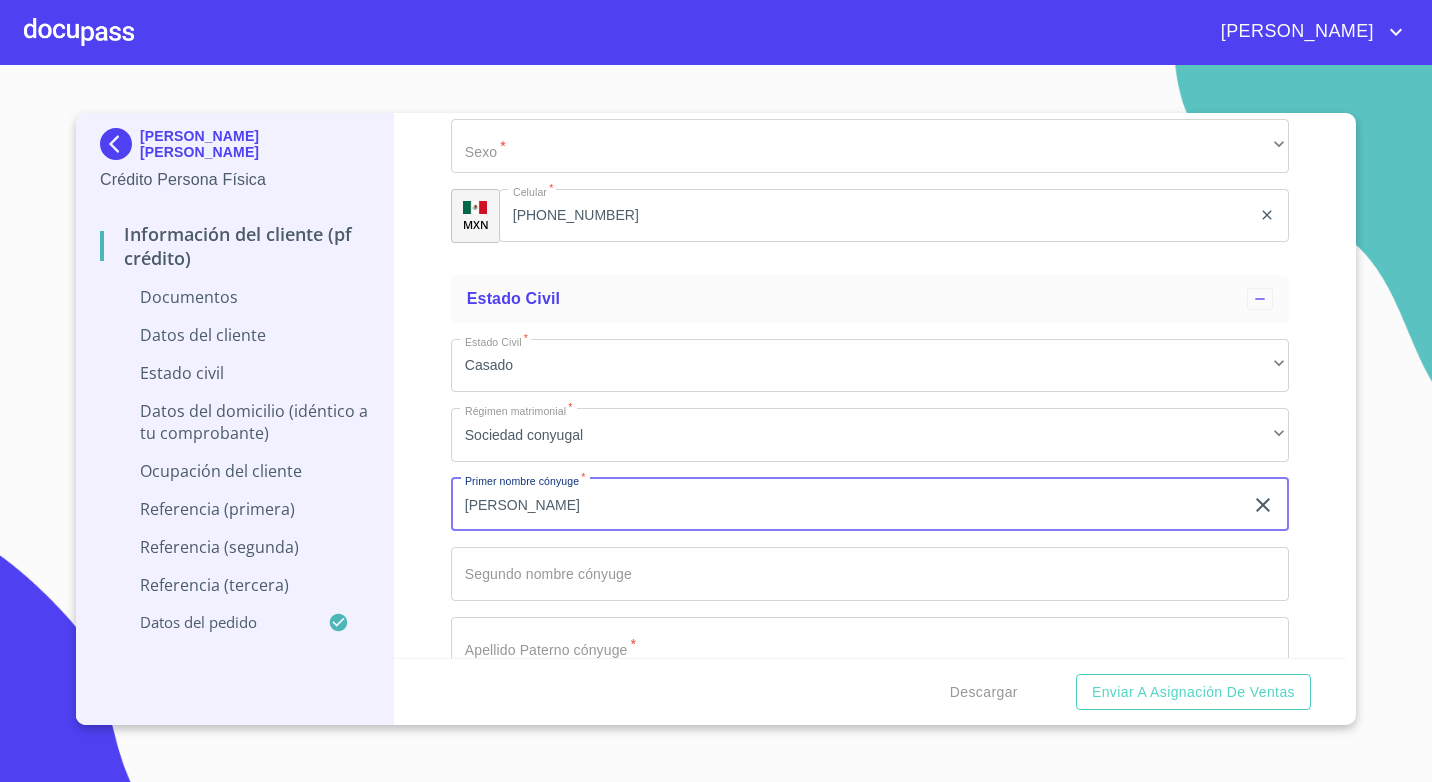 type on "[PERSON_NAME]" 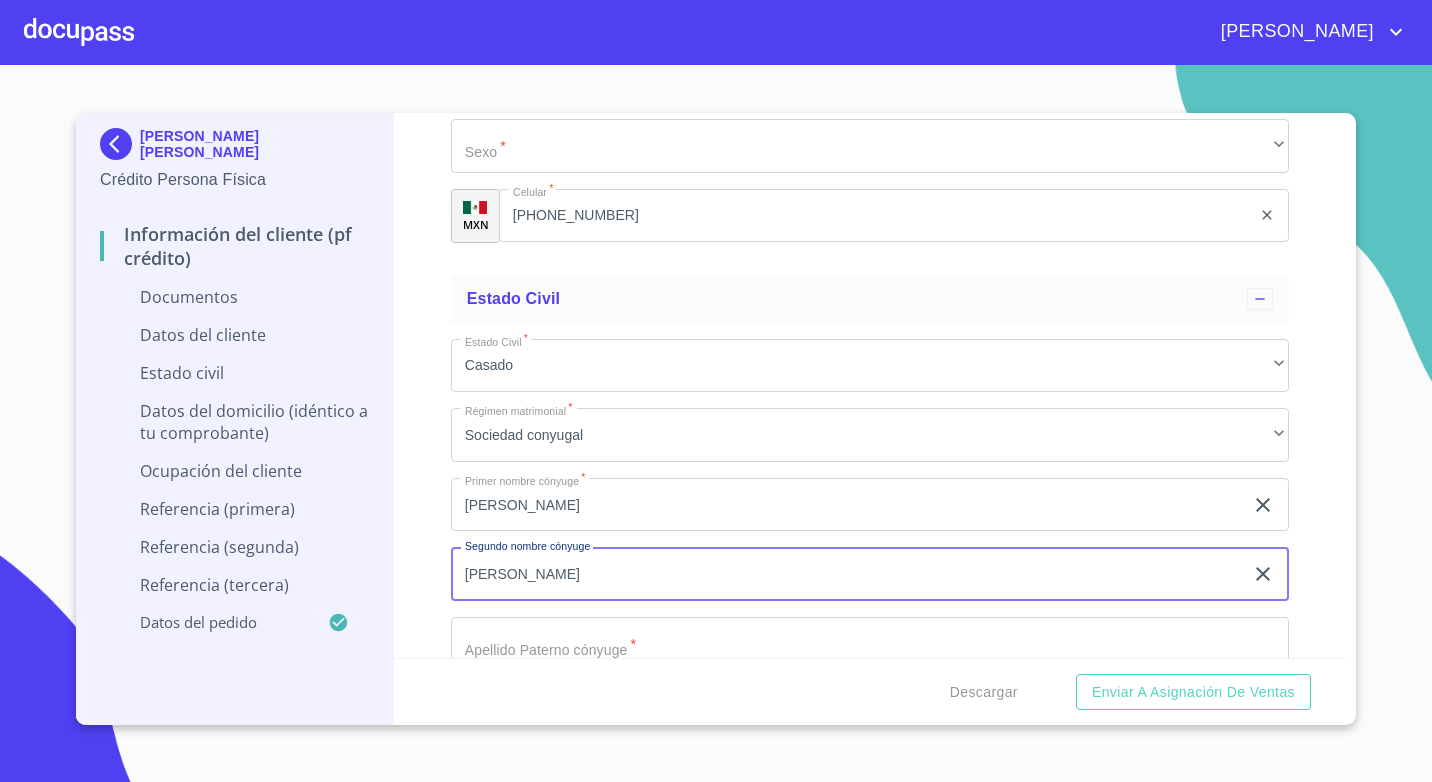 type on "carlos" 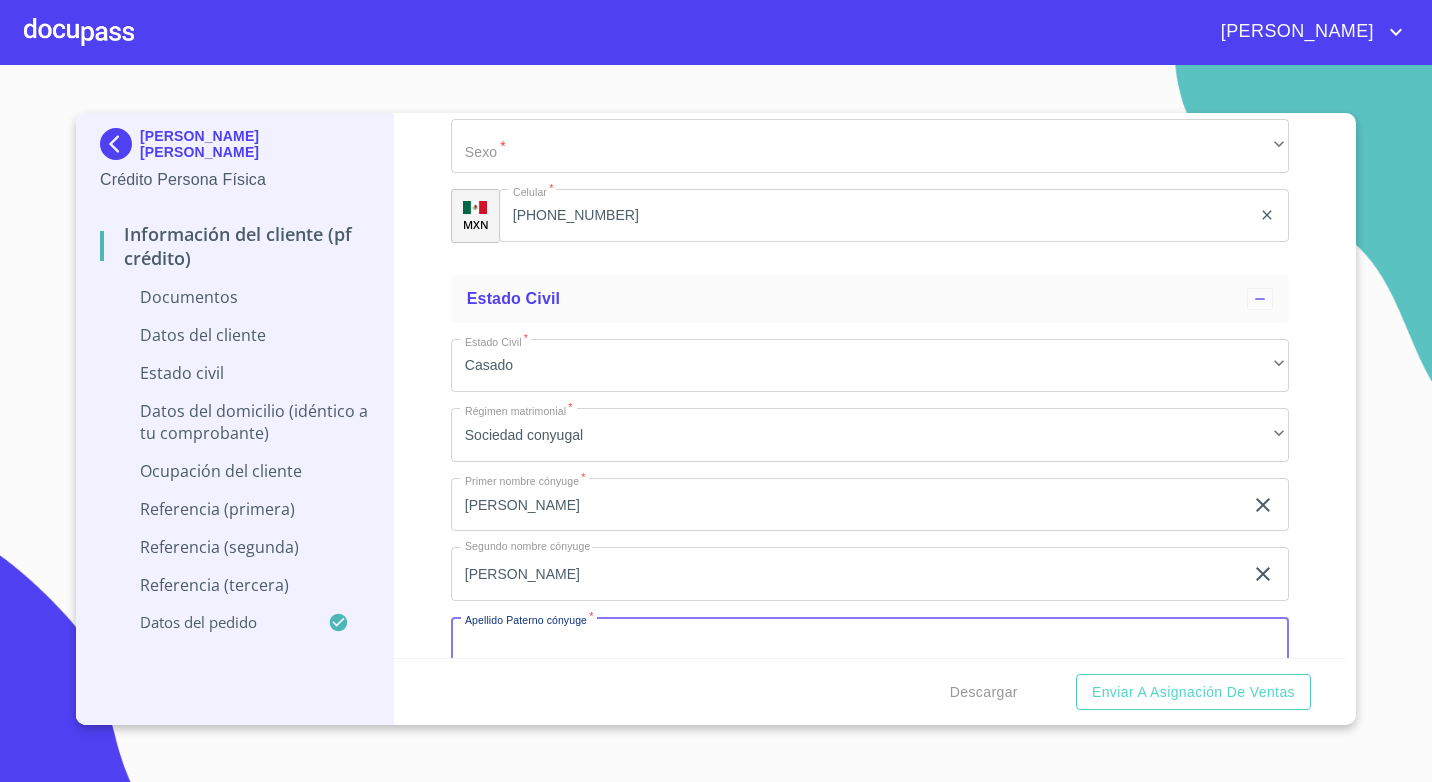 scroll, scrollTop: 4313, scrollLeft: 0, axis: vertical 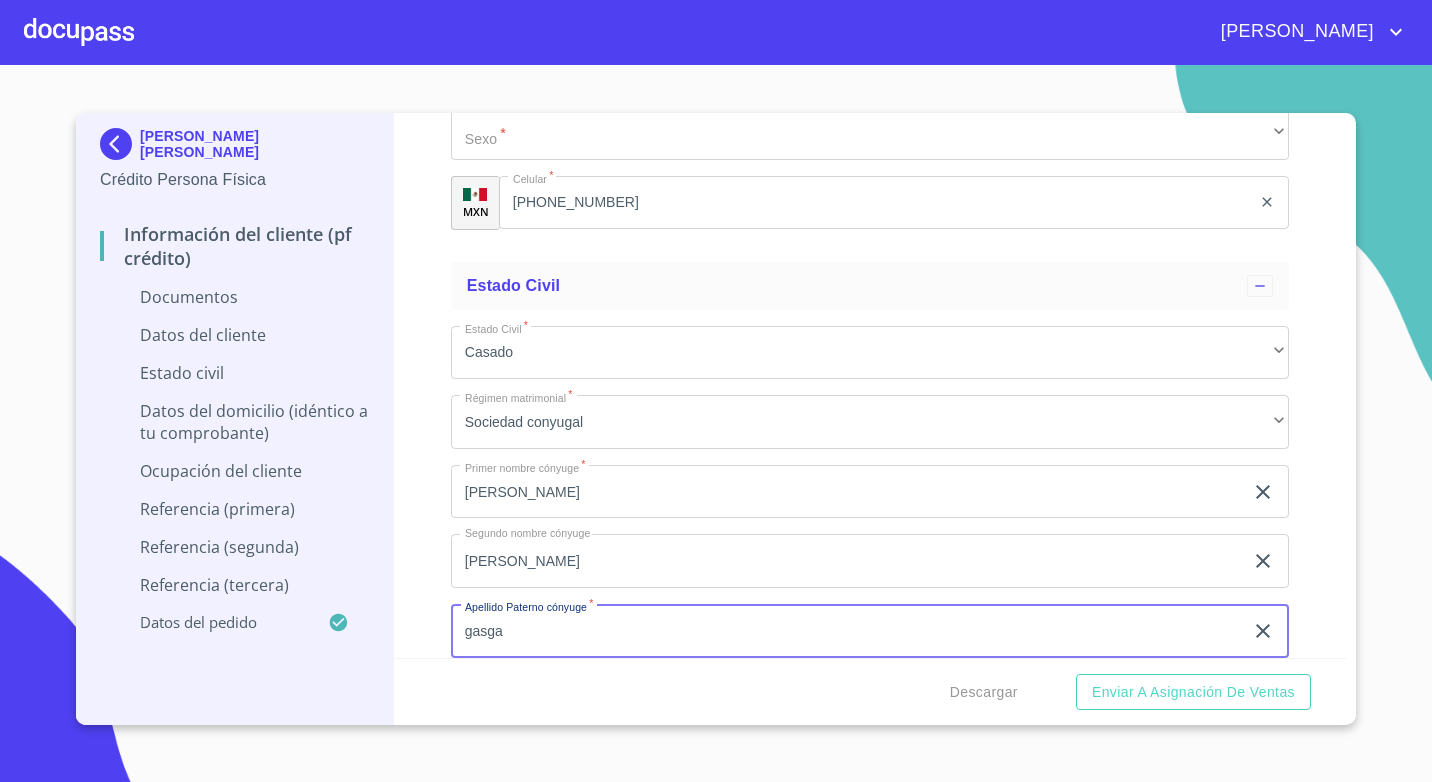 type on "gasga" 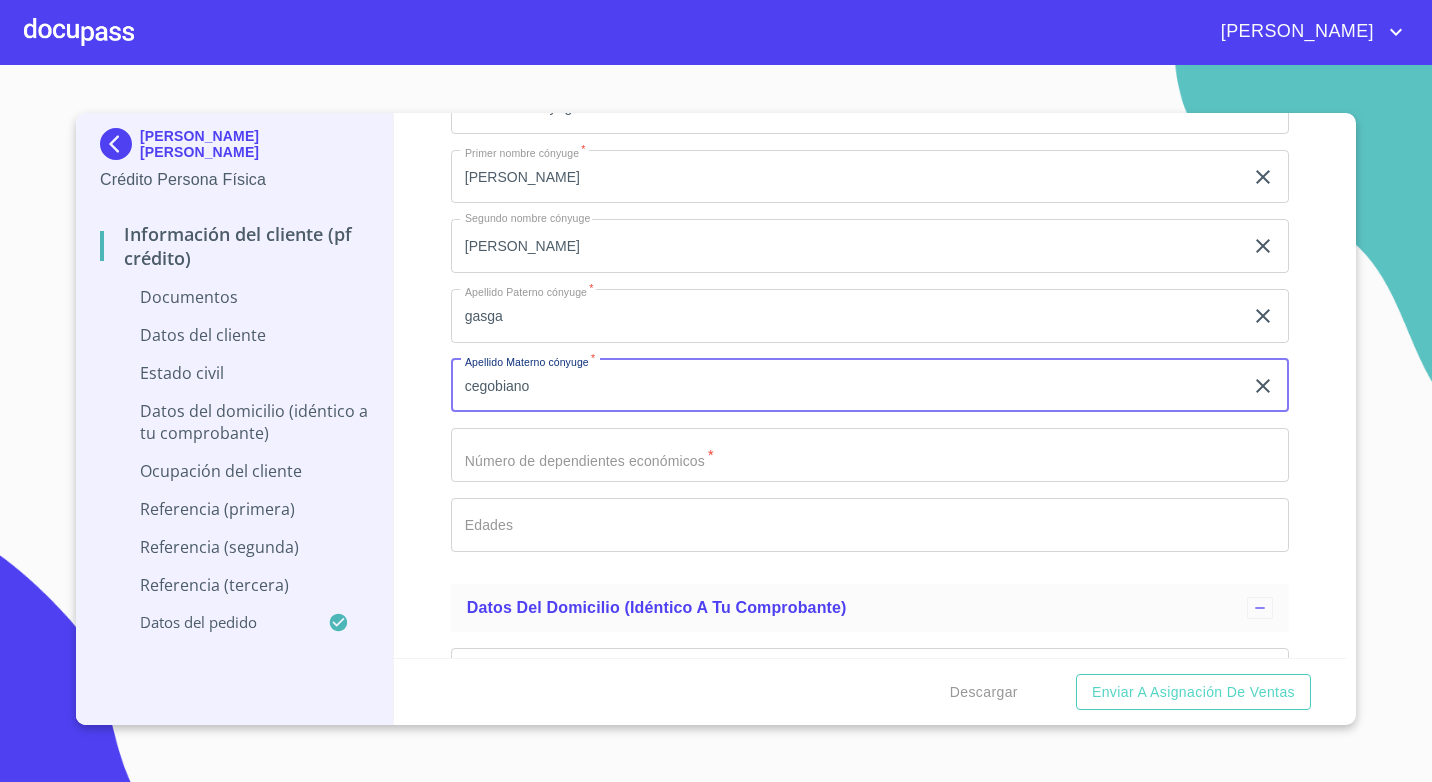 type on "cegobiano" 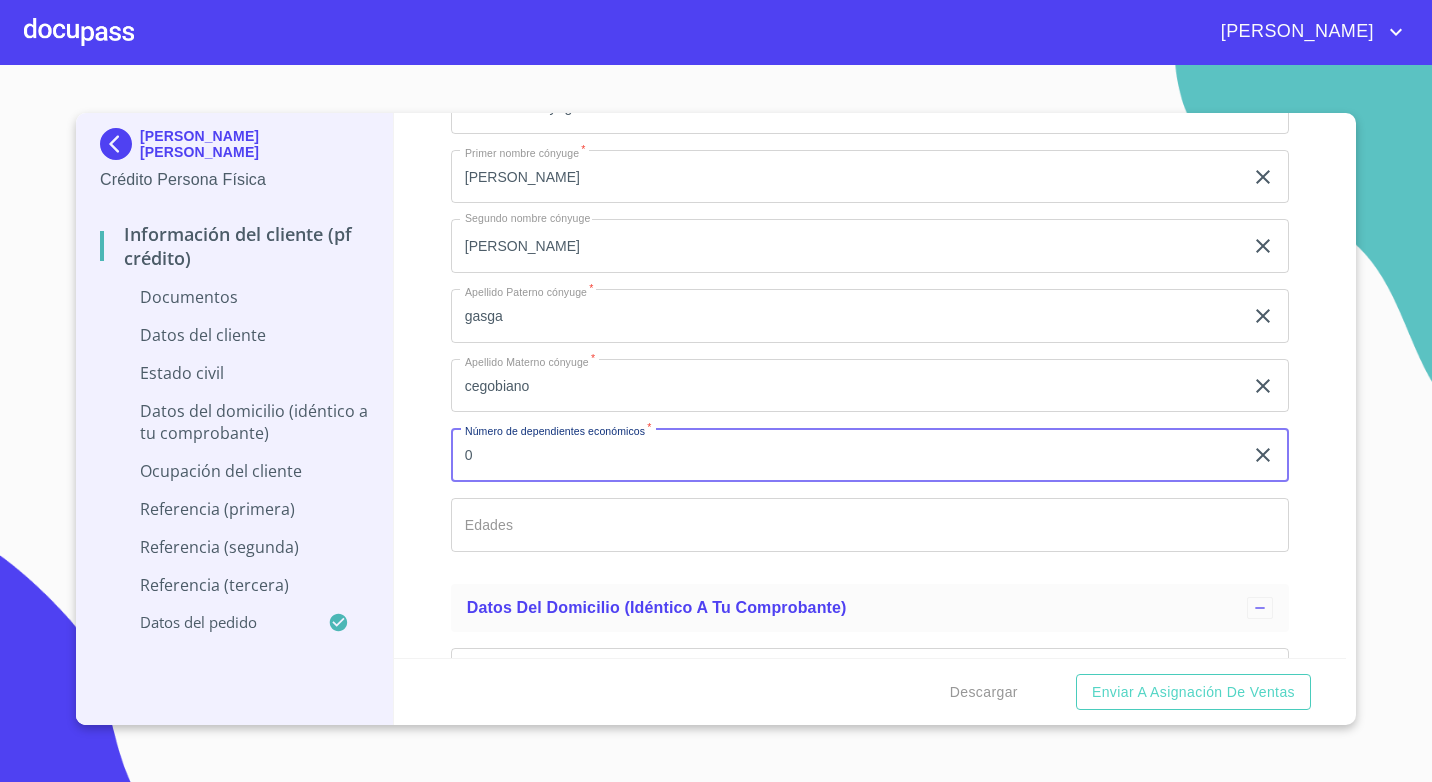 type on "0" 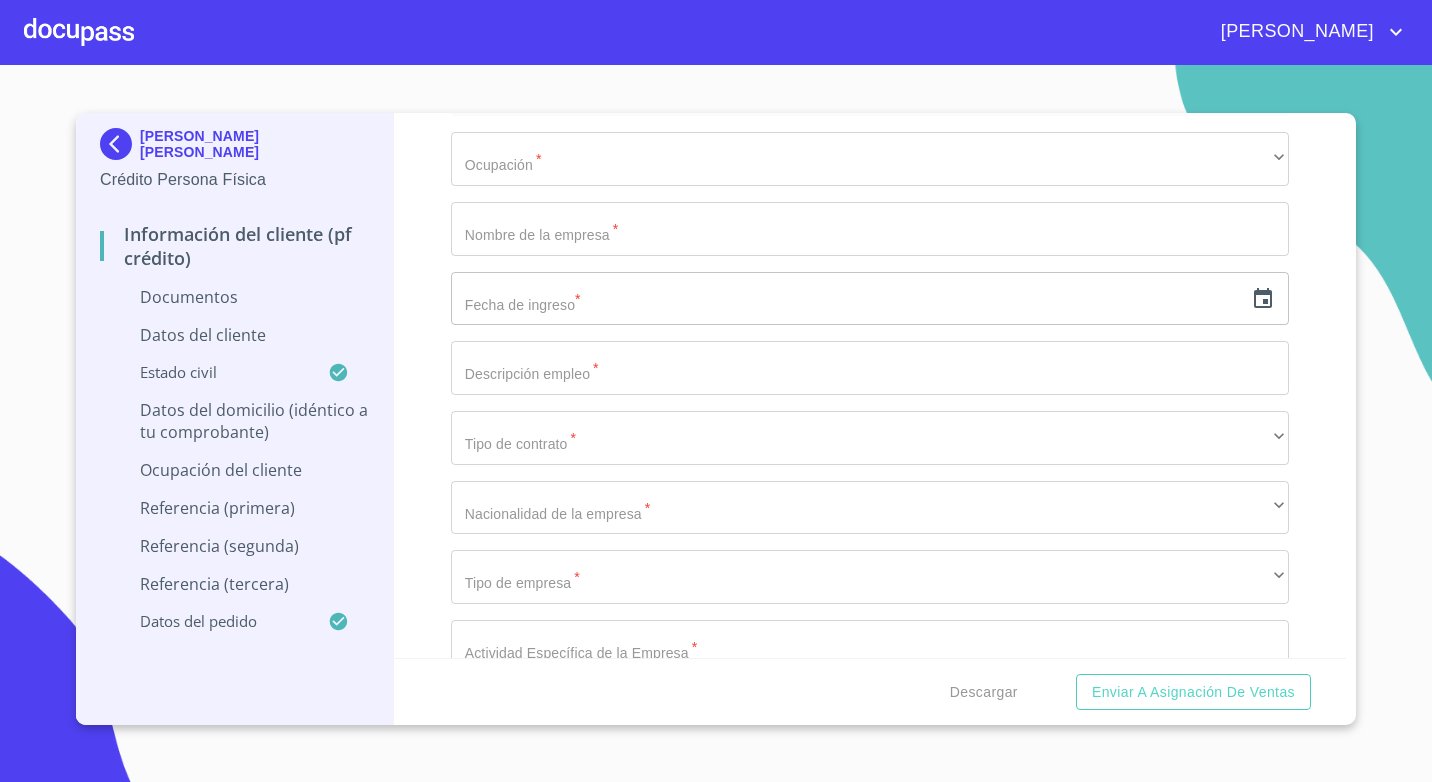 scroll, scrollTop: 6028, scrollLeft: 0, axis: vertical 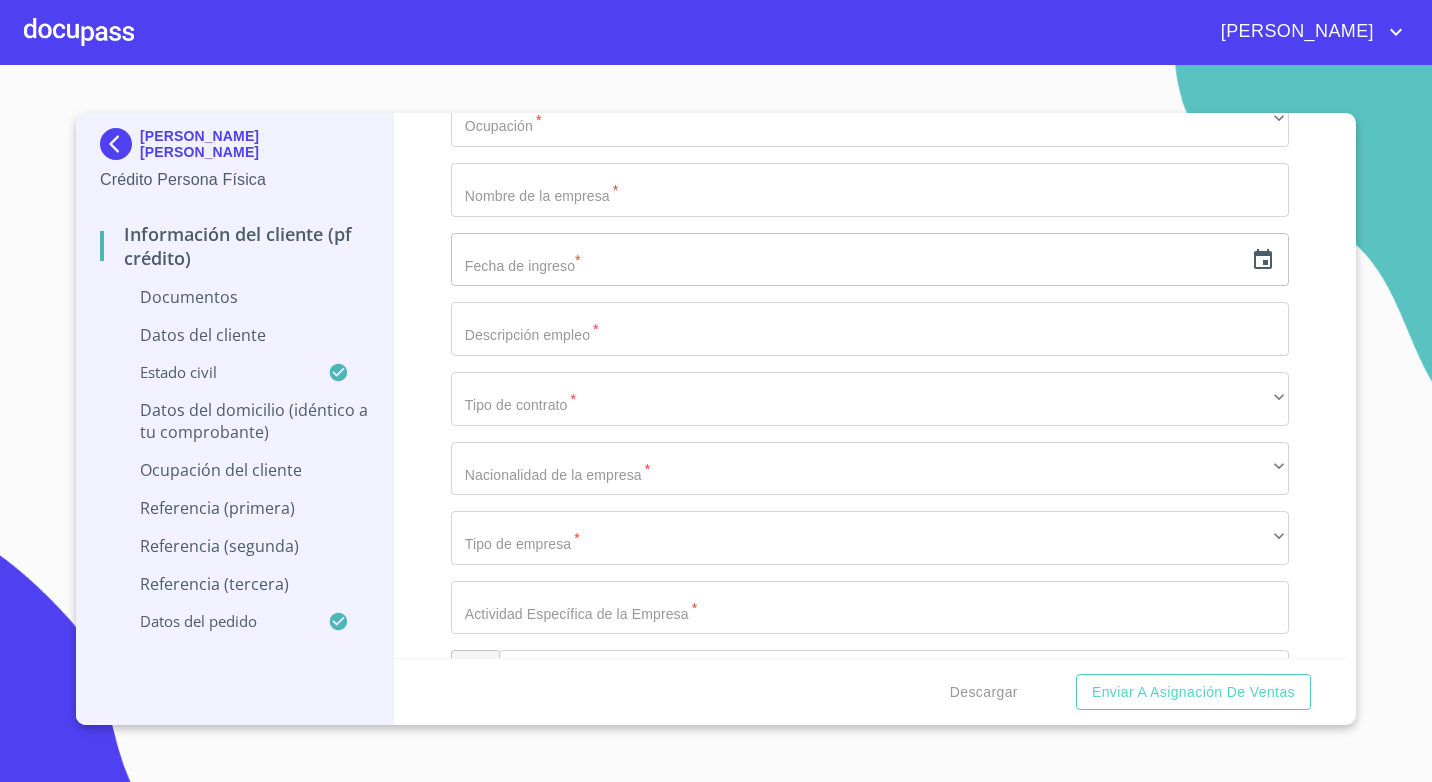 click on "Documento de identificación.   *" at bounding box center (847, -2278) 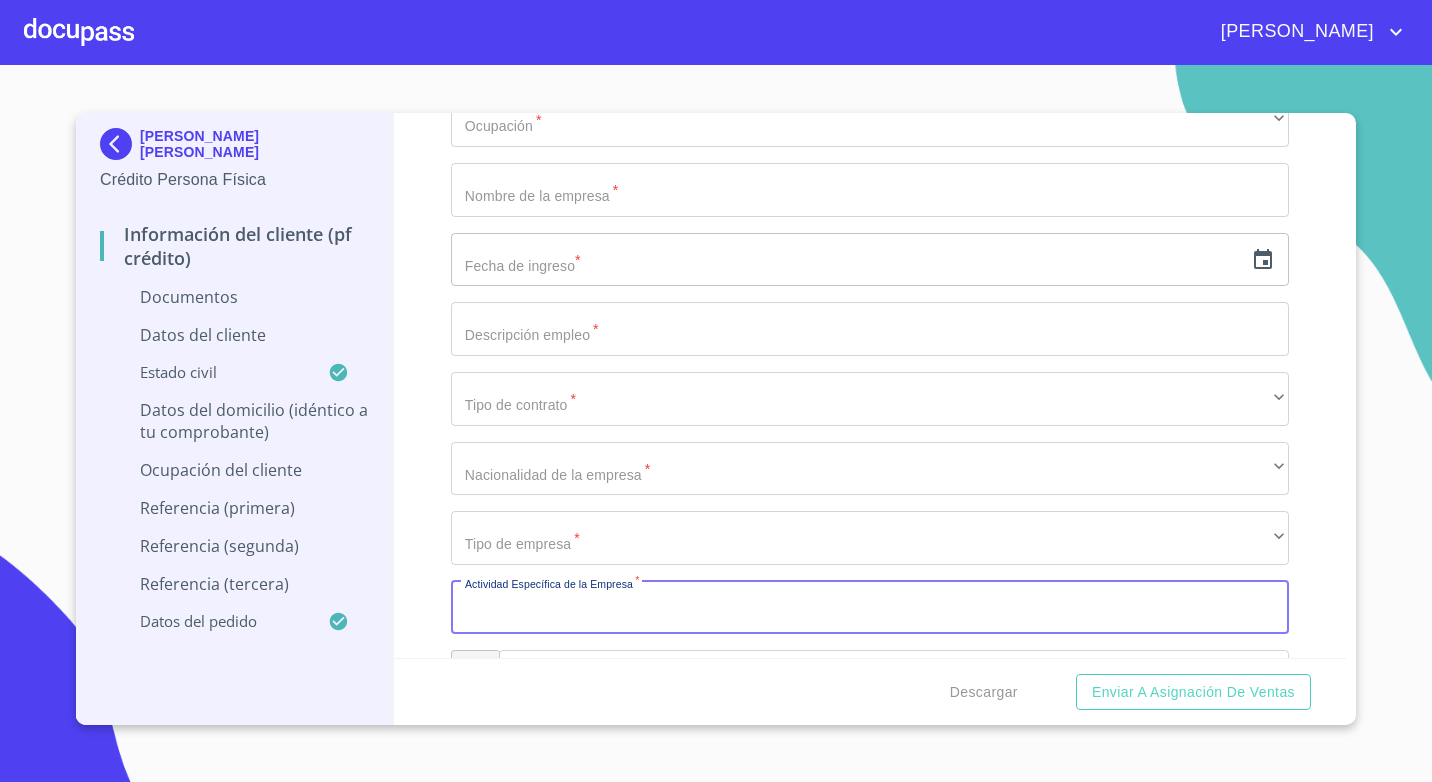scroll, scrollTop: 5928, scrollLeft: 0, axis: vertical 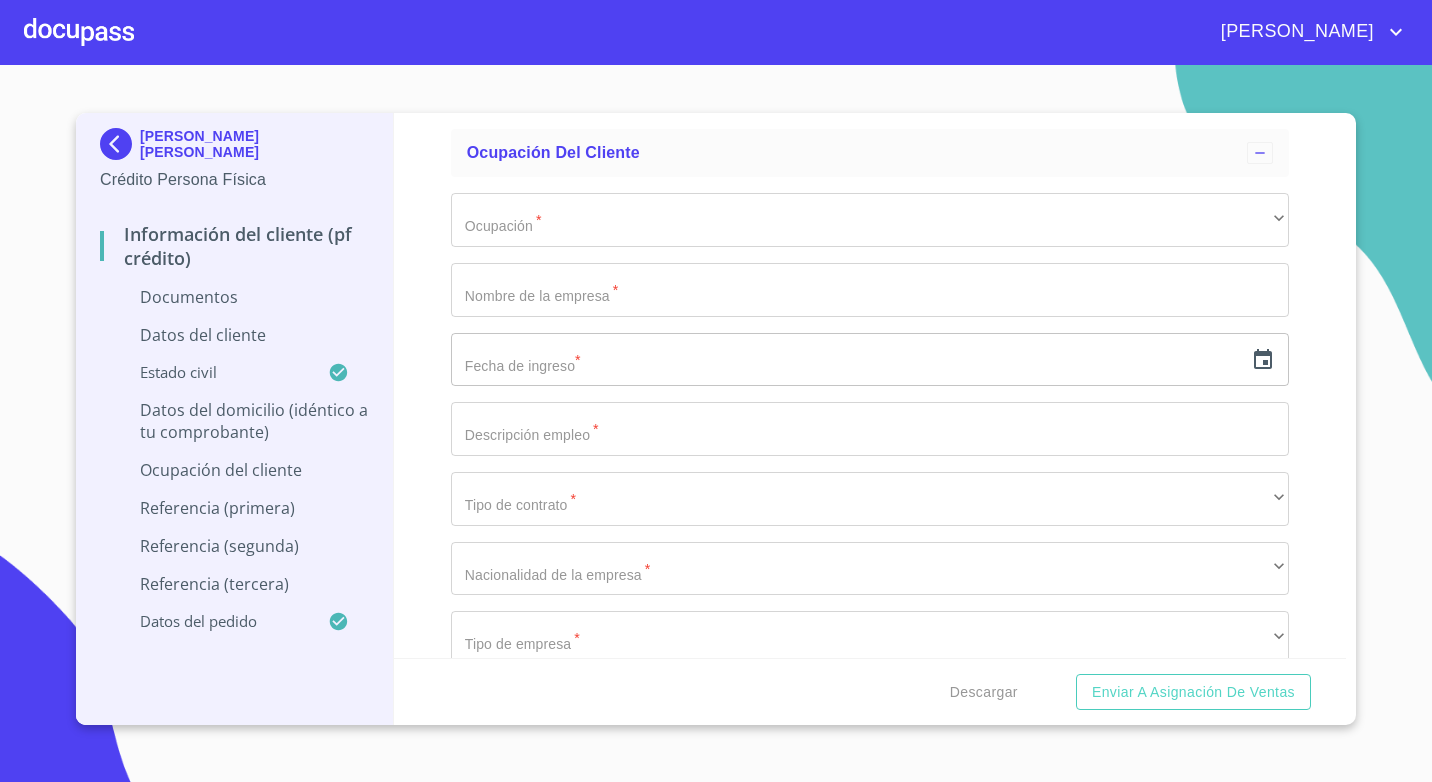 click on "Documento de identificación.   *" at bounding box center (847, -2178) 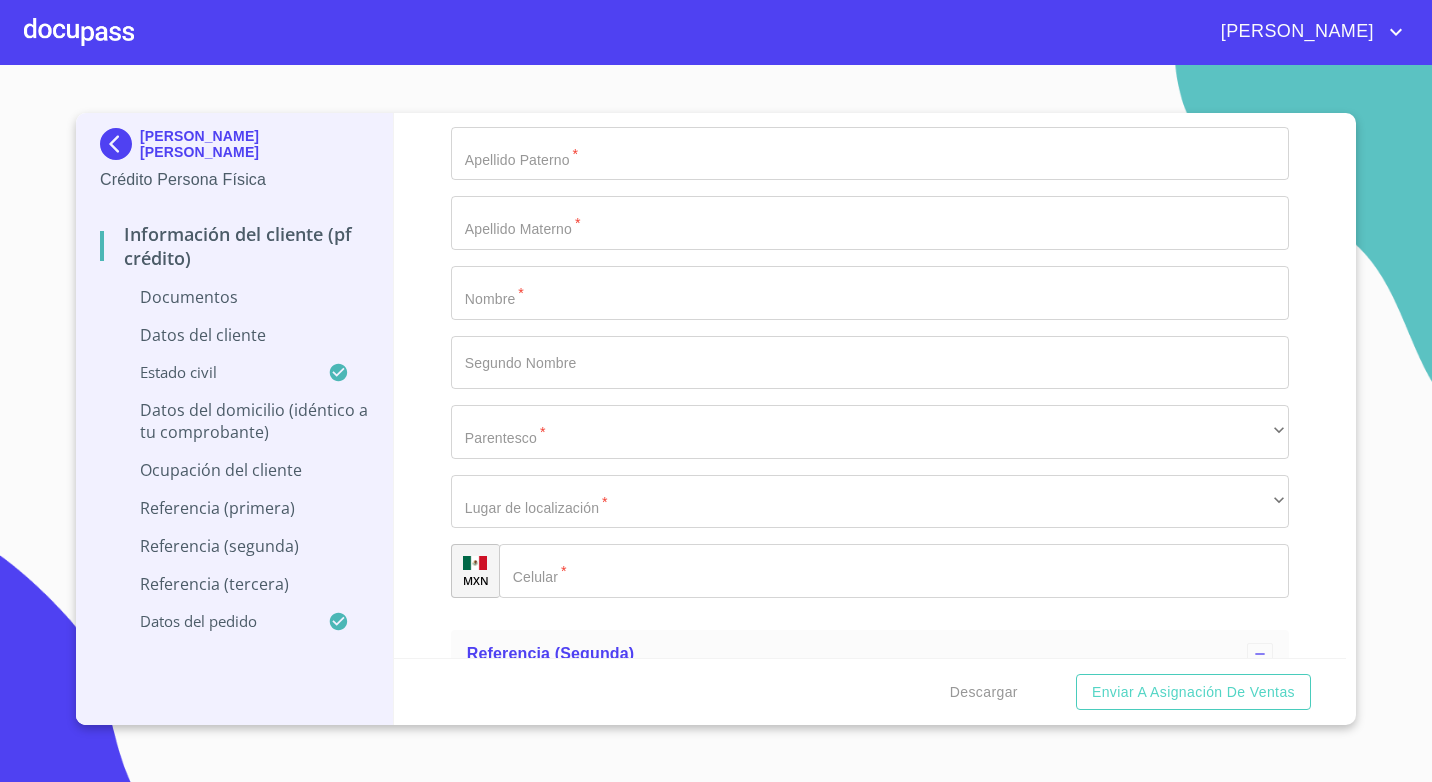scroll, scrollTop: 7428, scrollLeft: 0, axis: vertical 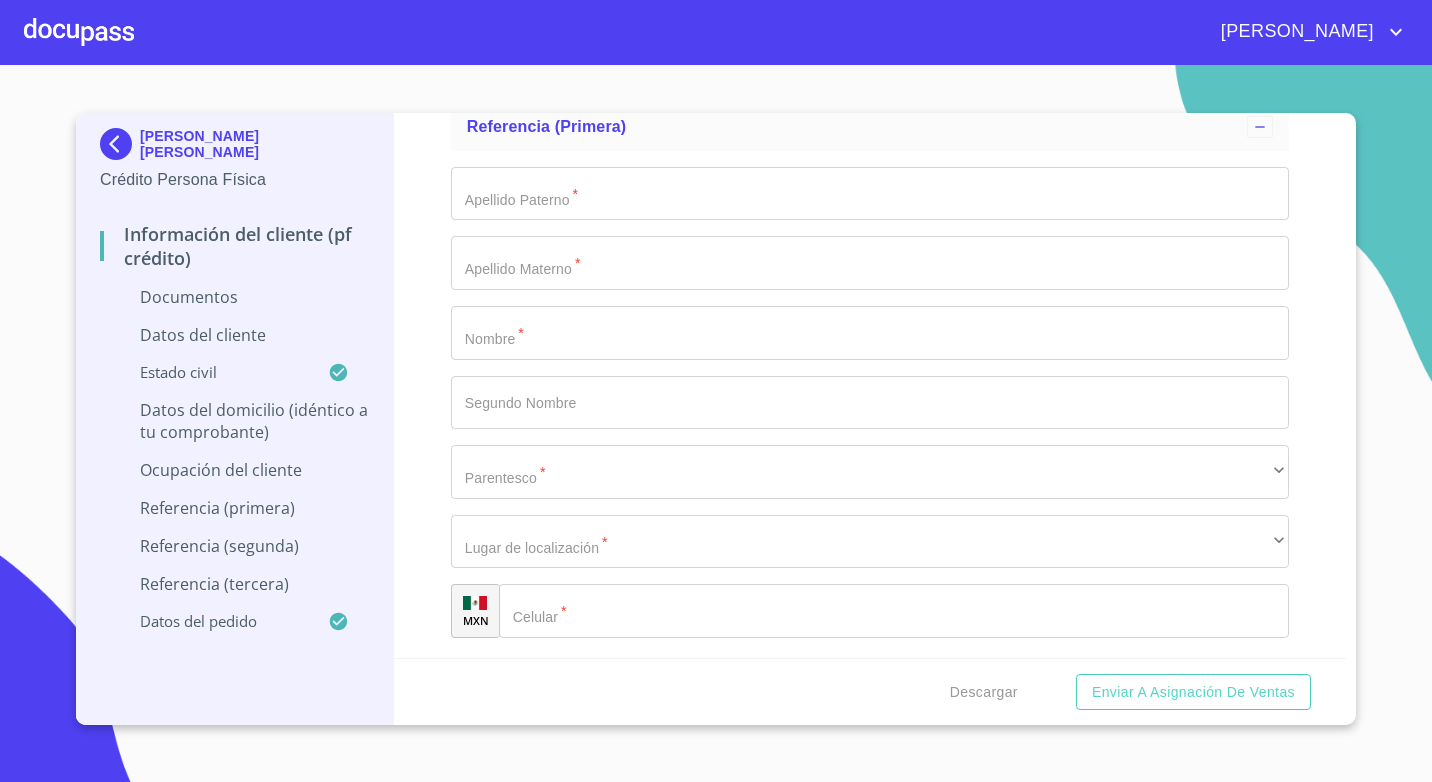 type on "isste pensiones" 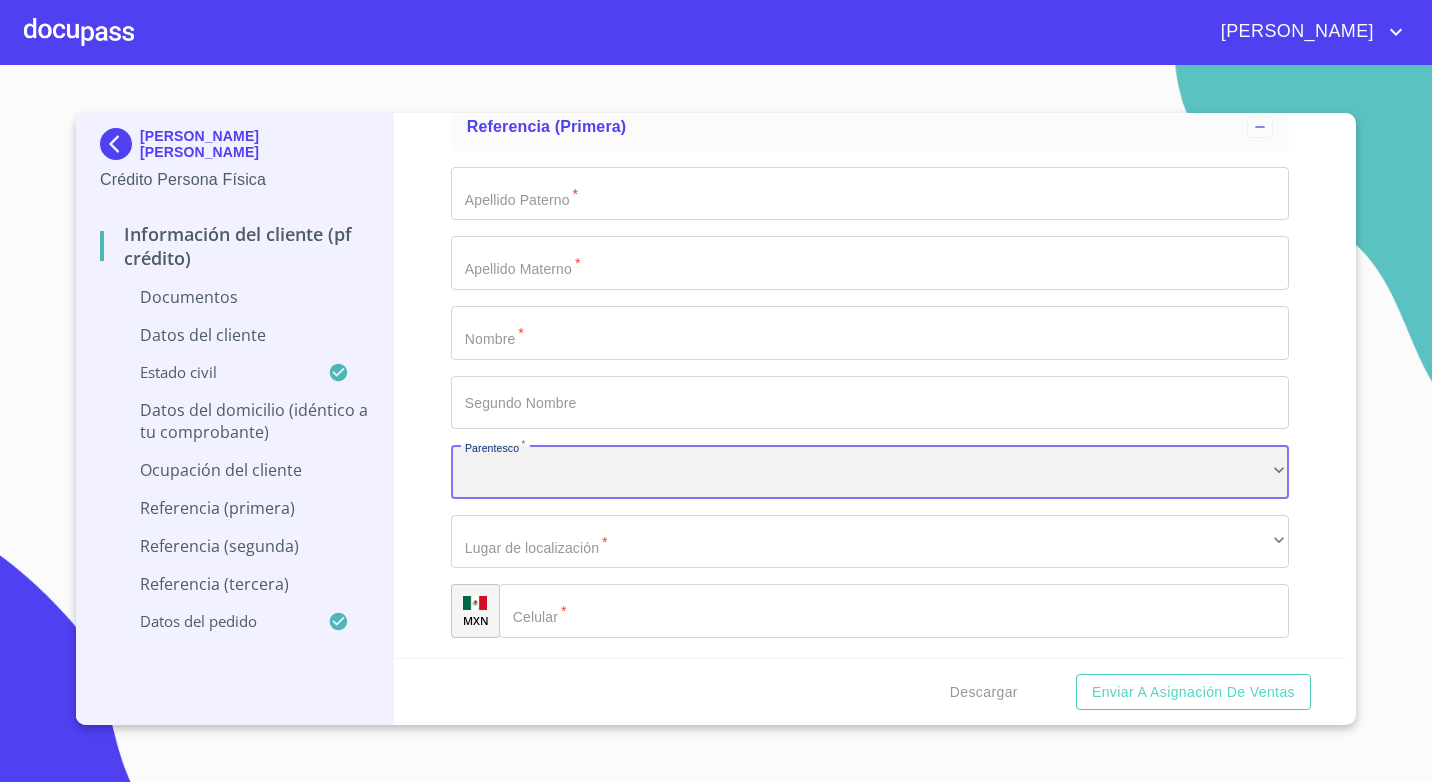 click on "​" at bounding box center [870, 472] 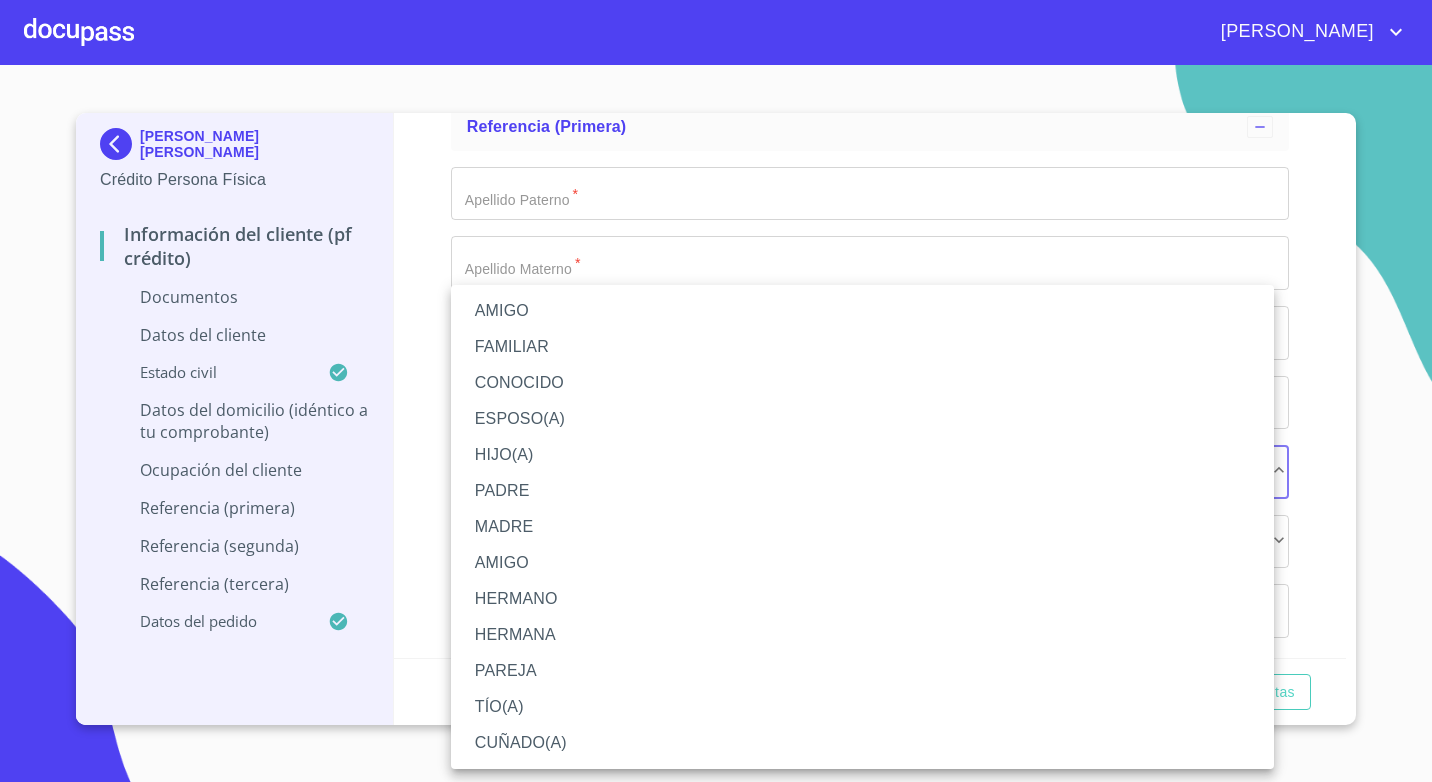 click at bounding box center (716, 391) 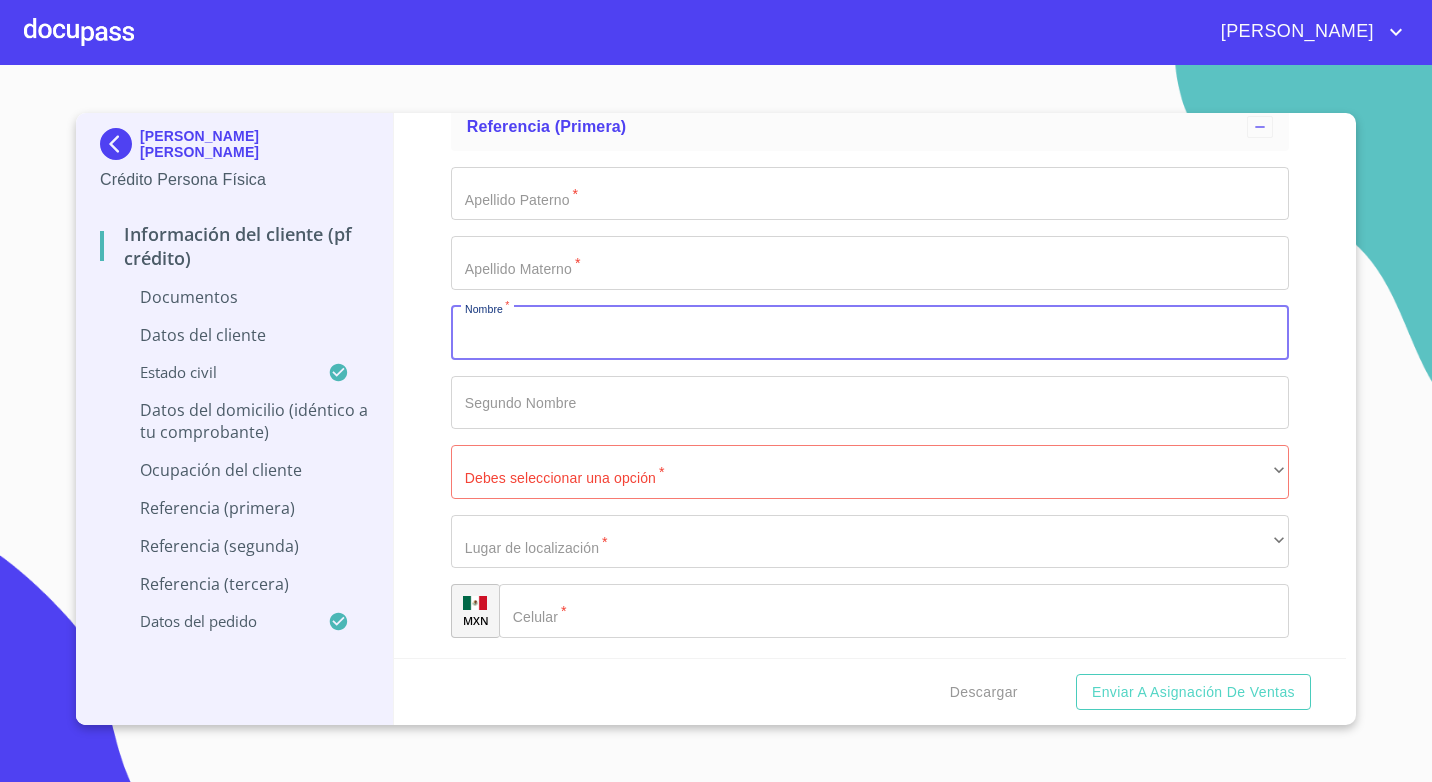 click on "Documento de identificación.   *" at bounding box center (870, 333) 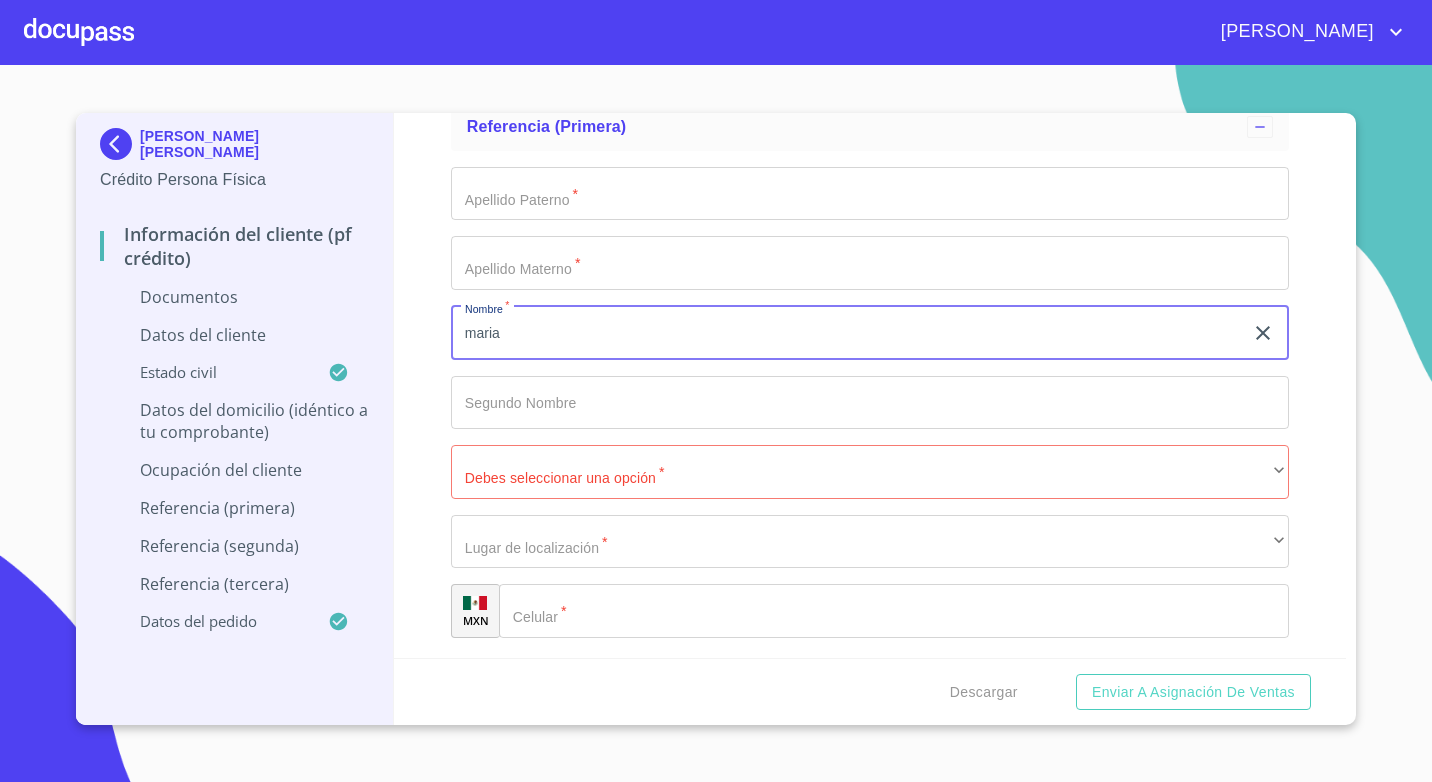 type on "maria" 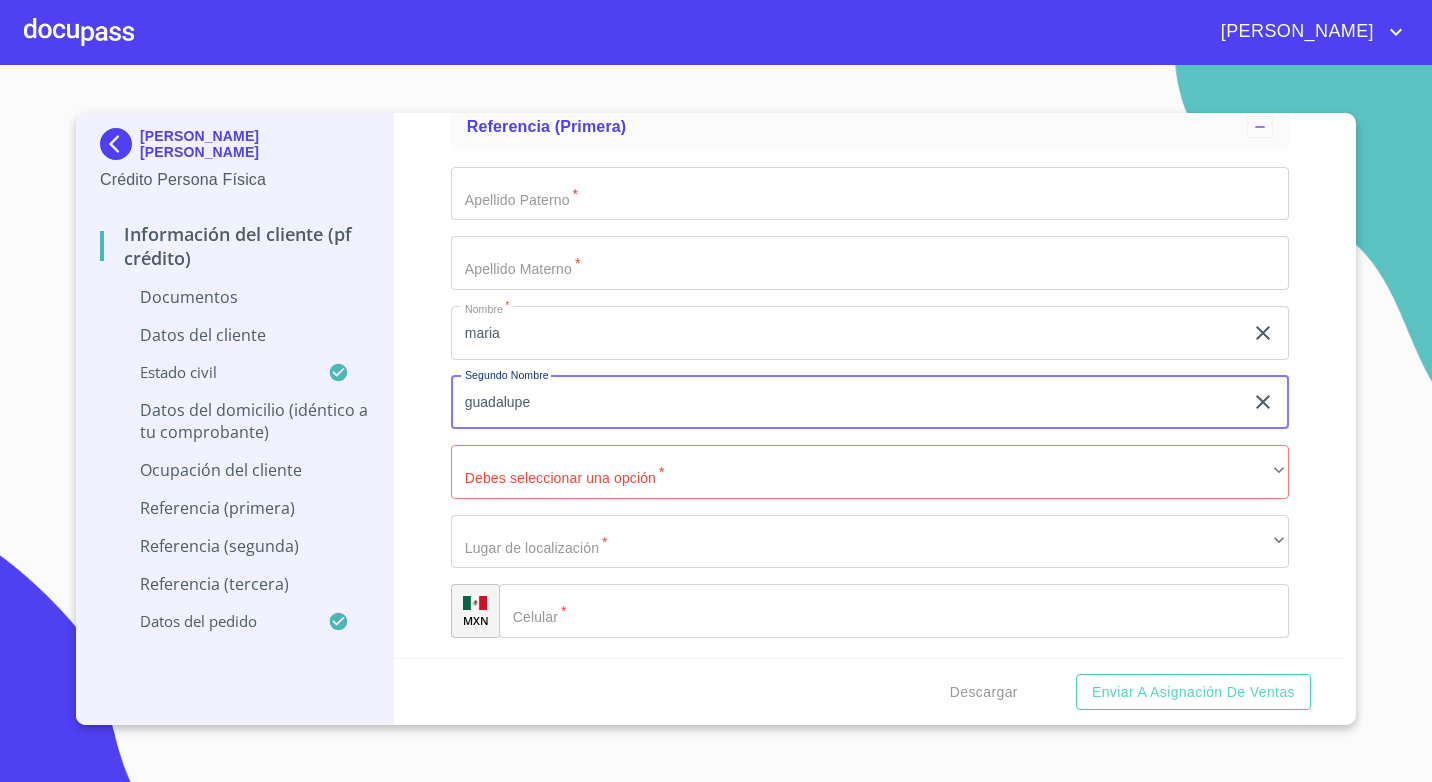 type on "guadalupe" 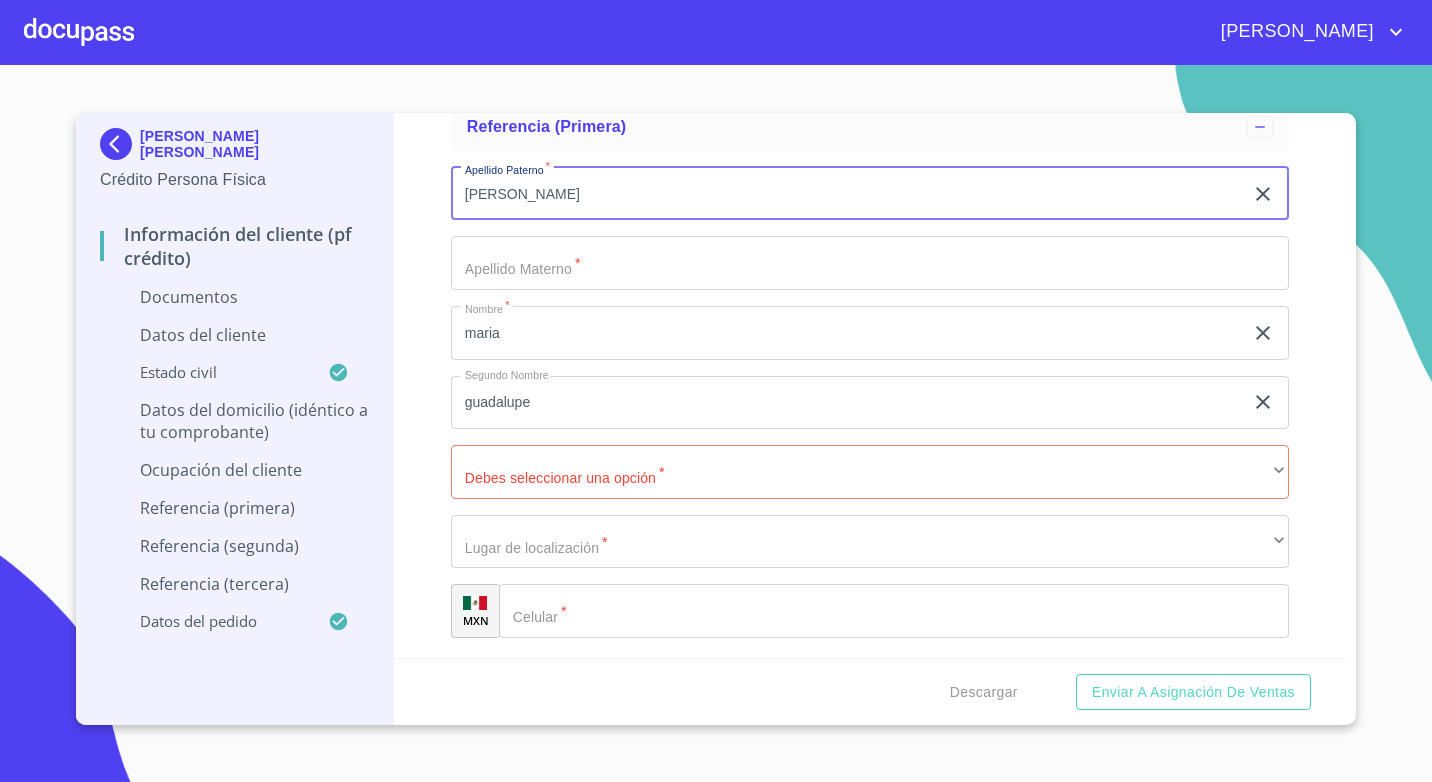 type on "valle" 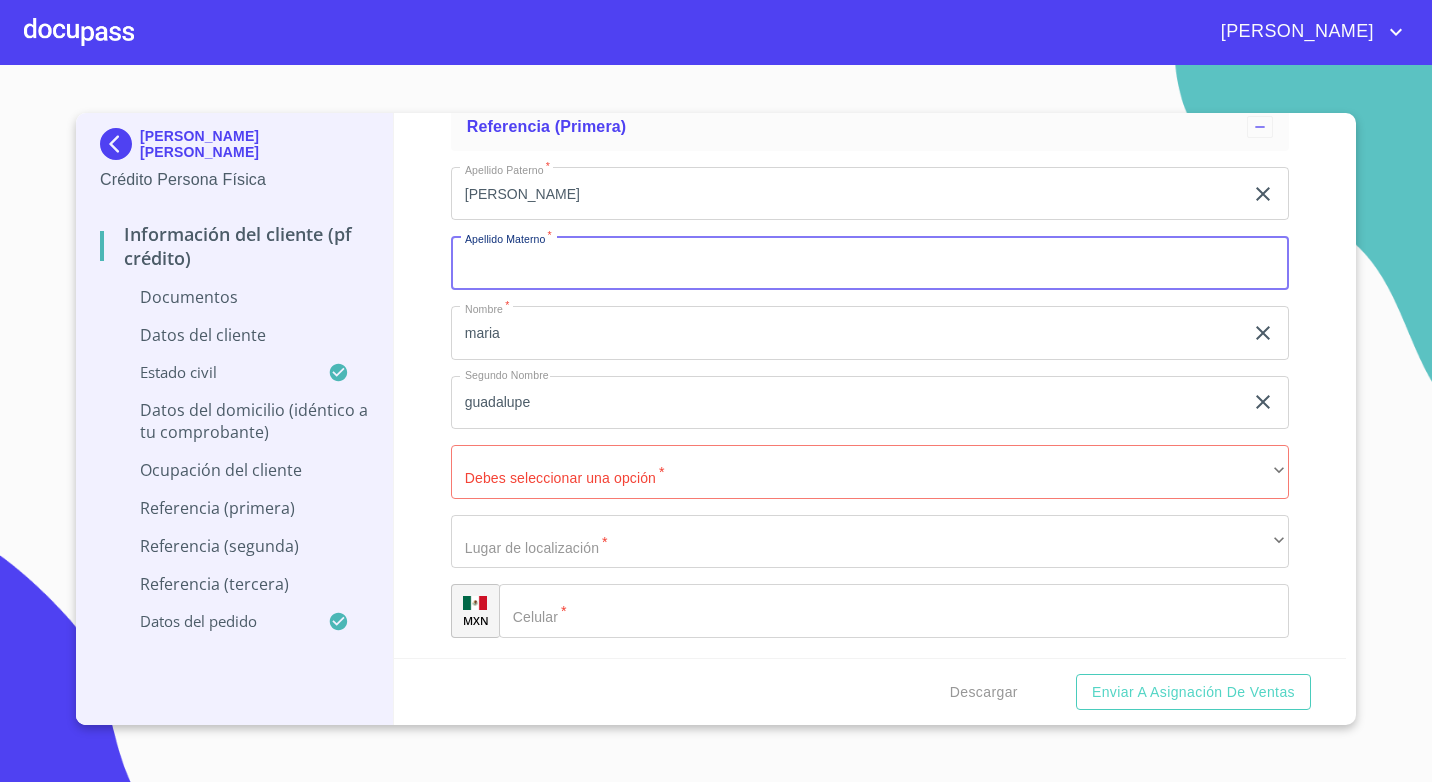 type on "," 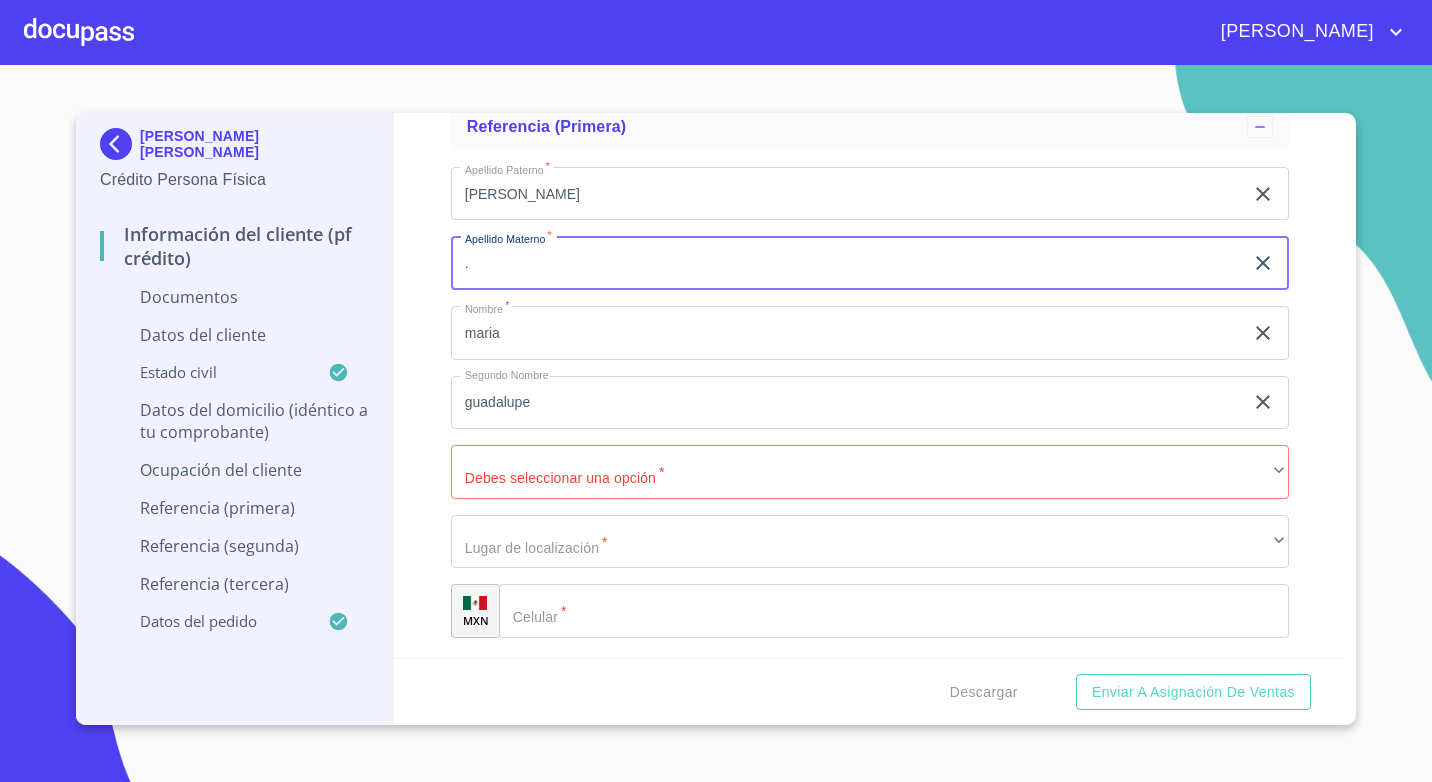 click on "Información del cliente (PF crédito)   Documentos Documento de identificación.   * INE ​ Identificación Oficial * Identificación Oficial Identificación Oficial Comprobante de Domicilio * Comprobante de Domicilio Comprobante de Domicilio Fuente de ingresos   * Independiente/Dueño de negocio/Persona Moral ​ Comprobante de Ingresos mes 1 * Arrastra o selecciona el (los) documento(s) para agregar Comprobante de Ingresos mes 2 * Arrastra o selecciona el (los) documento(s) para agregar Comprobante de Ingresos mes 3 * Arrastra o selecciona el (los) documento(s) para agregar CURP * Arrastra o selecciona el (los) documento(s) para agregar Constancia de situación fiscal Arrastra o selecciona el (los) documento(s) para agregar Datos del cliente Apellido Paterno   * BENITEZ ​ Apellido Materno   * HORTELANO ​ Primer nombre   * AIDA ​ Segundo Nombre ARACELI ​ Fecha de nacimiento * ​ RFC   * ​ CURP   * ​ ID de Identificación ​ Nacionalidad   * ​ ​ País de nacimiento   * *" at bounding box center (870, 385) 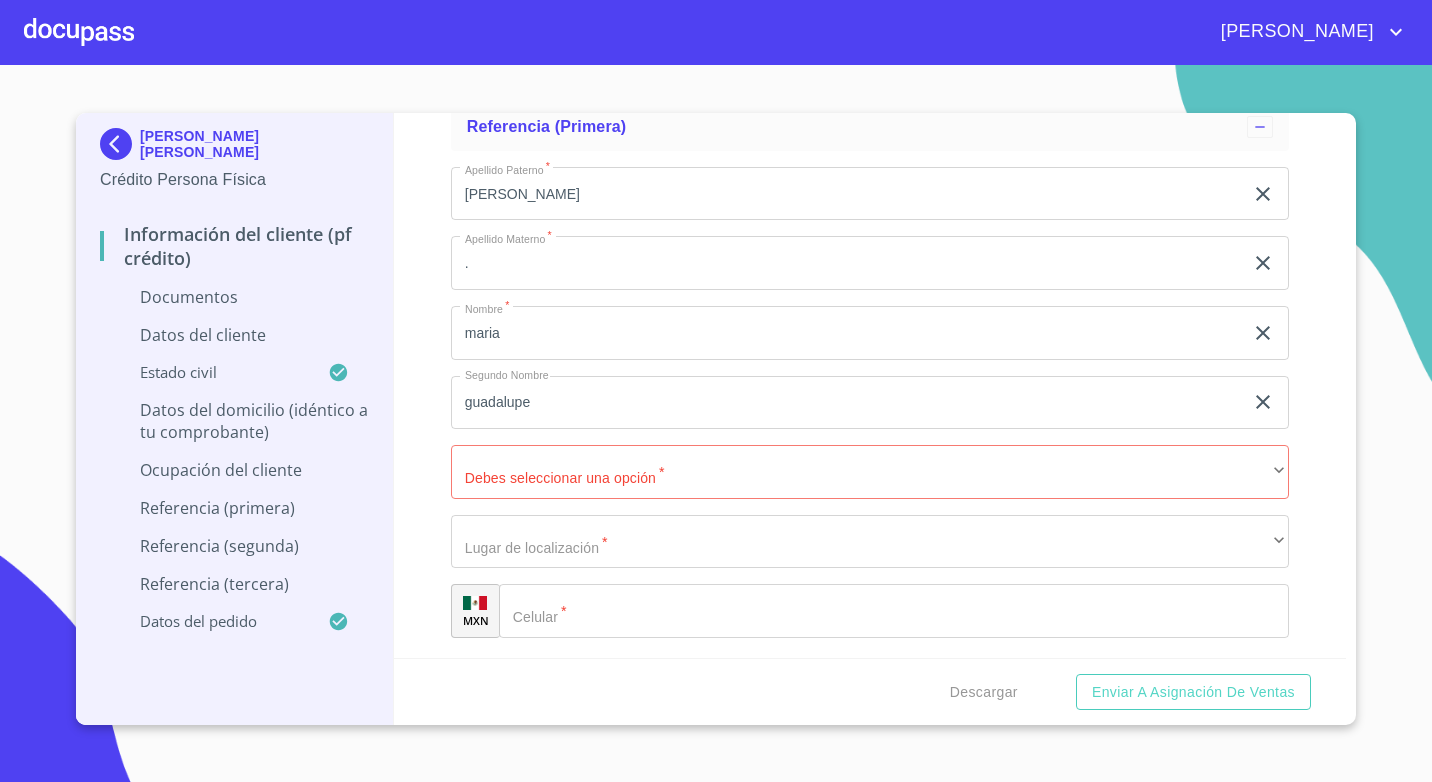 click on "Documento de identificación.   *" 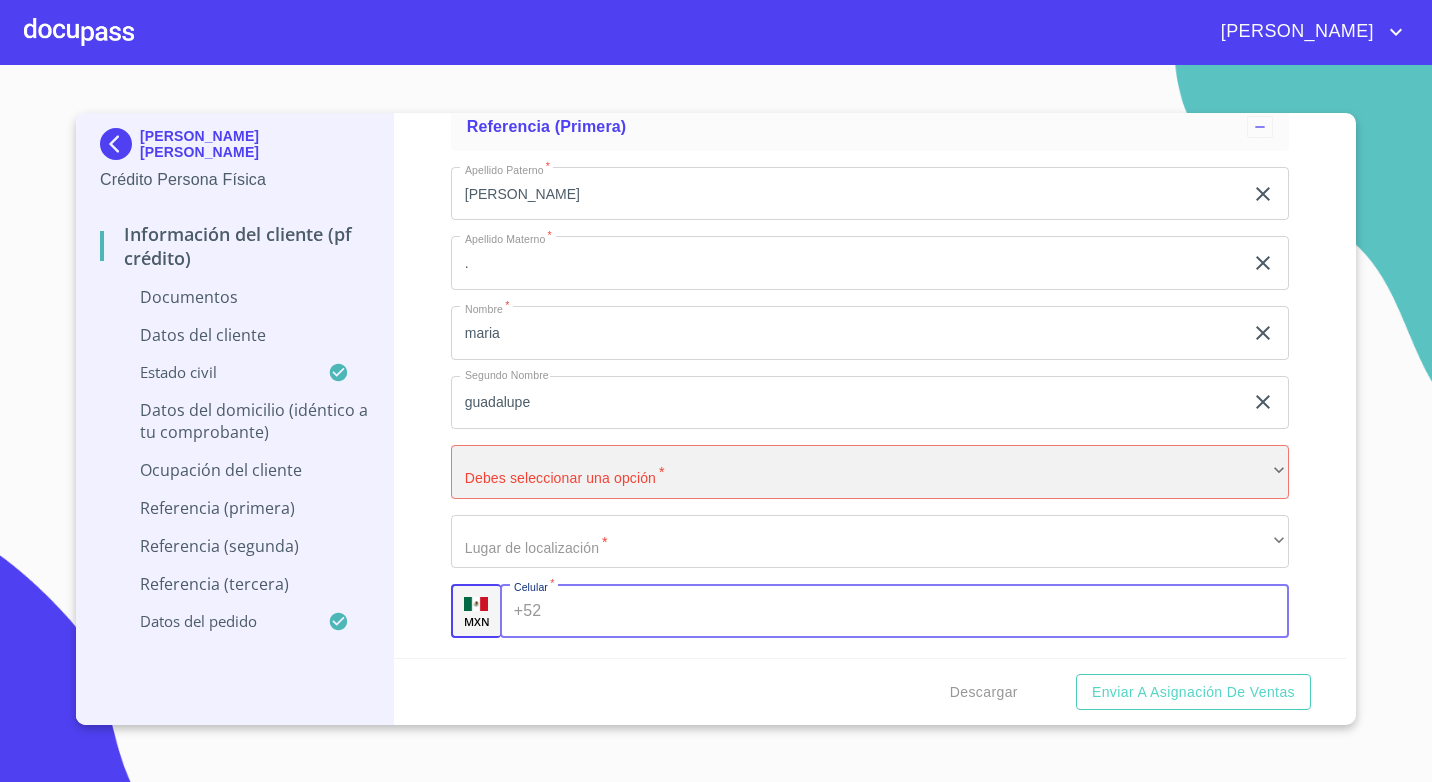 click on "​" at bounding box center (870, 472) 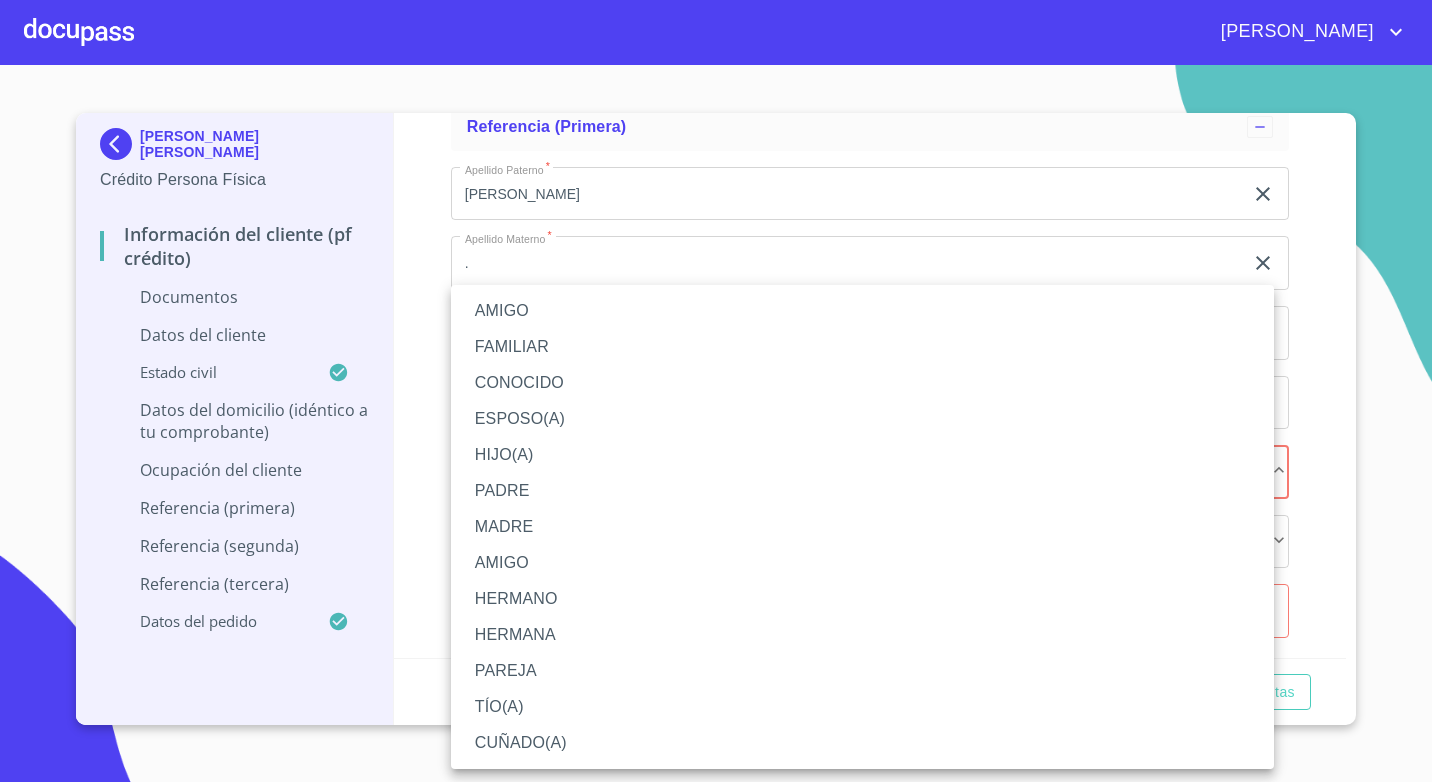click on "AMIGO" at bounding box center [862, 311] 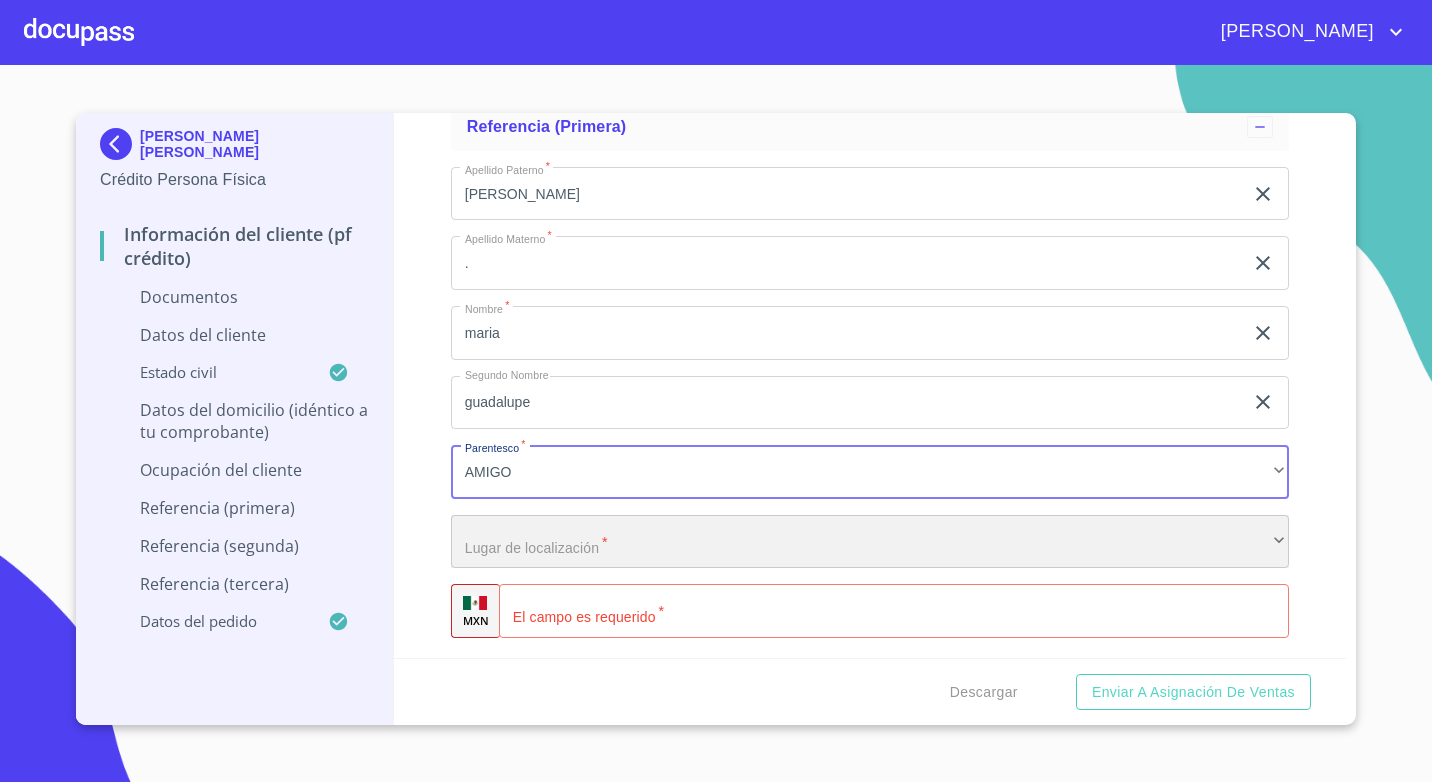 click on "​" at bounding box center (870, 542) 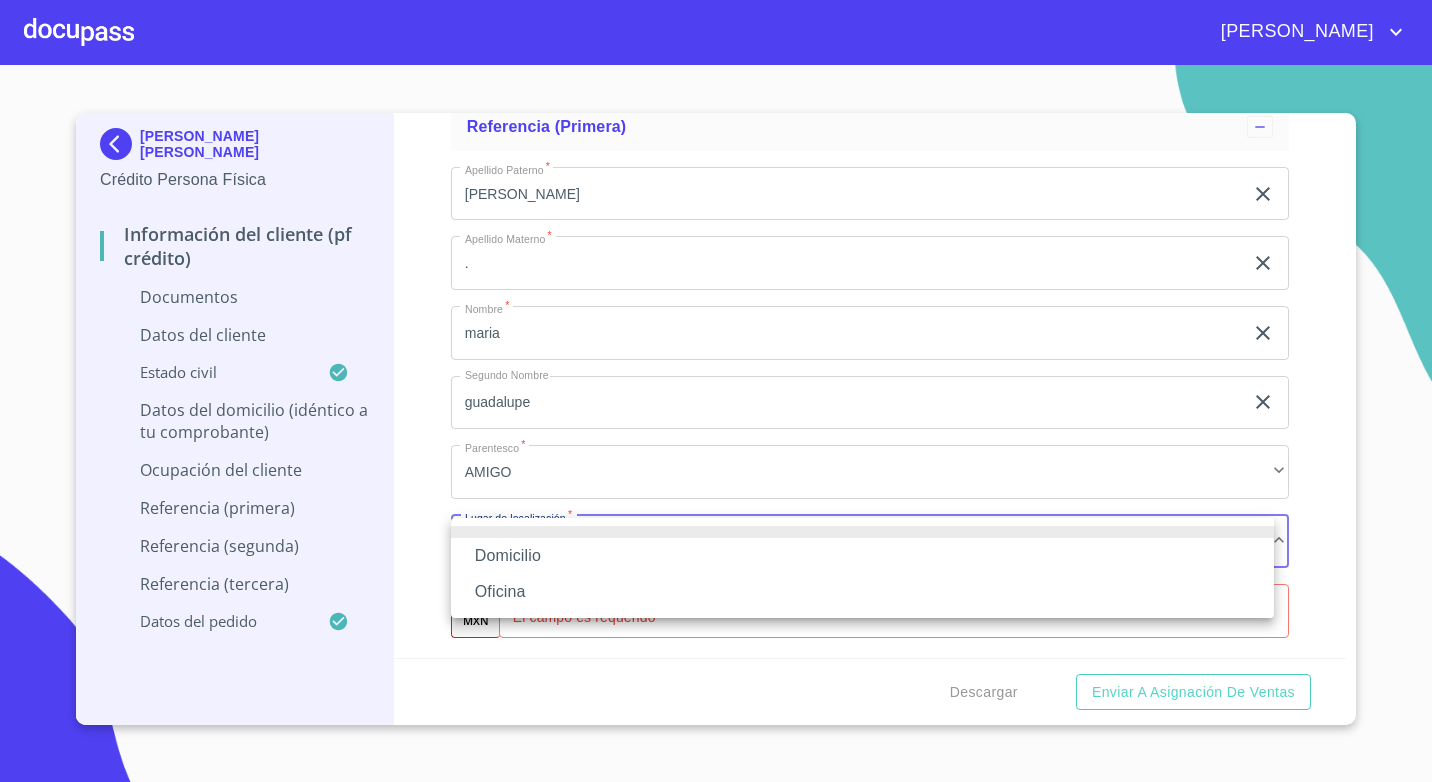 click on "Oficina" at bounding box center (862, 592) 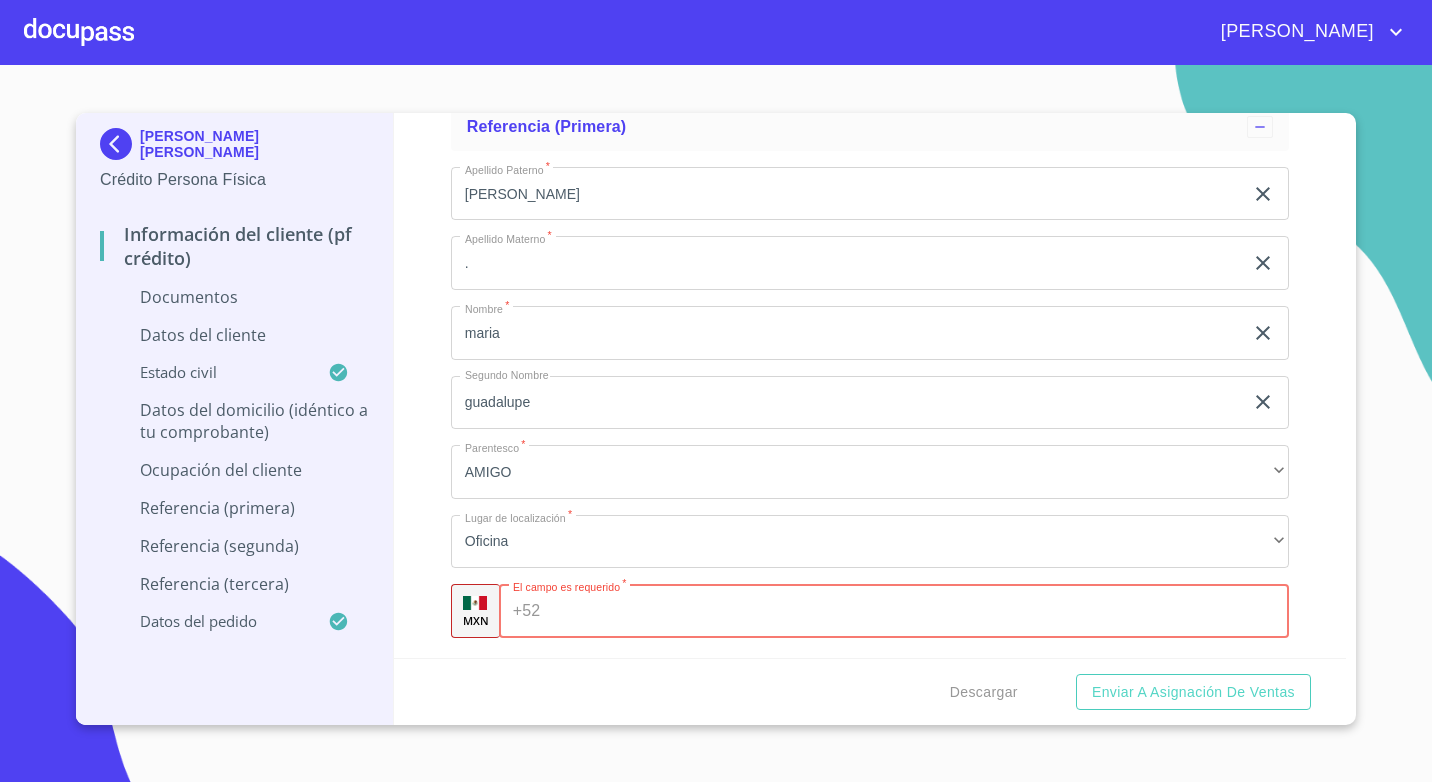 click on "Documento de identificación.   *" at bounding box center (918, 611) 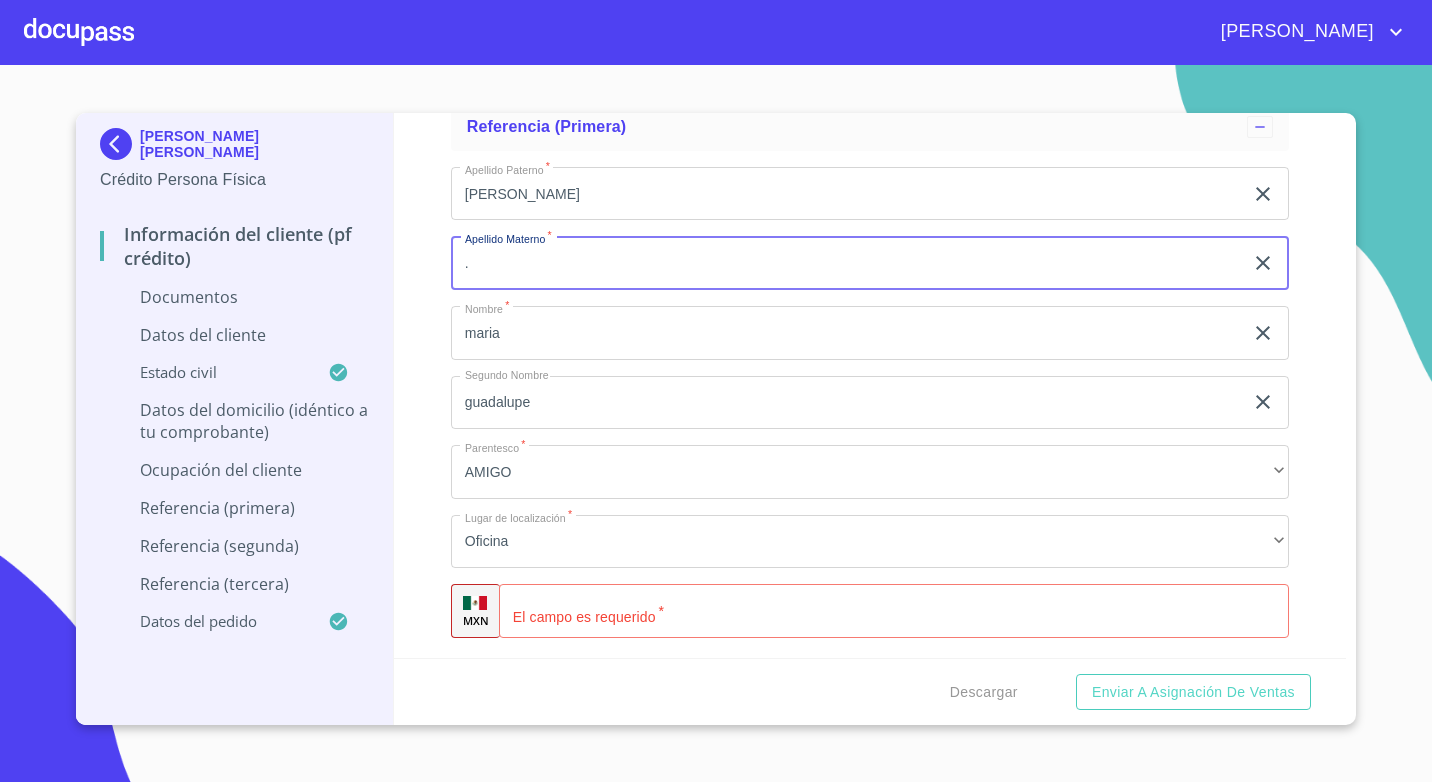 drag, startPoint x: 500, startPoint y: 262, endPoint x: 439, endPoint y: 268, distance: 61.294373 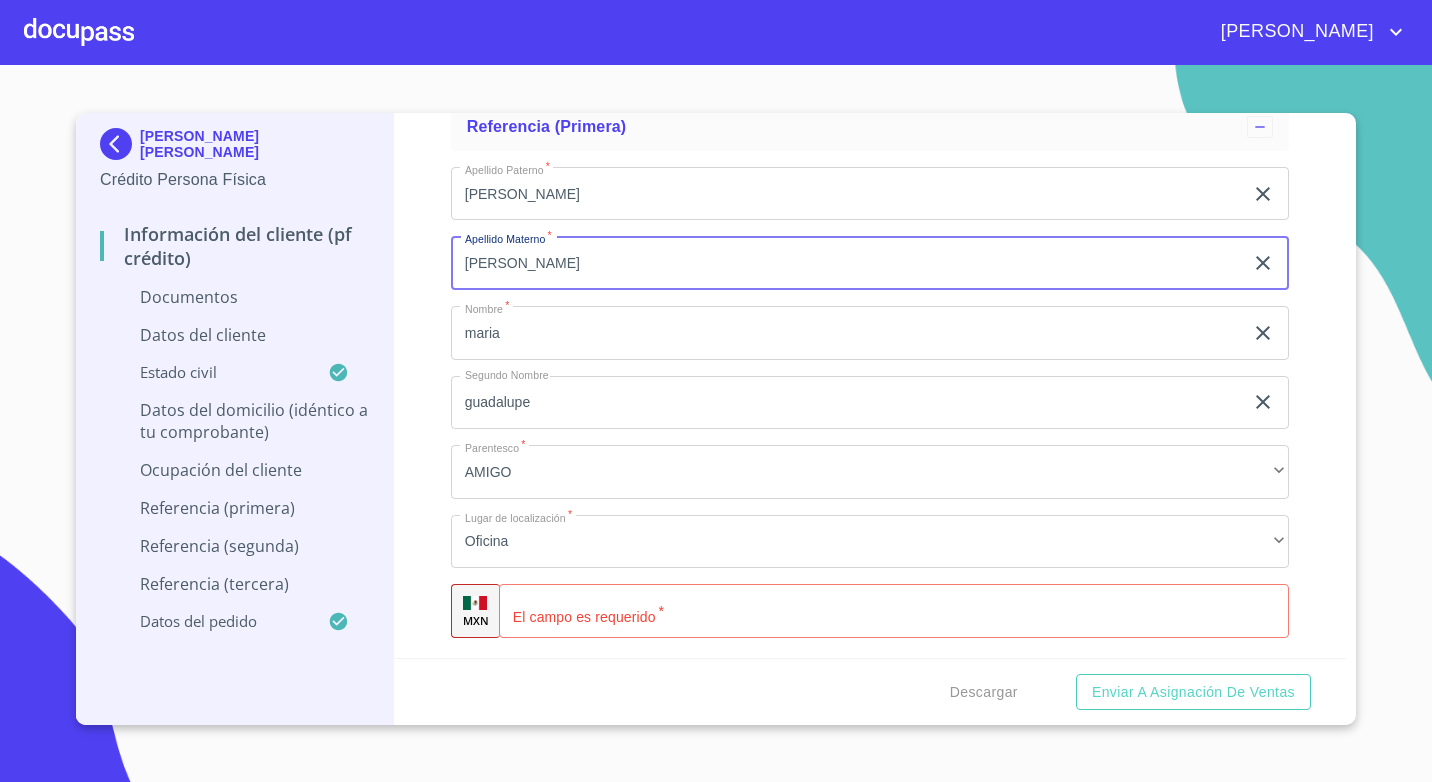type on "banderas" 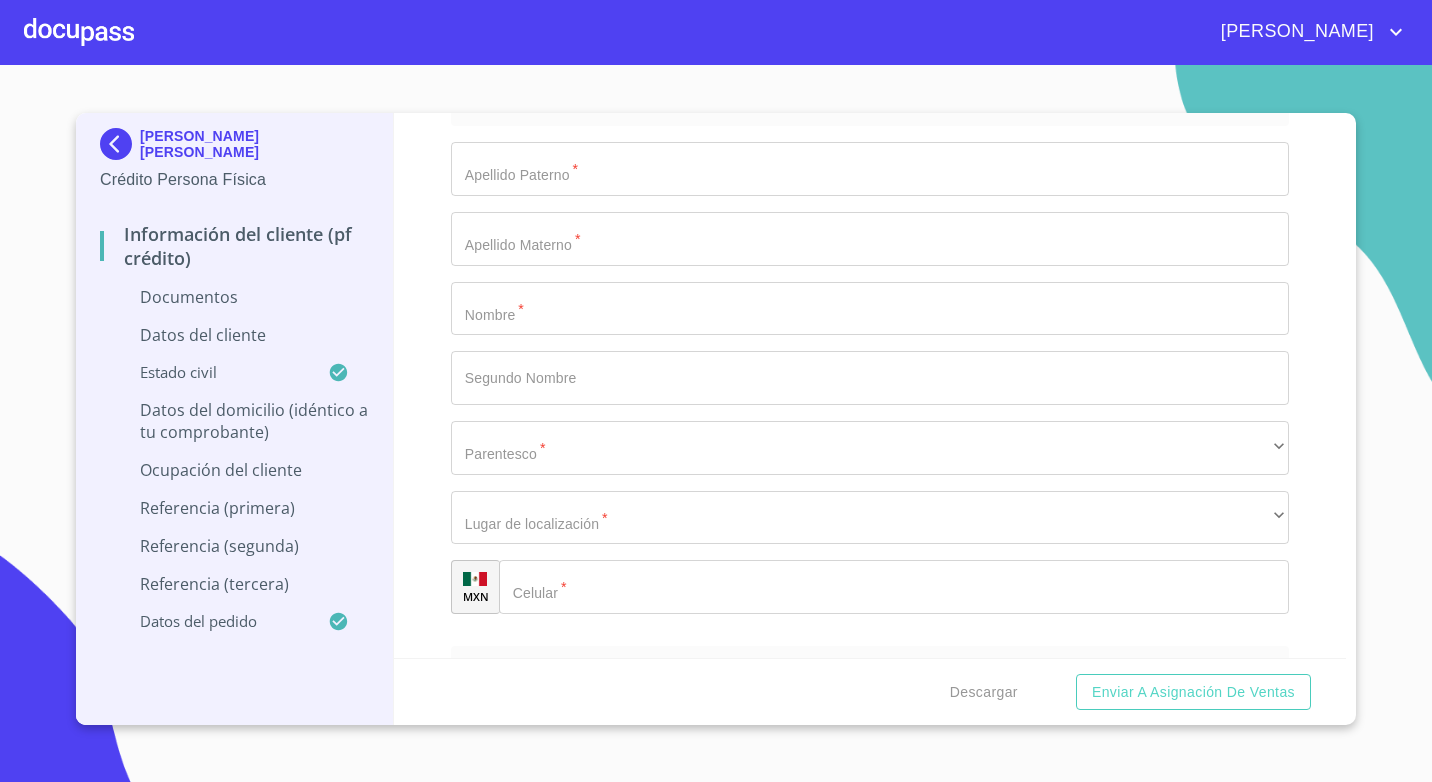 scroll, scrollTop: 8028, scrollLeft: 0, axis: vertical 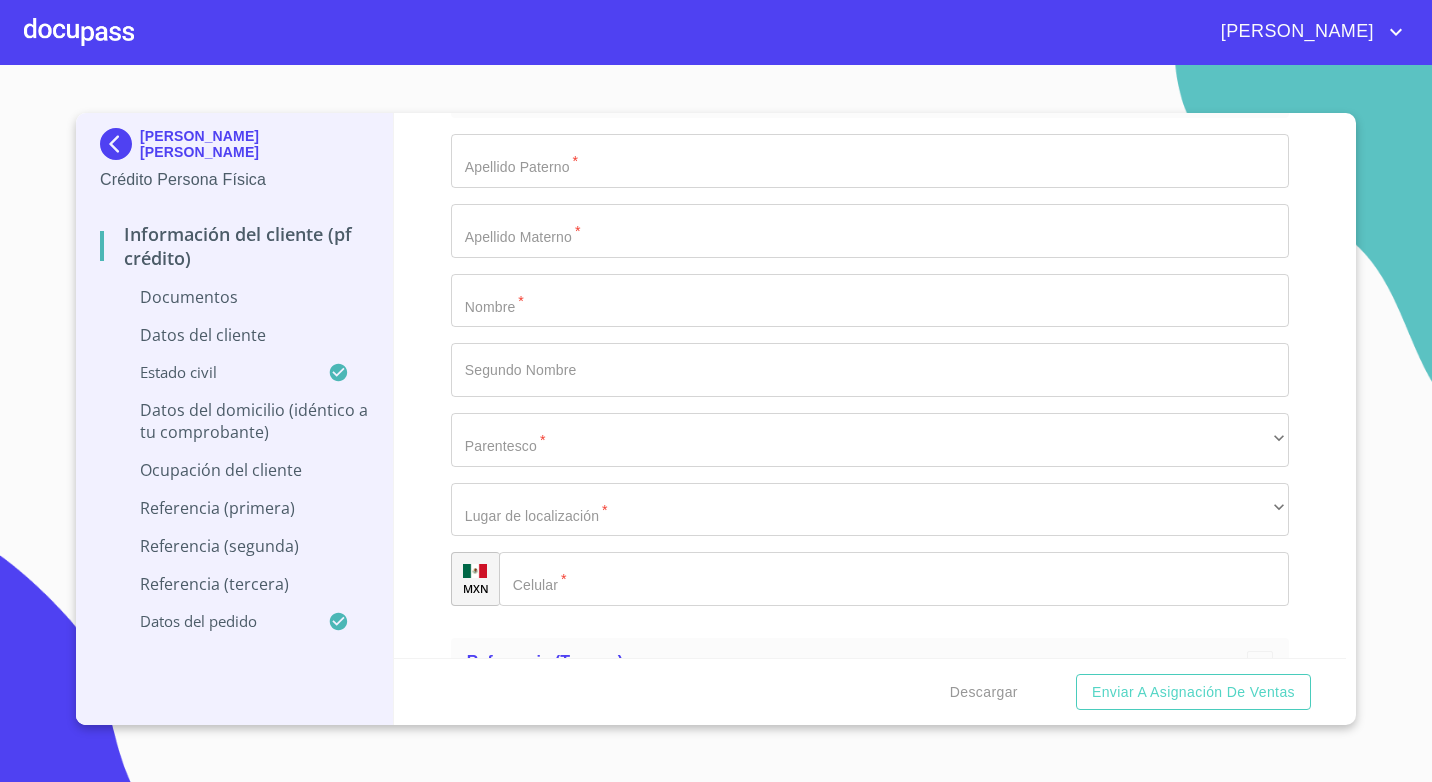 type on "(33)33942897" 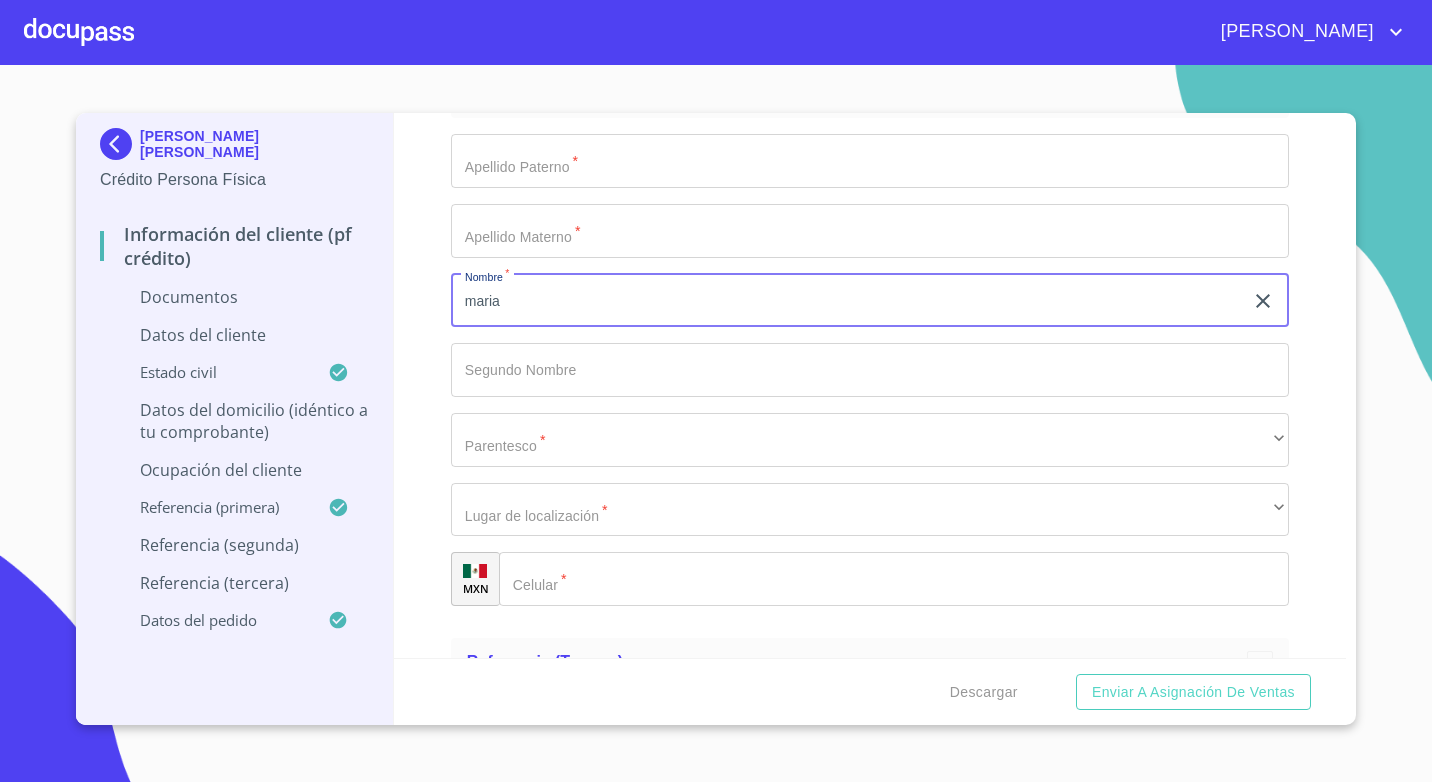 type on "maria" 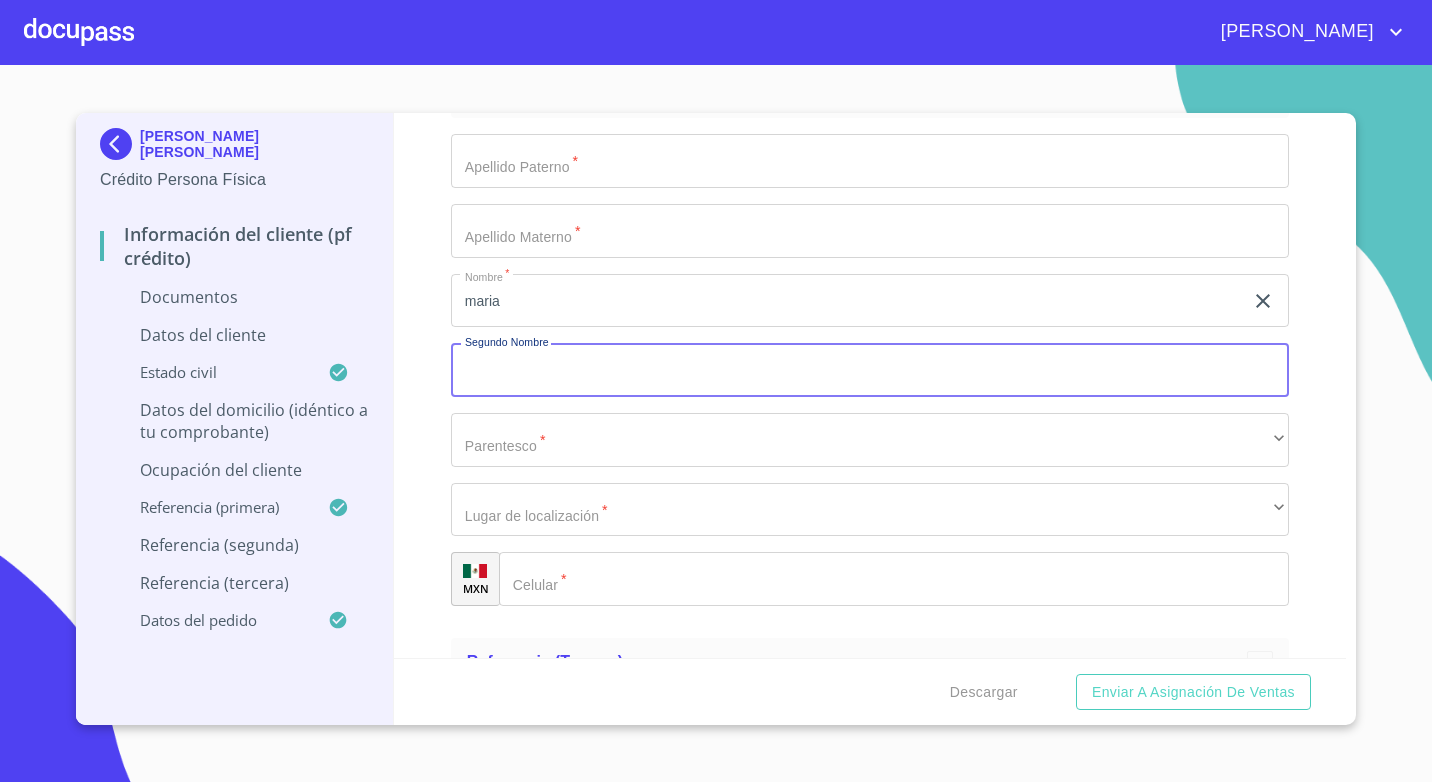click on "Documento de identificación.   *" at bounding box center (847, -4278) 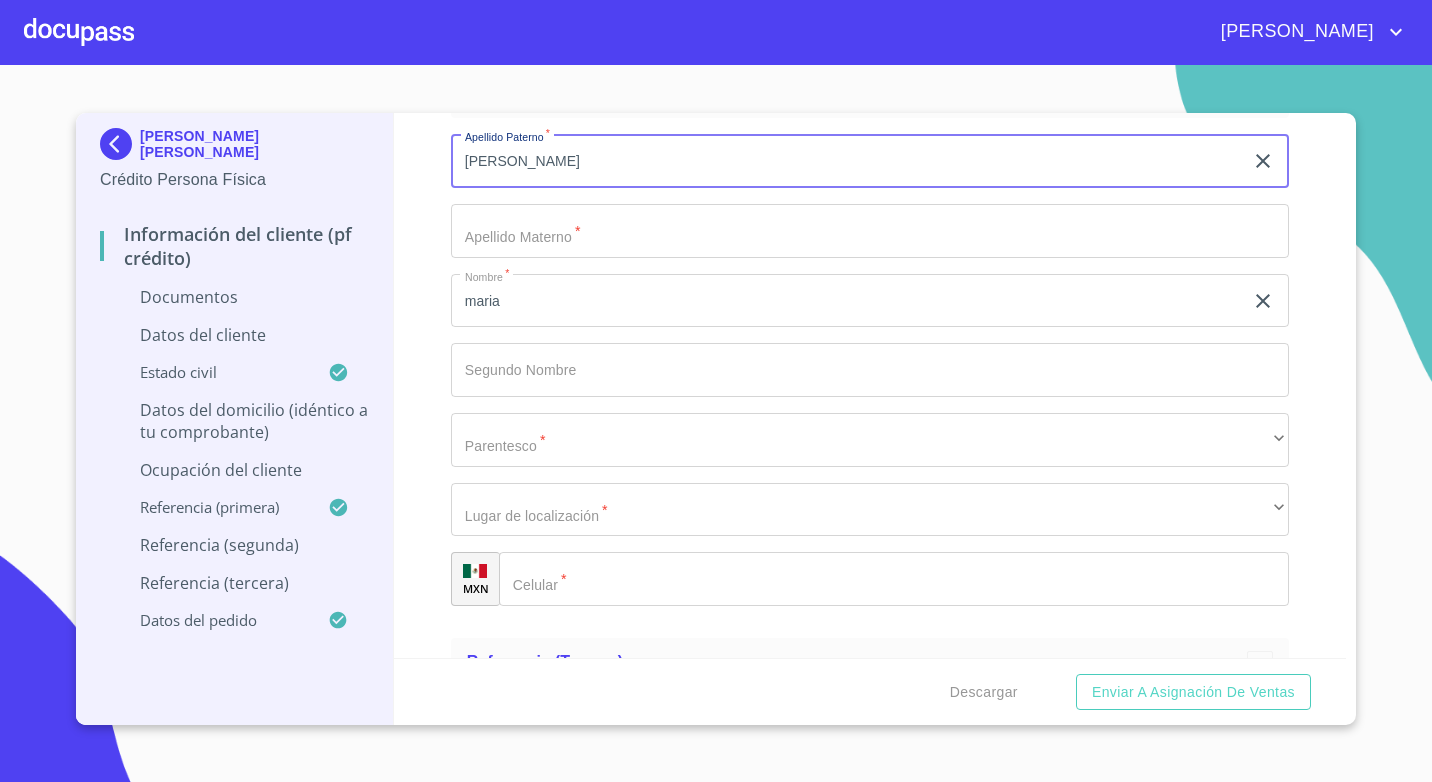type on "osegueda" 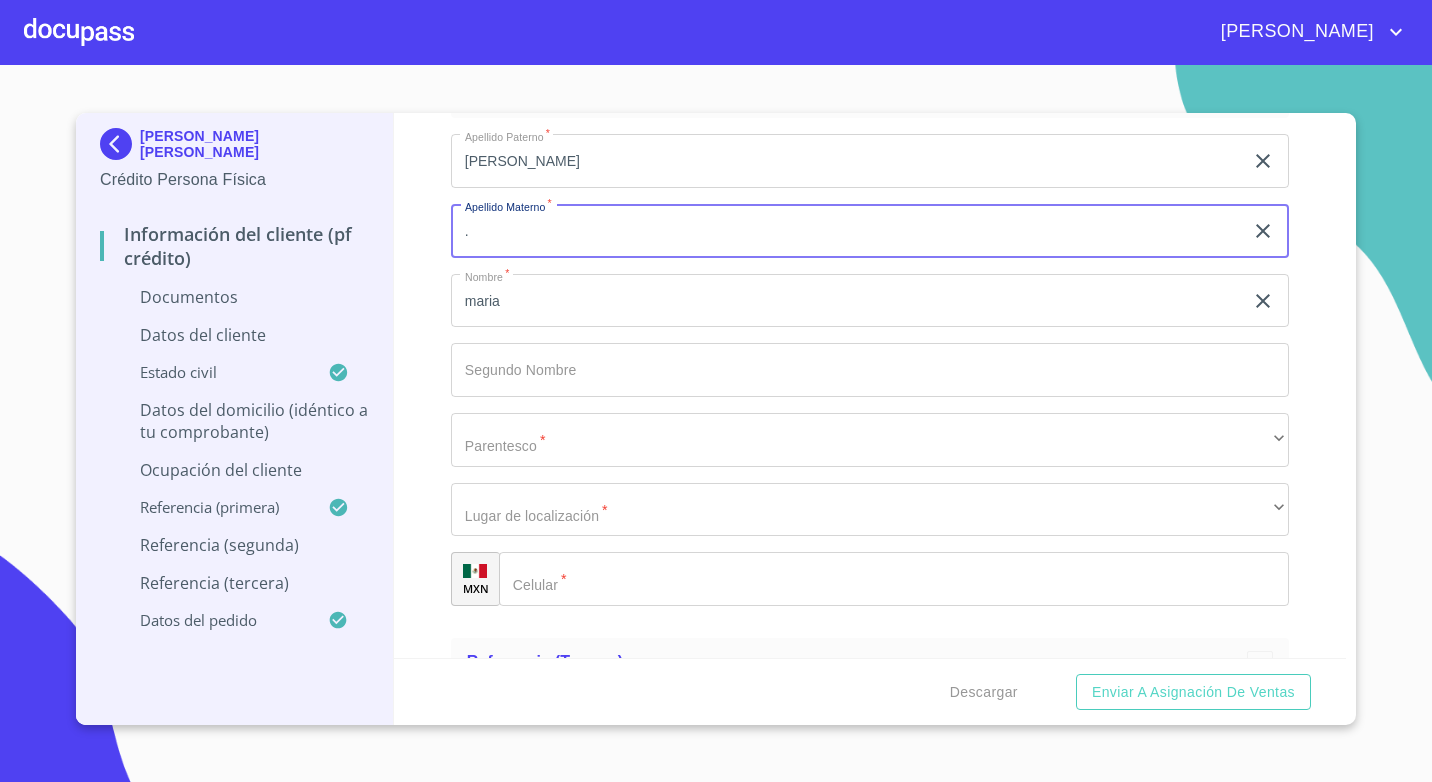 click on "Información del cliente (PF crédito)   Documentos Documento de identificación.   * INE ​ Identificación Oficial * Identificación Oficial Identificación Oficial Comprobante de Domicilio * Comprobante de Domicilio Comprobante de Domicilio Fuente de ingresos   * Independiente/Dueño de negocio/Persona Moral ​ Comprobante de Ingresos mes 1 * Arrastra o selecciona el (los) documento(s) para agregar Comprobante de Ingresos mes 2 * Arrastra o selecciona el (los) documento(s) para agregar Comprobante de Ingresos mes 3 * Arrastra o selecciona el (los) documento(s) para agregar CURP * Arrastra o selecciona el (los) documento(s) para agregar Constancia de situación fiscal Arrastra o selecciona el (los) documento(s) para agregar Datos del cliente Apellido Paterno   * BENITEZ ​ Apellido Materno   * HORTELANO ​ Primer nombre   * AIDA ​ Segundo Nombre ARACELI ​ Fecha de nacimiento * ​ RFC   * ​ CURP   * ​ ID de Identificación ​ Nacionalidad   * ​ ​ País de nacimiento   * *" at bounding box center [870, 385] 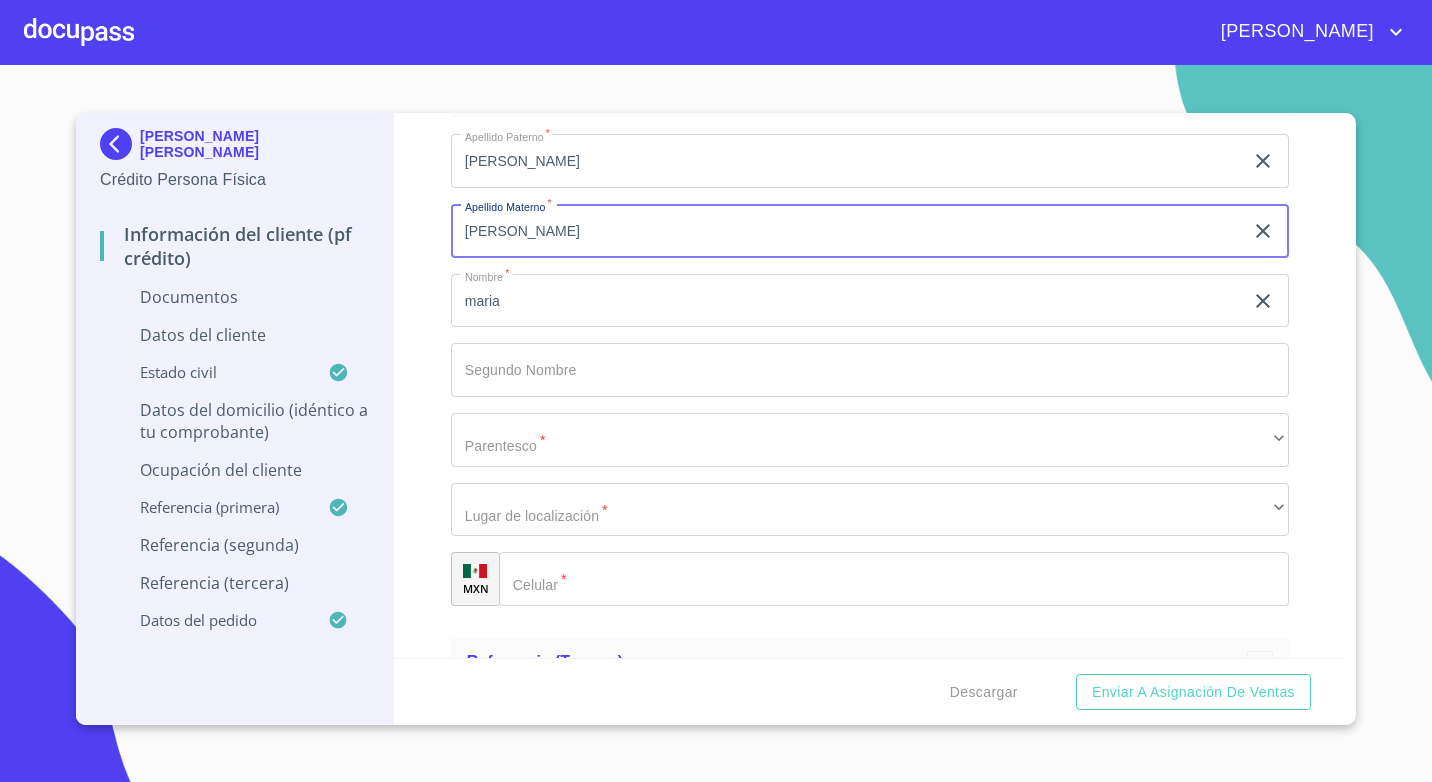type on "vargas" 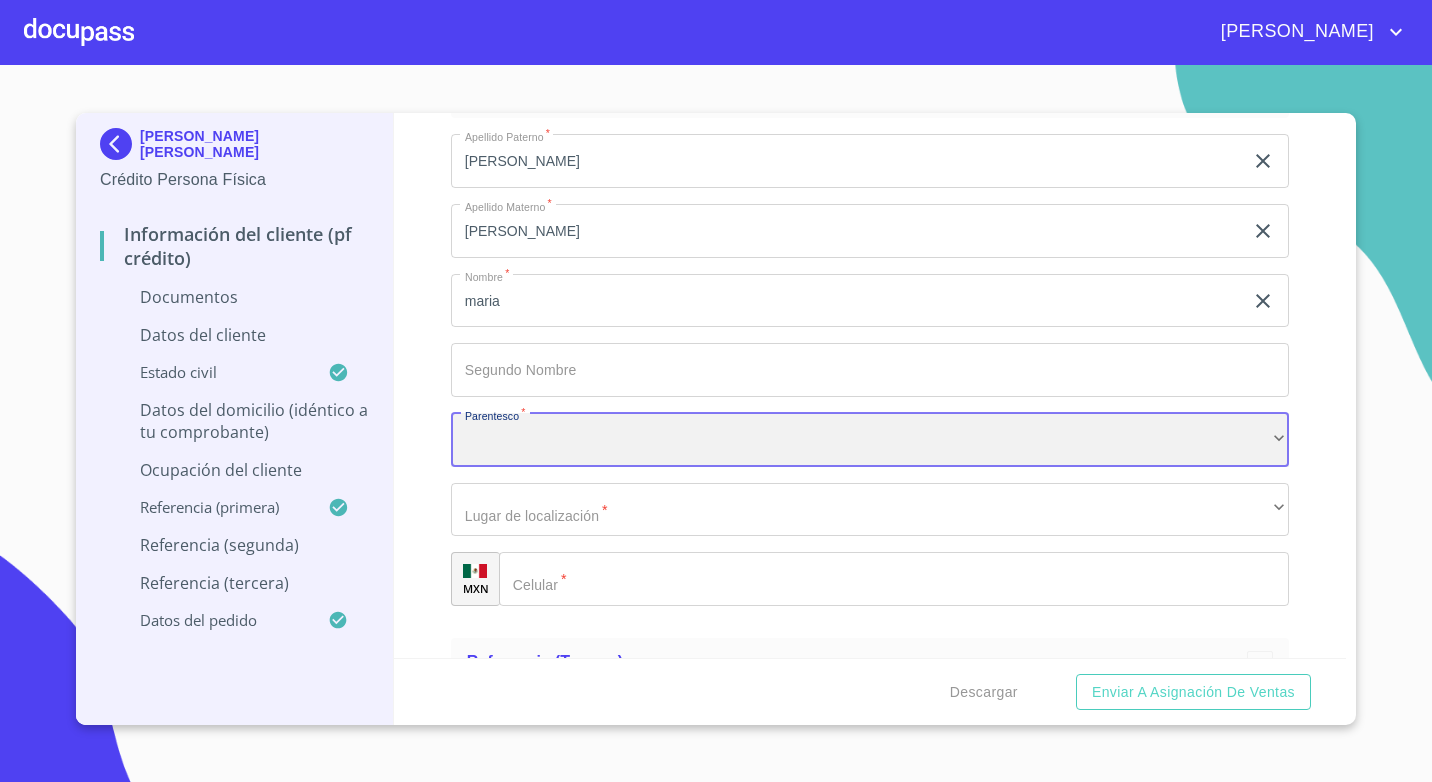 click on "​" at bounding box center [870, 440] 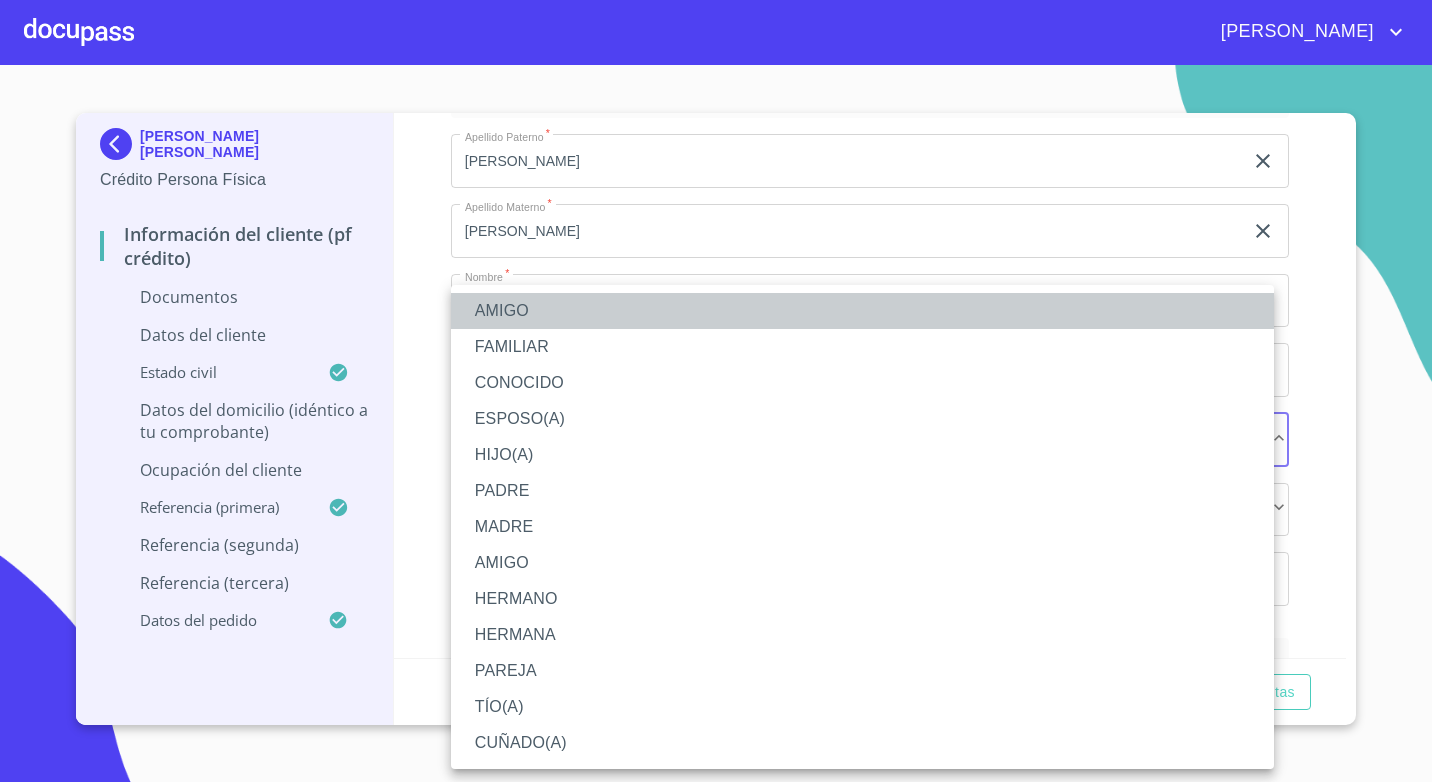 click on "AMIGO" at bounding box center [862, 311] 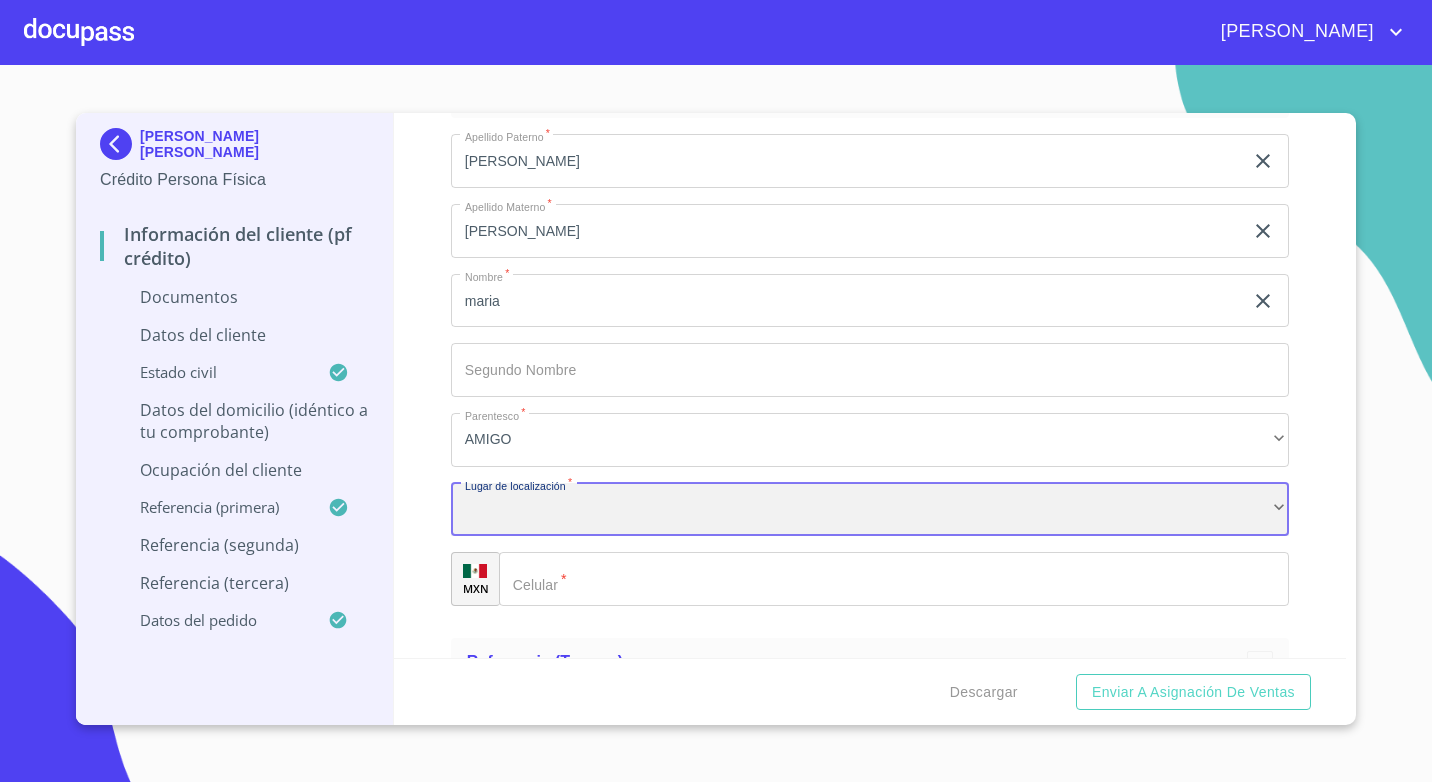 click on "​" at bounding box center [870, 510] 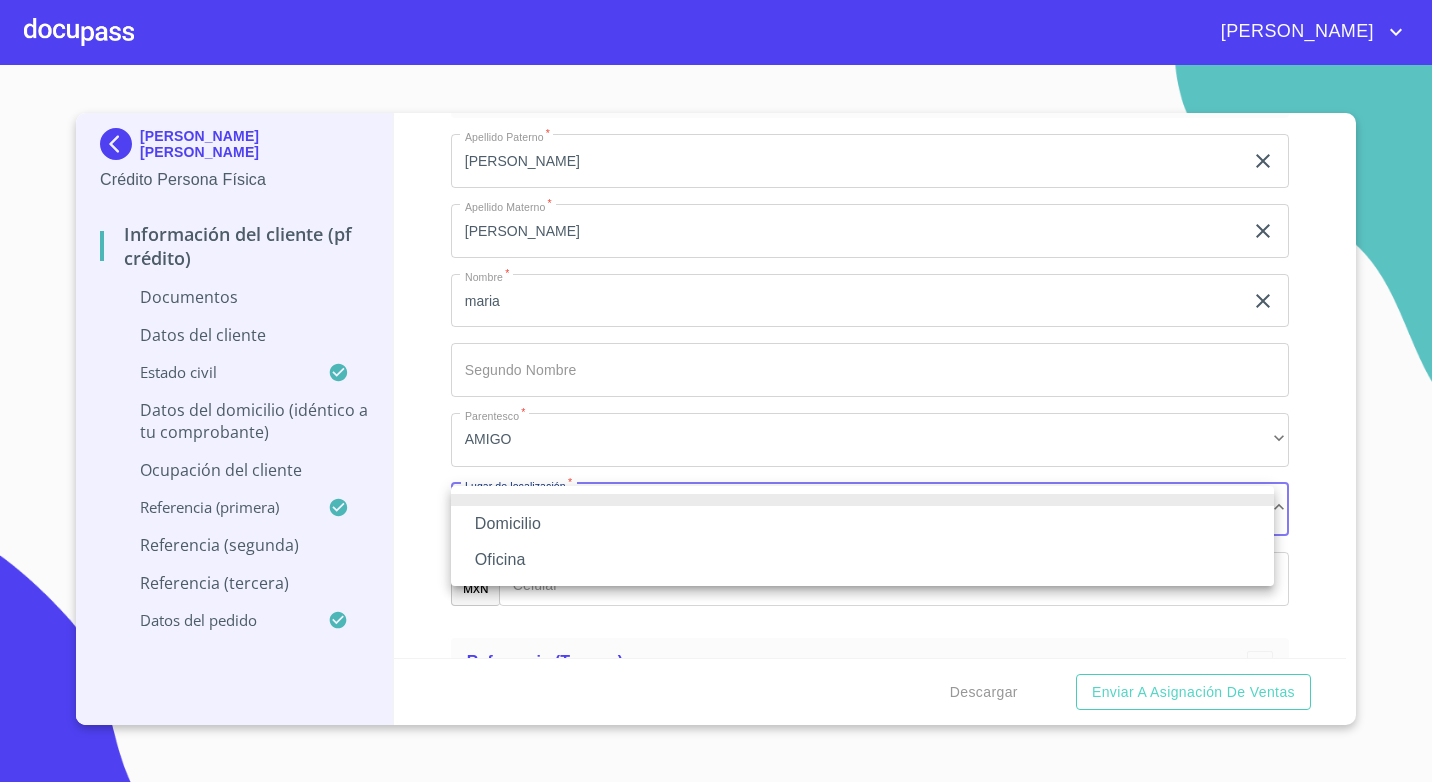 click on "Oficina" at bounding box center (862, 560) 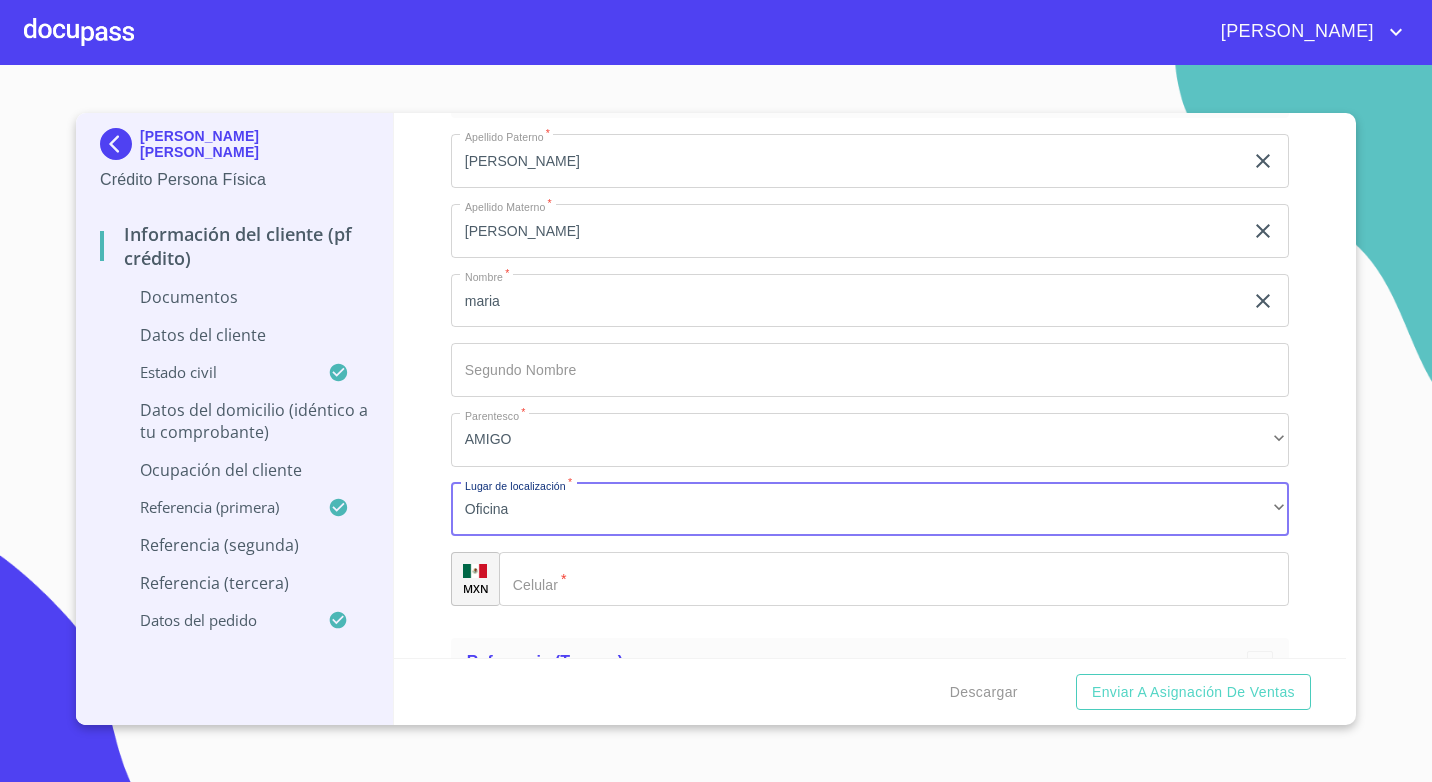 click on "Documento de identificación.   *" 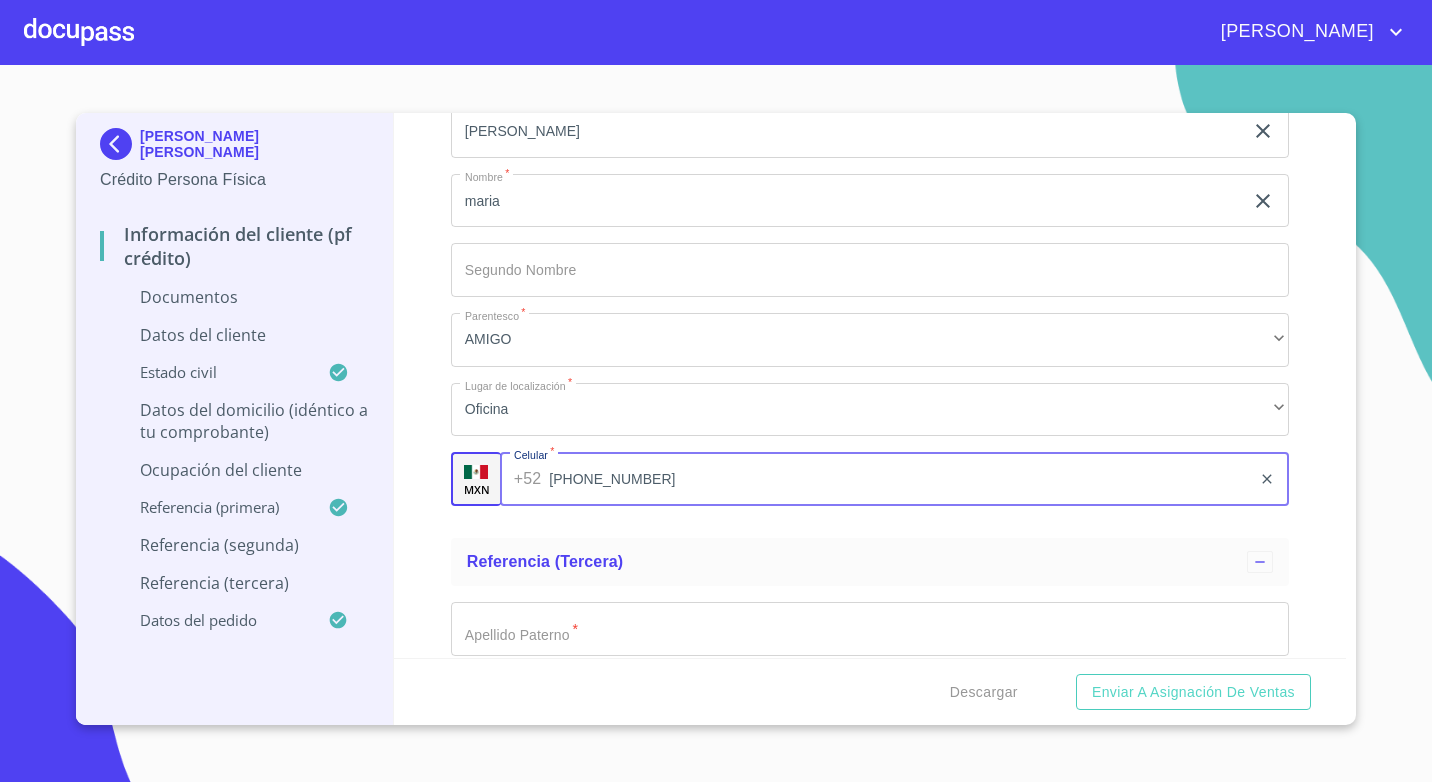 type on "(46)12189756" 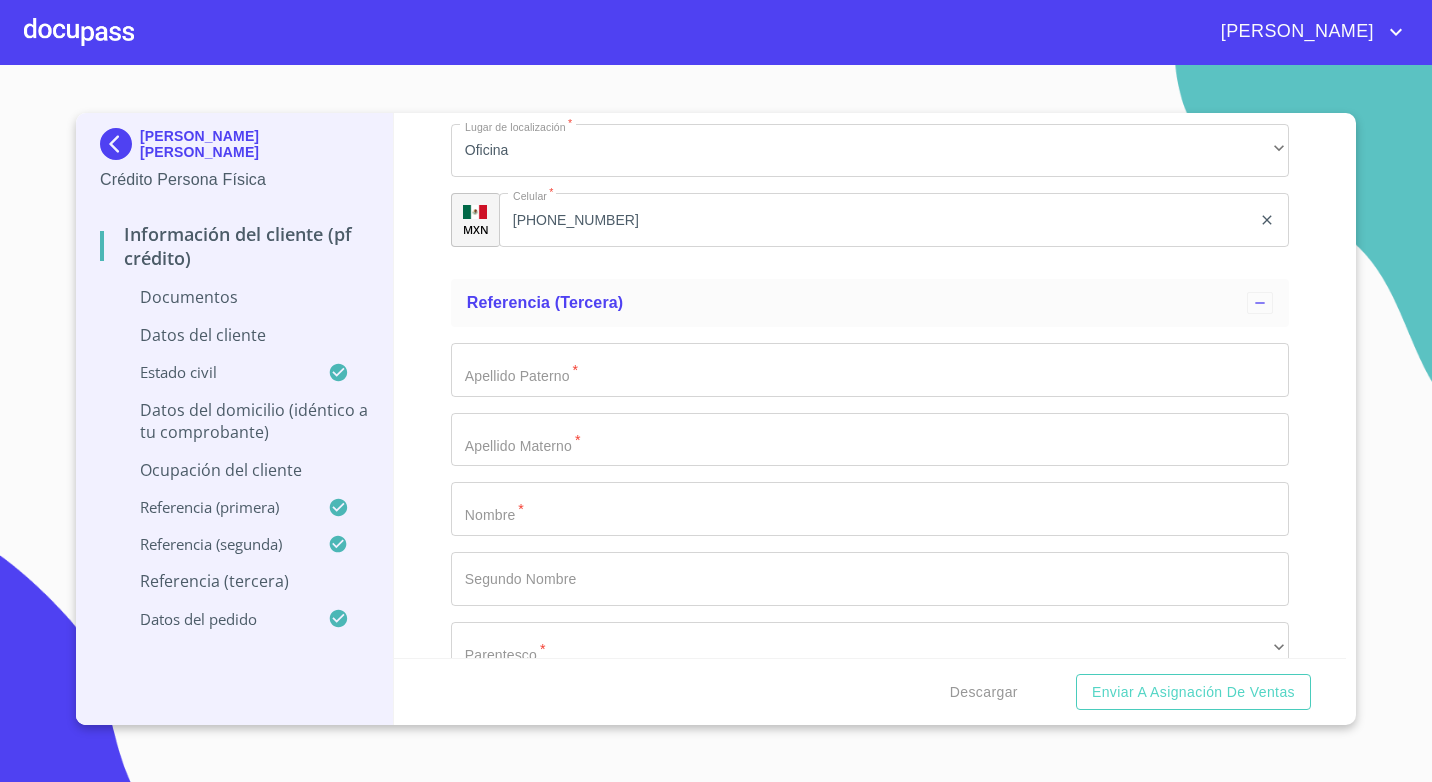 scroll, scrollTop: 8428, scrollLeft: 0, axis: vertical 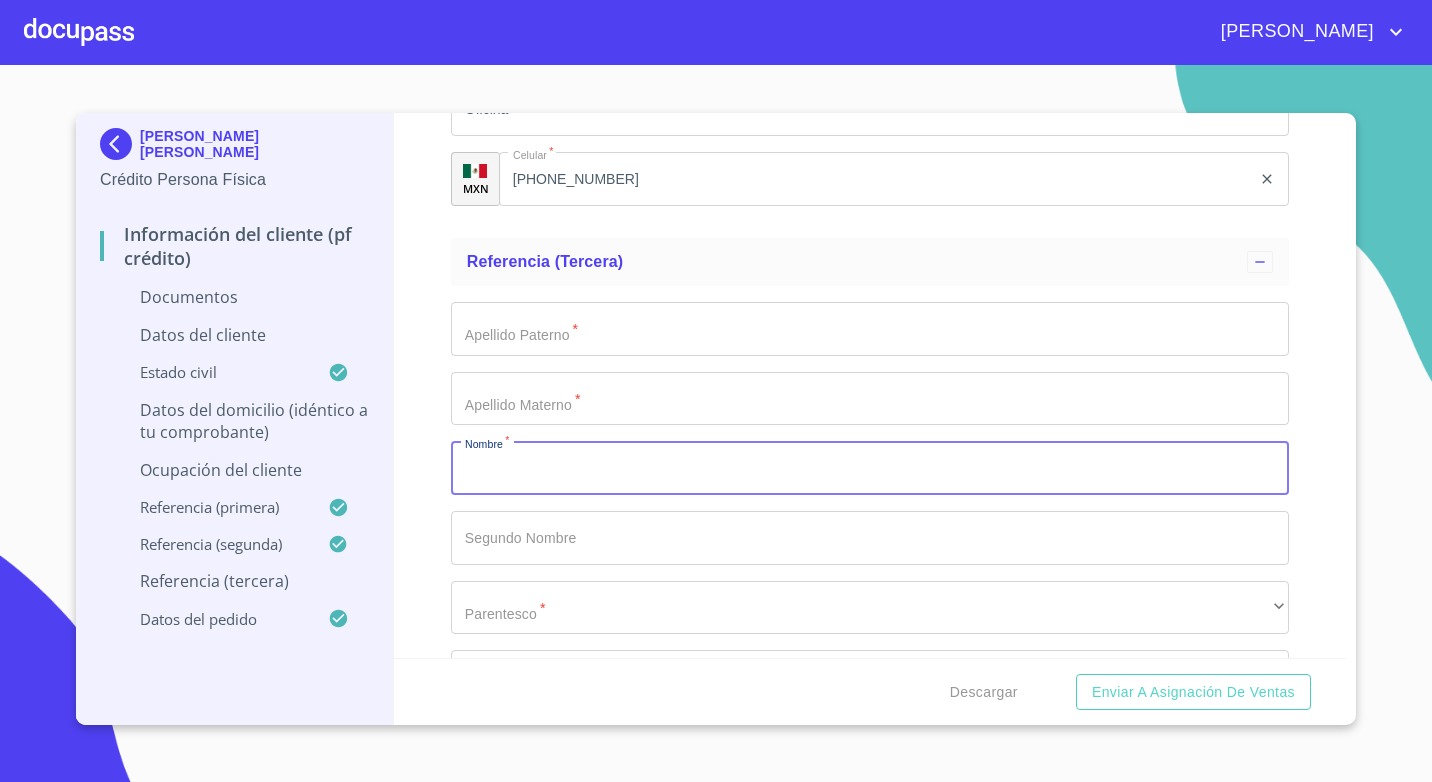 click on "Documento de identificación.   *" at bounding box center [870, 468] 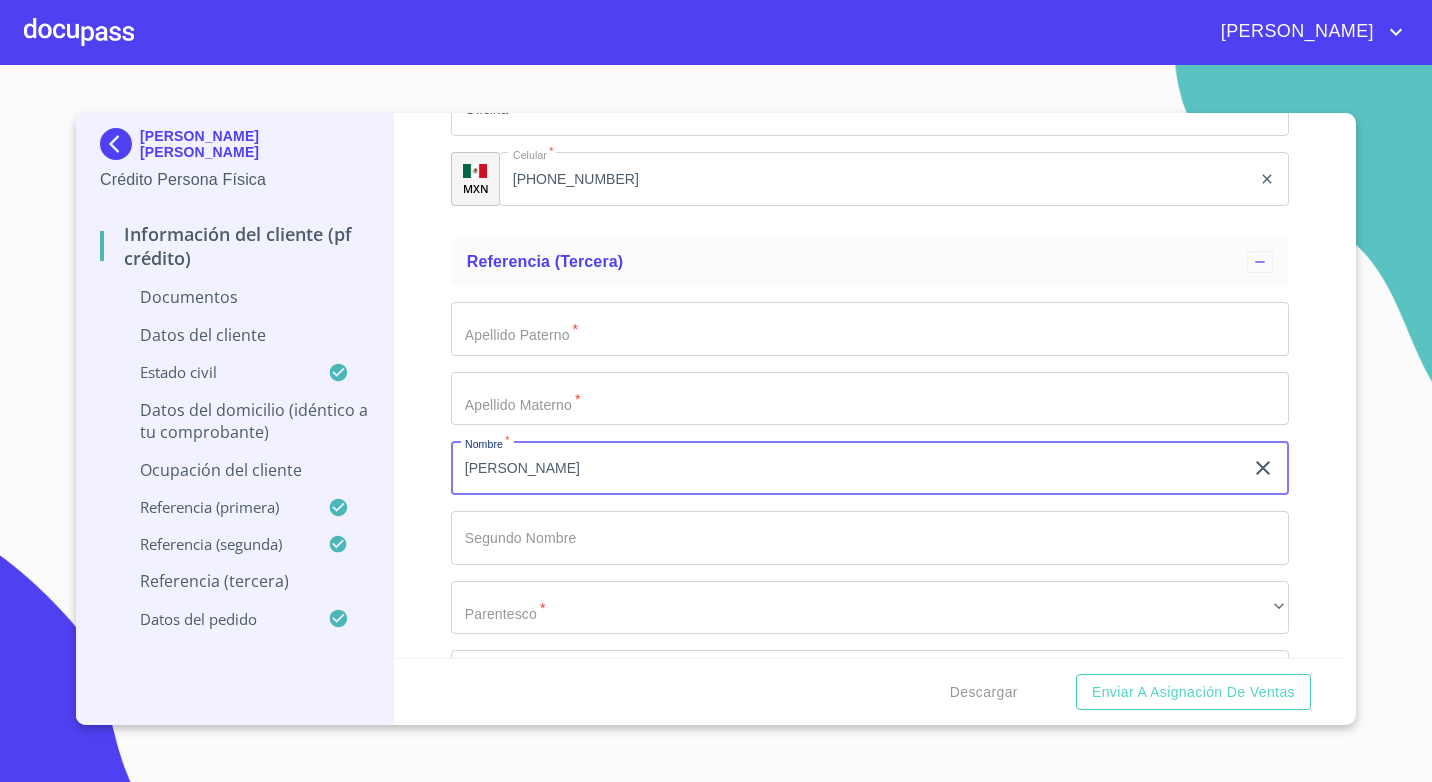 type on "azucena" 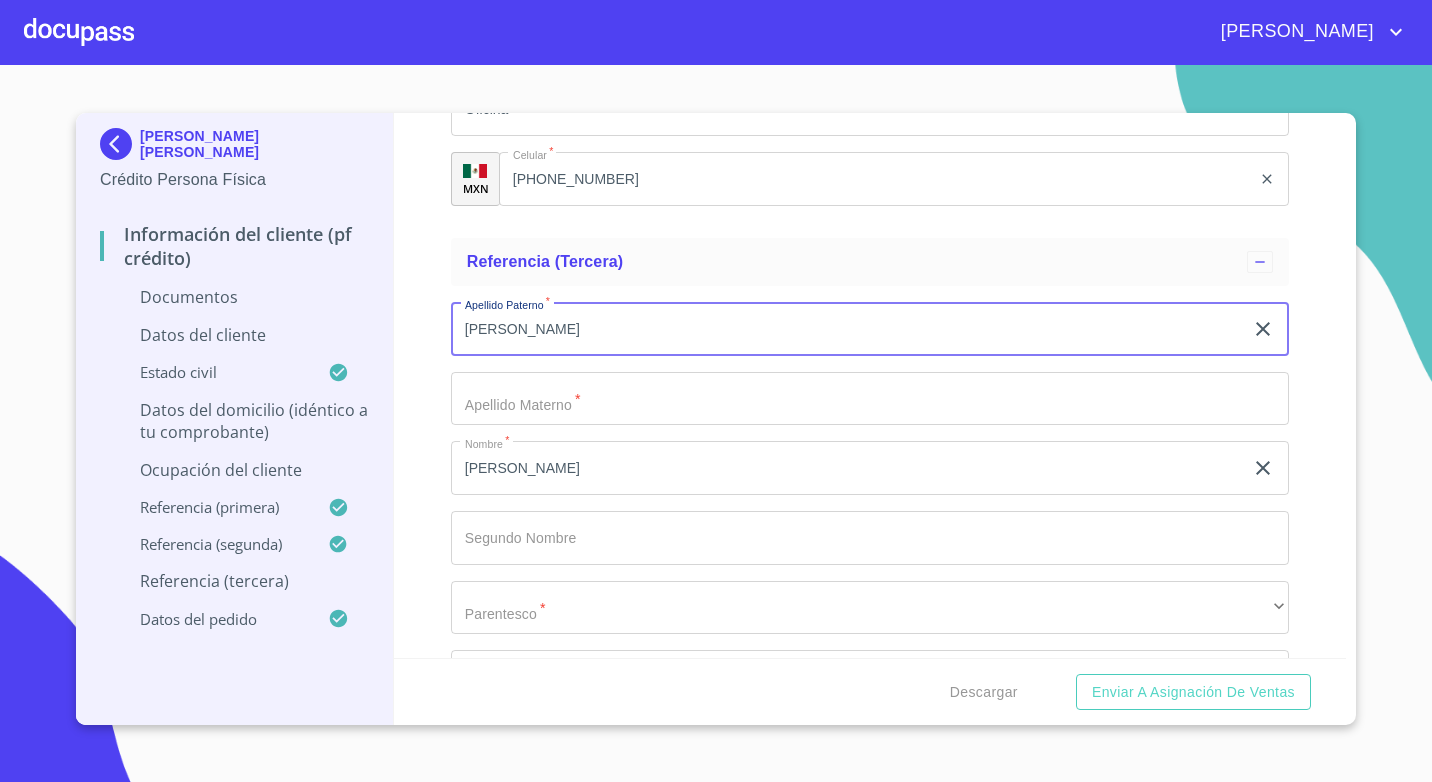 type on "[PERSON_NAME]" 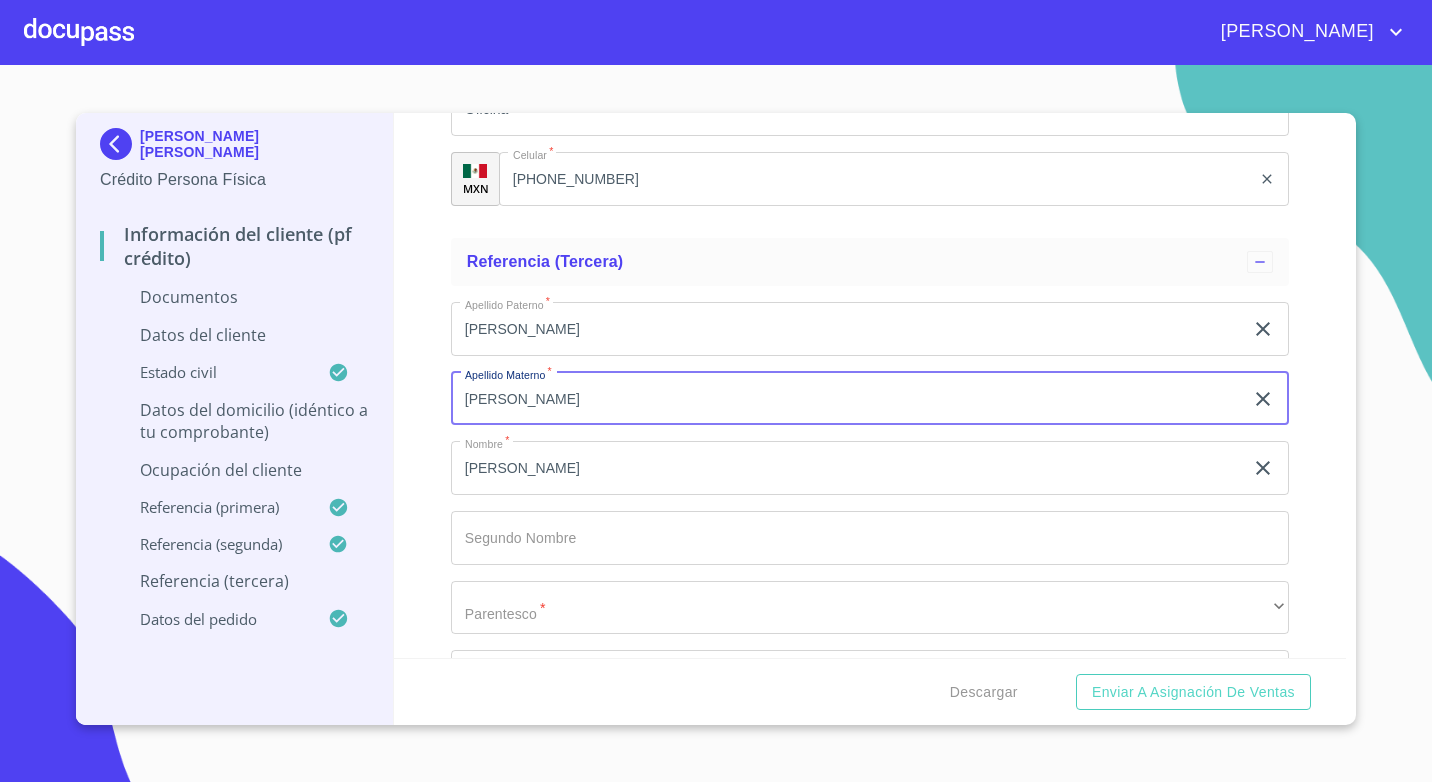 scroll, scrollTop: 8528, scrollLeft: 0, axis: vertical 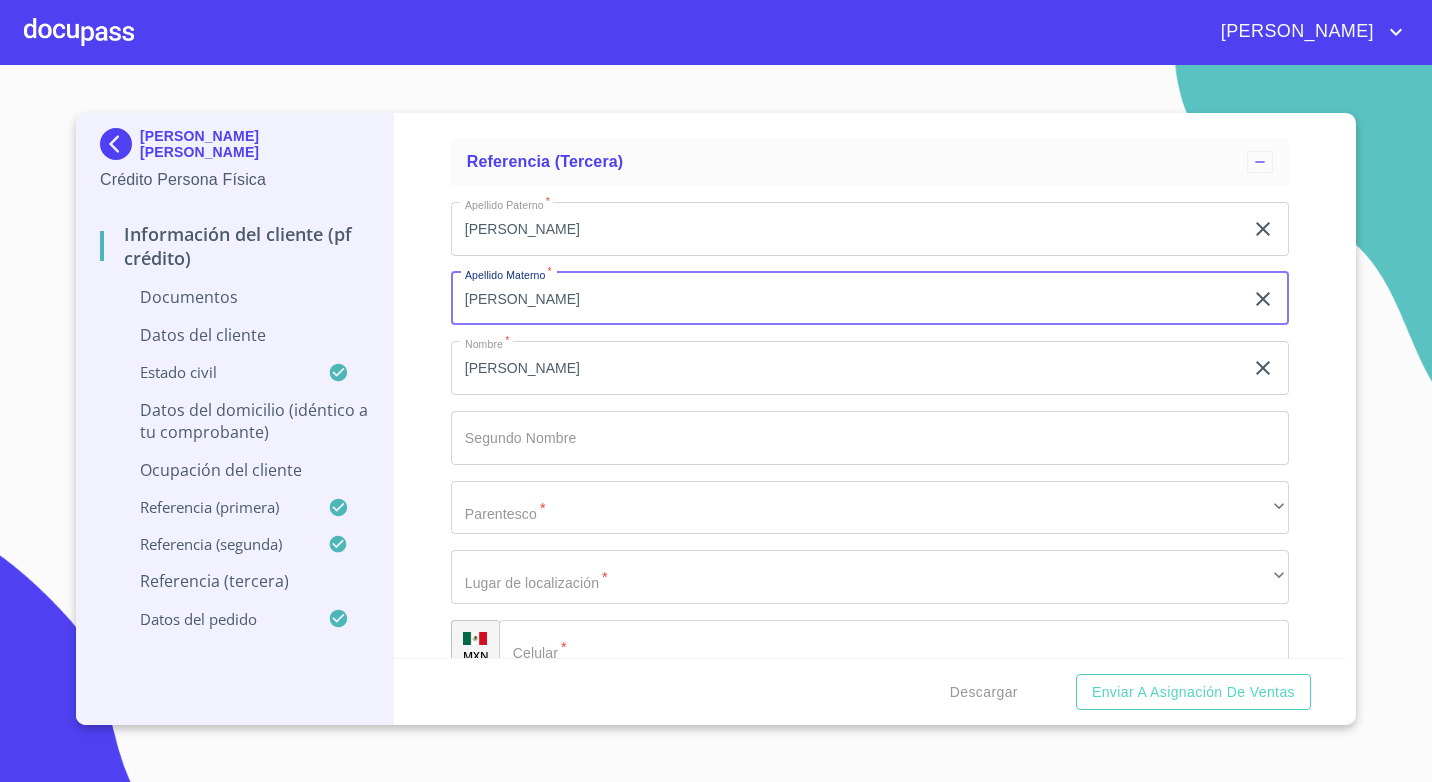 type on "arceo" 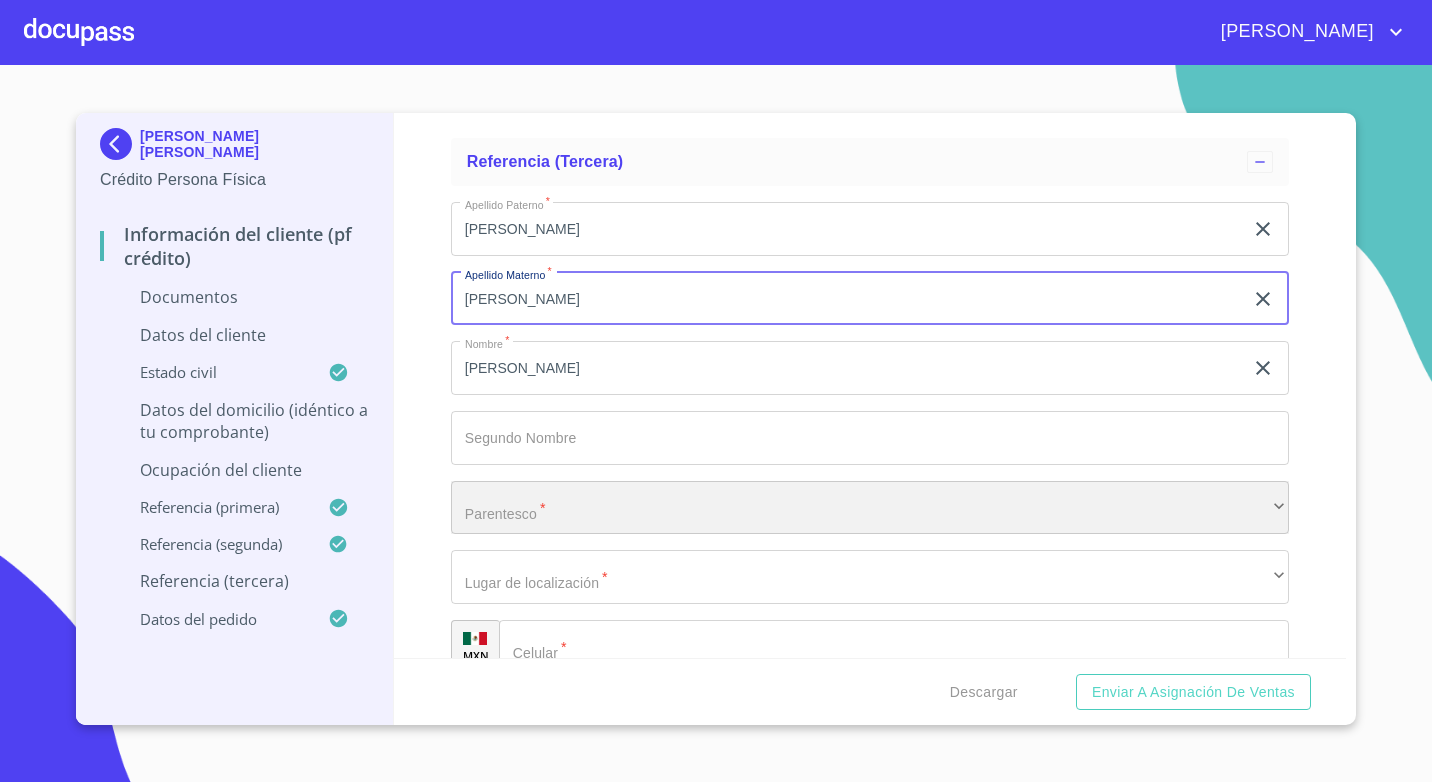 click on "​" at bounding box center (870, 508) 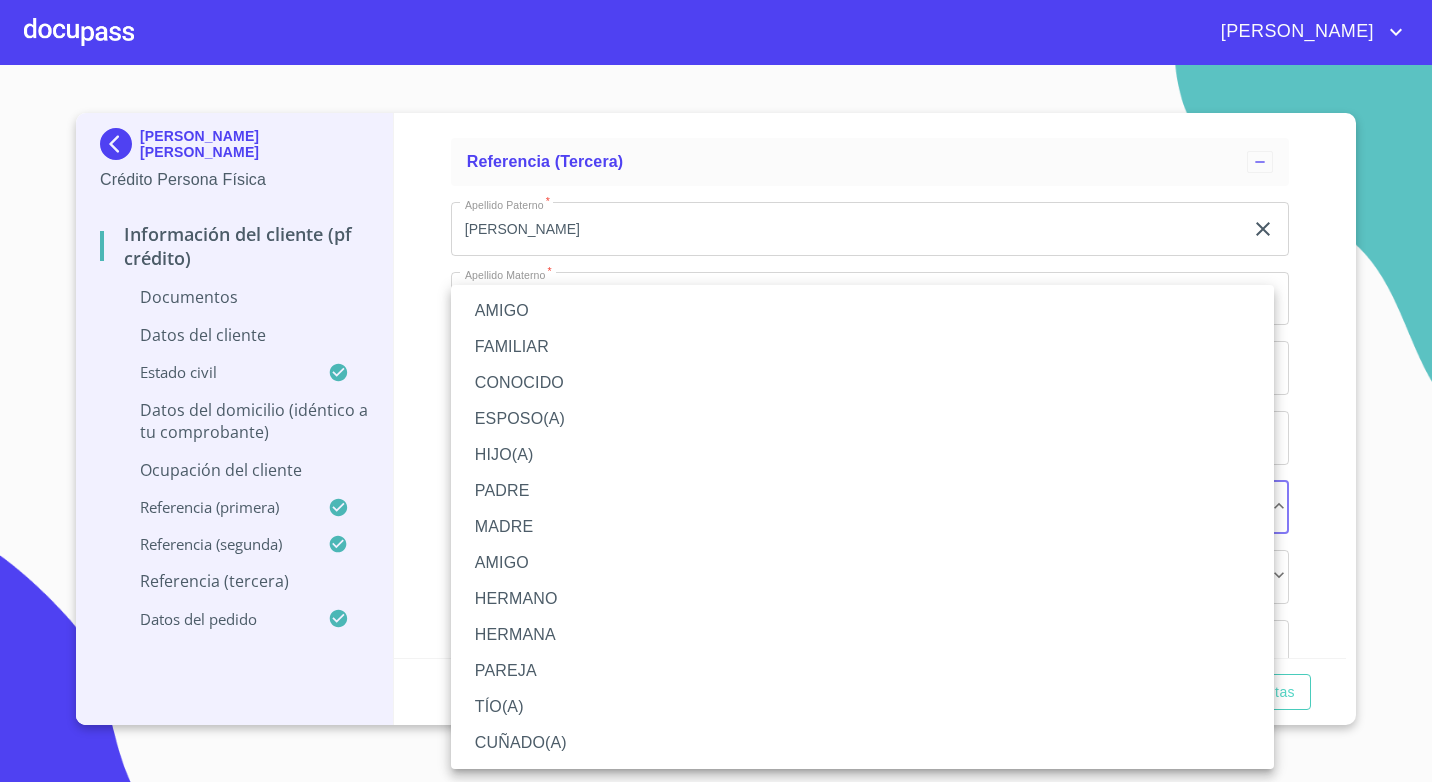 click on "FAMILIAR" at bounding box center [862, 347] 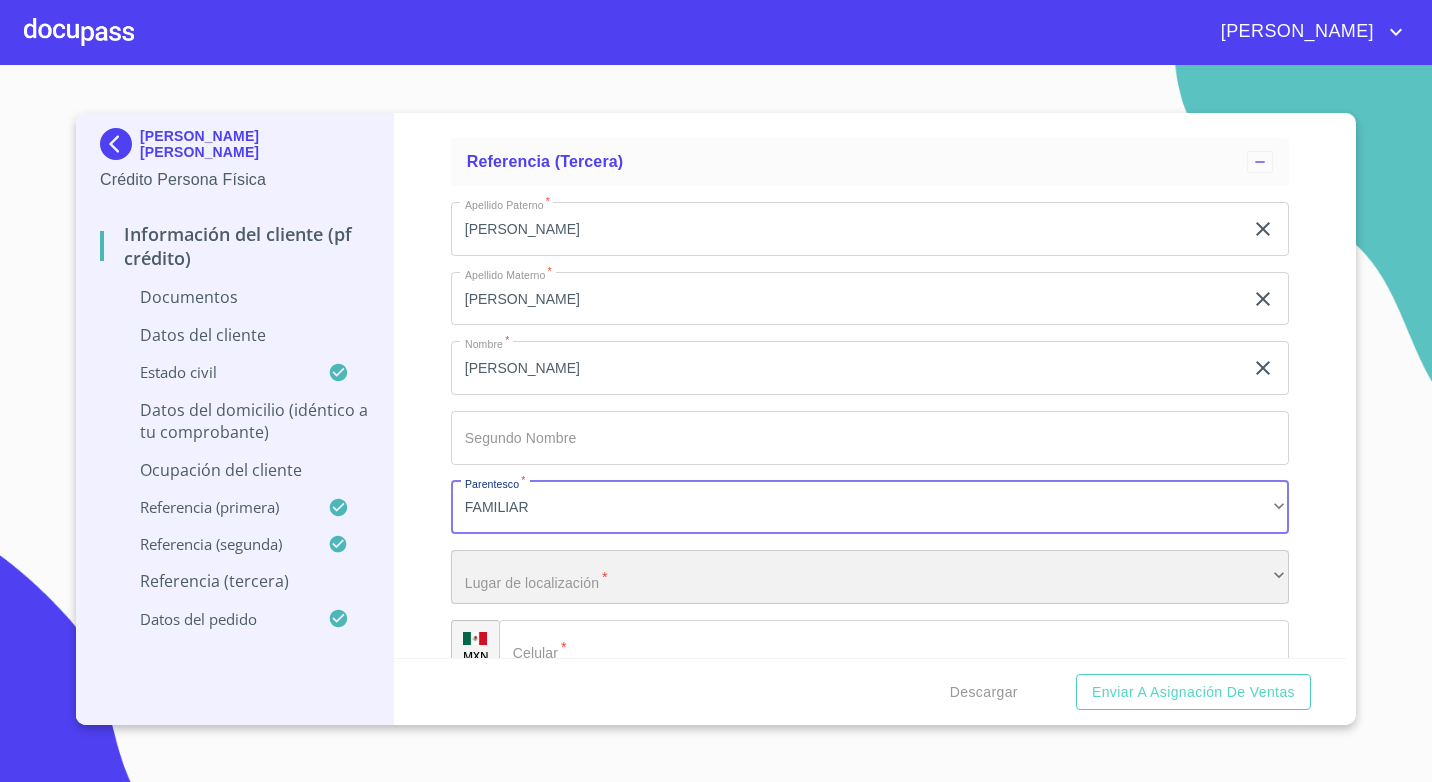 click on "​" at bounding box center (870, 577) 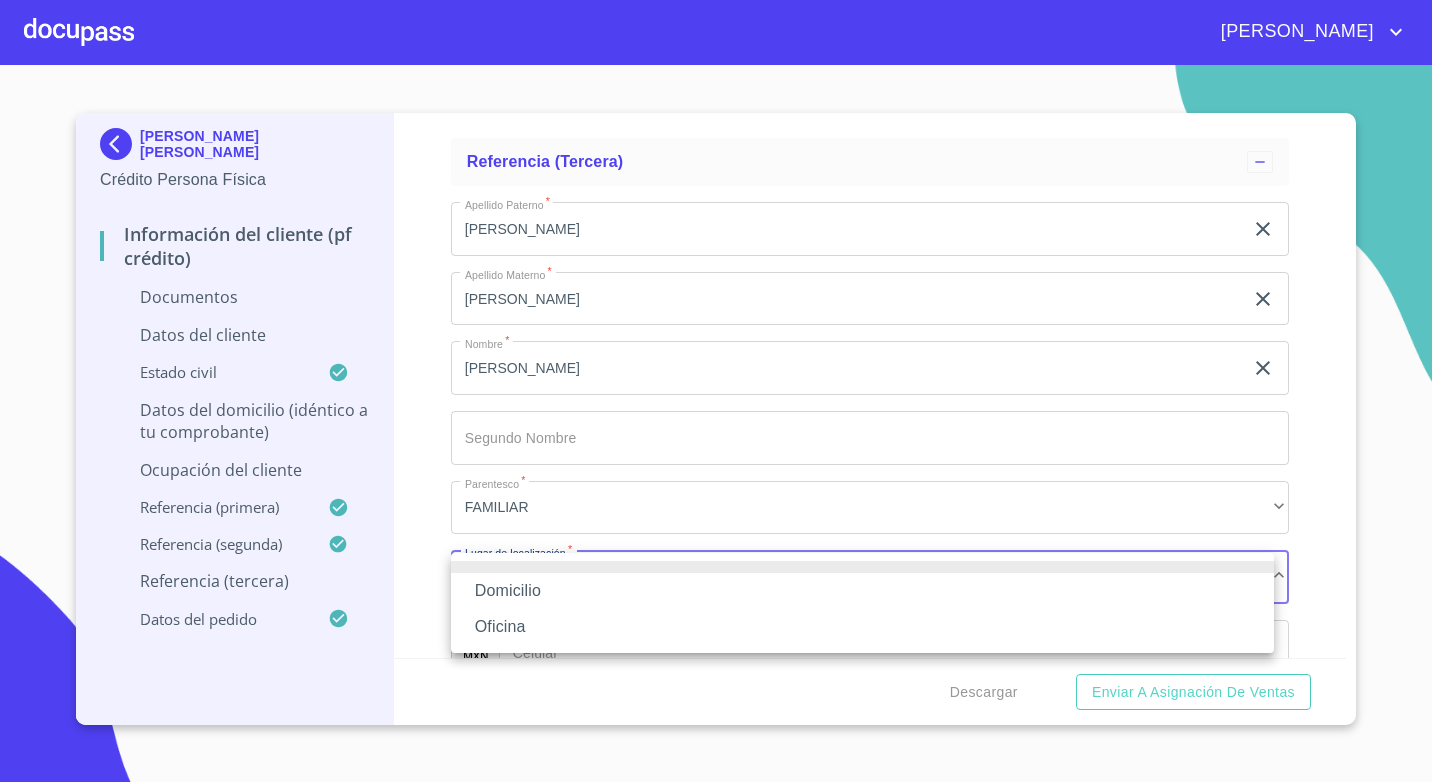 click on "Oficina" at bounding box center (862, 627) 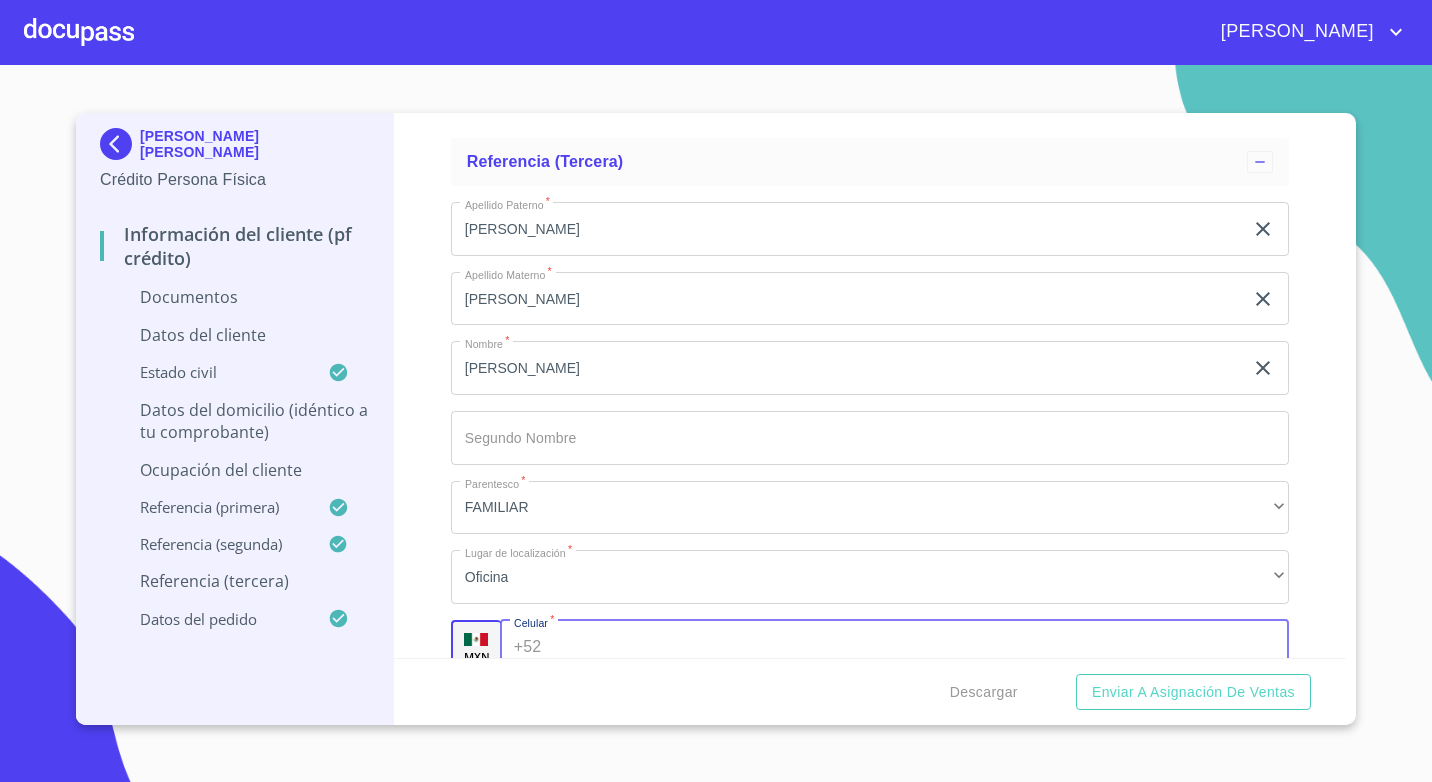 click on "Documento de identificación.   *" at bounding box center [918, 647] 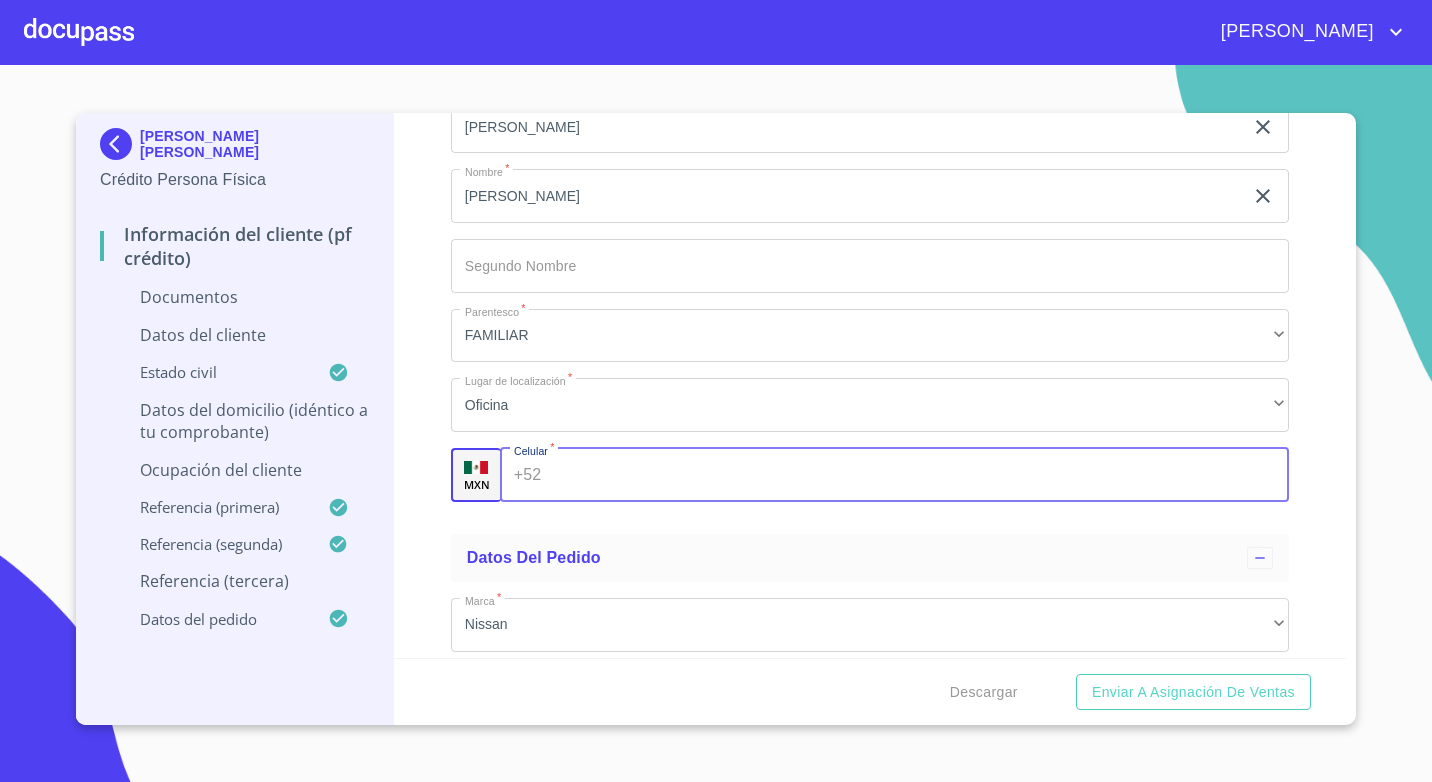 scroll, scrollTop: 8728, scrollLeft: 0, axis: vertical 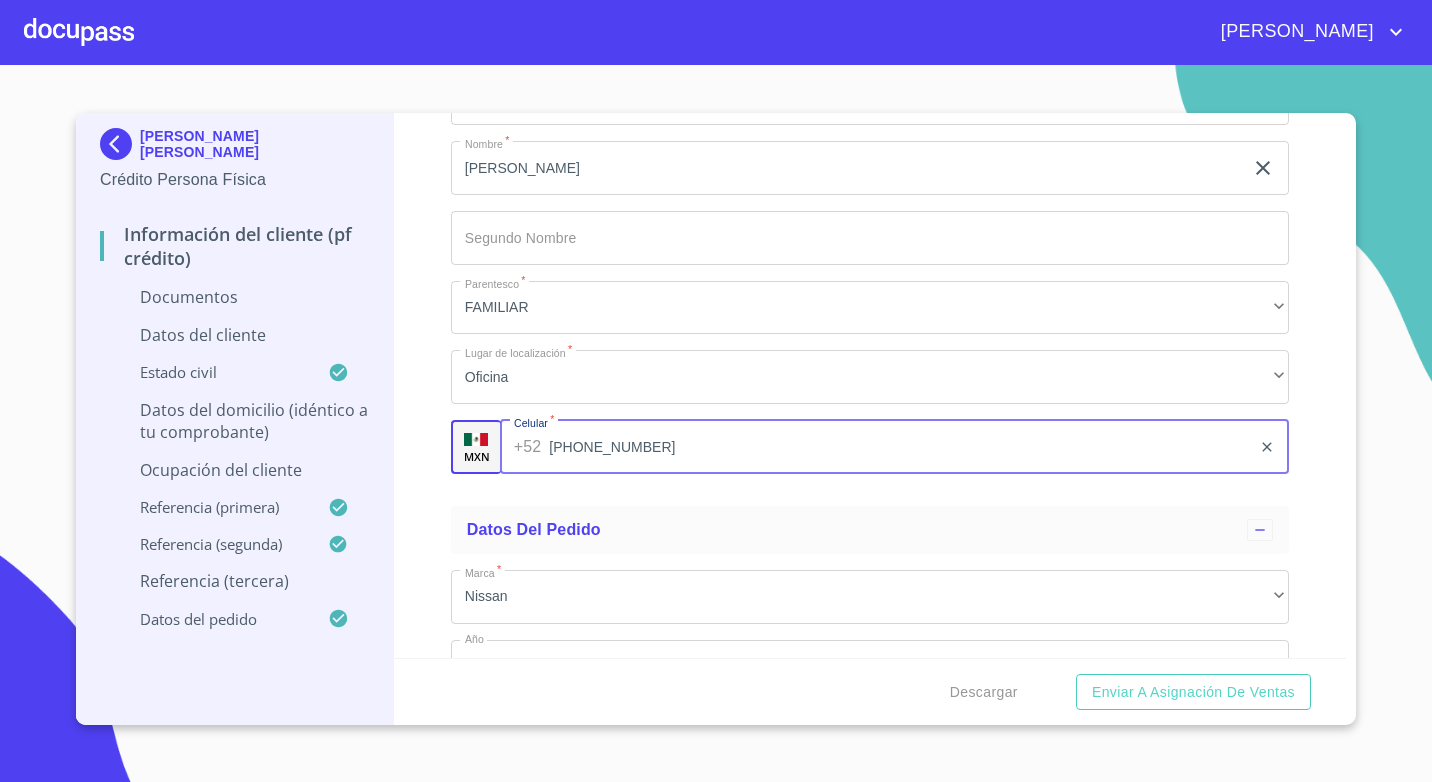 type on "(32)31363583" 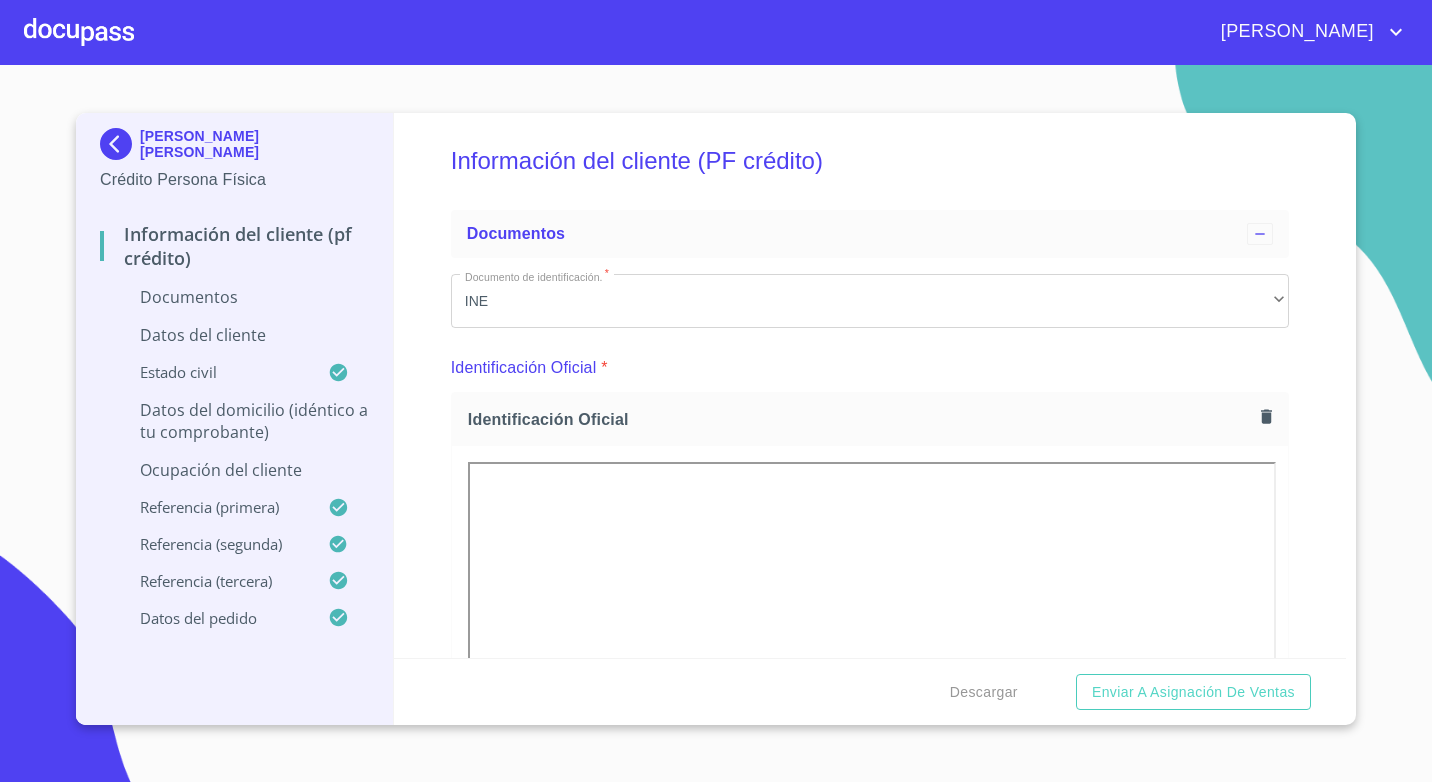 scroll, scrollTop: 0, scrollLeft: 0, axis: both 